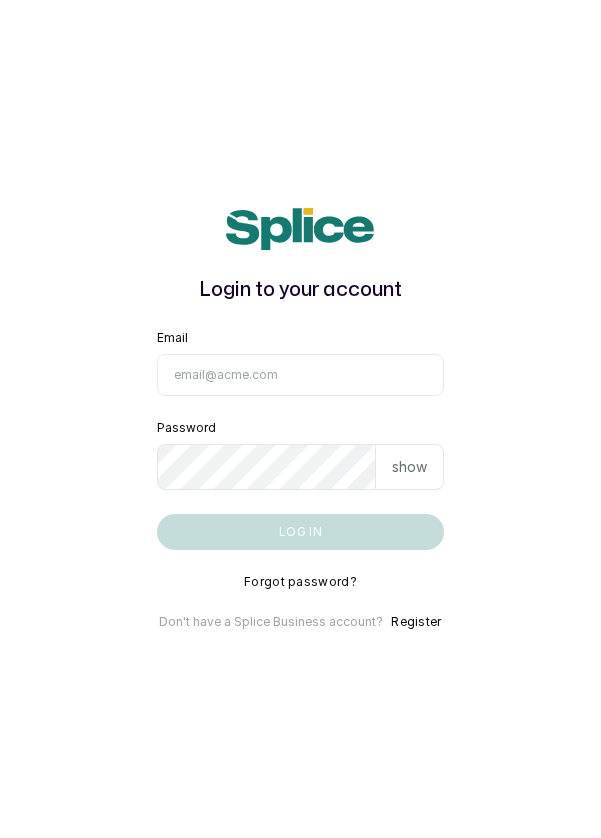 scroll, scrollTop: 0, scrollLeft: 0, axis: both 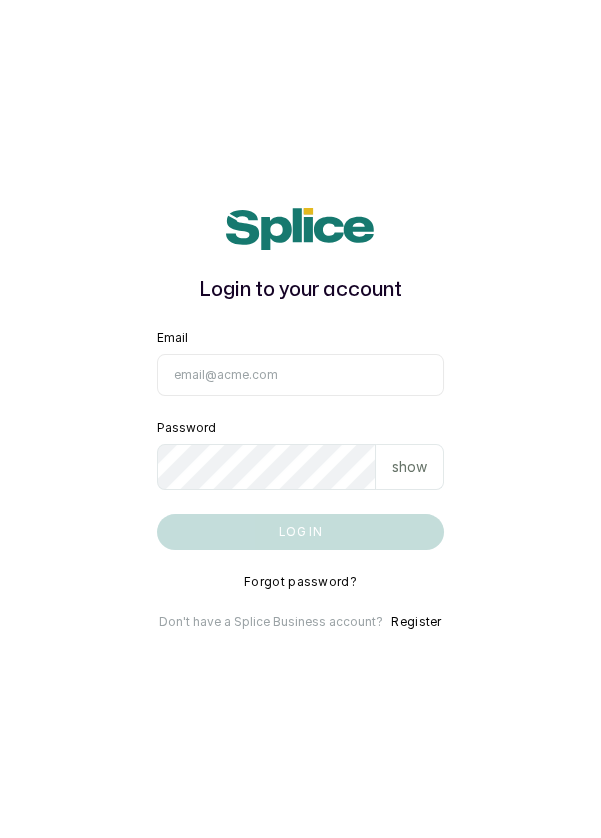 click on "Email" at bounding box center [301, 375] 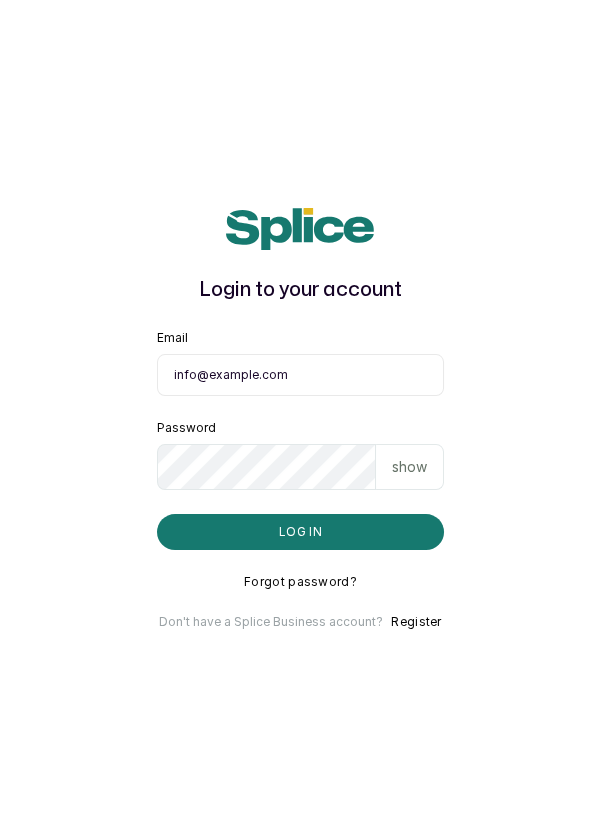 click on "Log in" at bounding box center (301, 532) 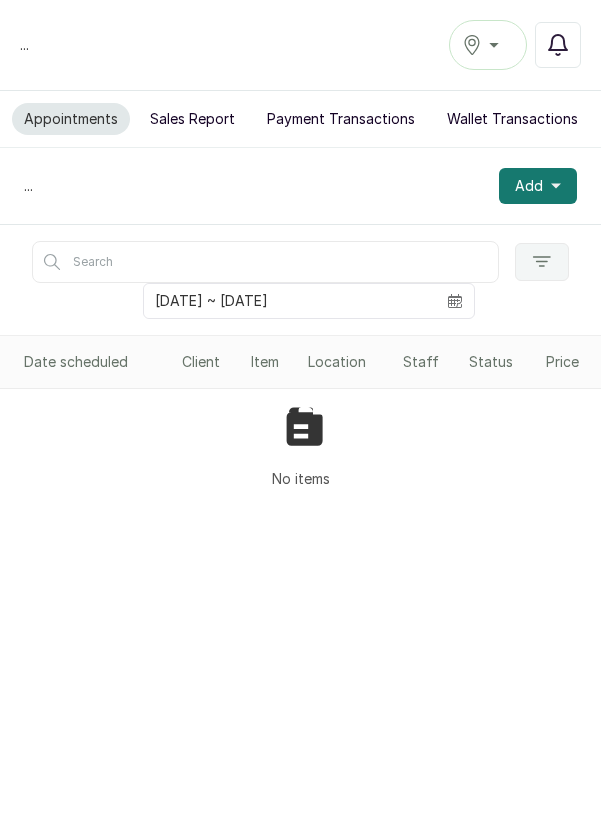 scroll, scrollTop: 0, scrollLeft: 0, axis: both 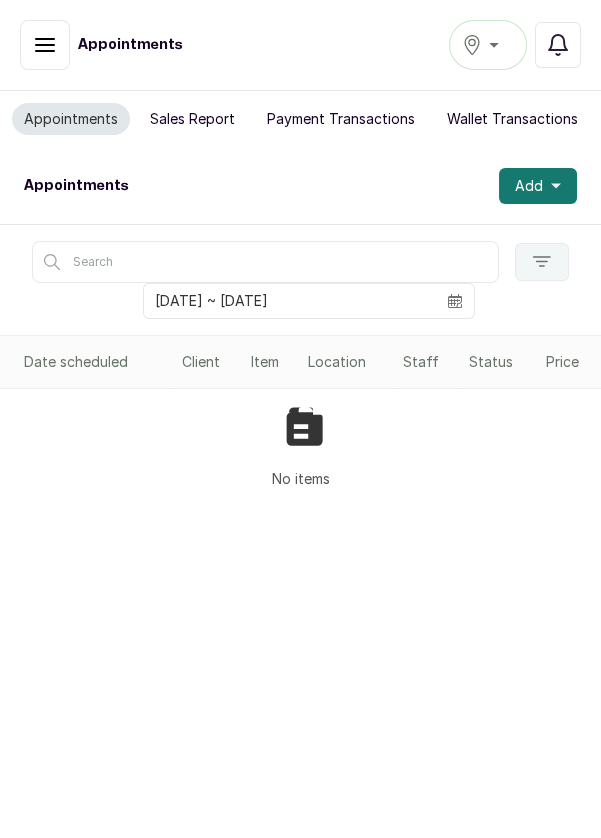 click on "Ikoyi" at bounding box center (488, 45) 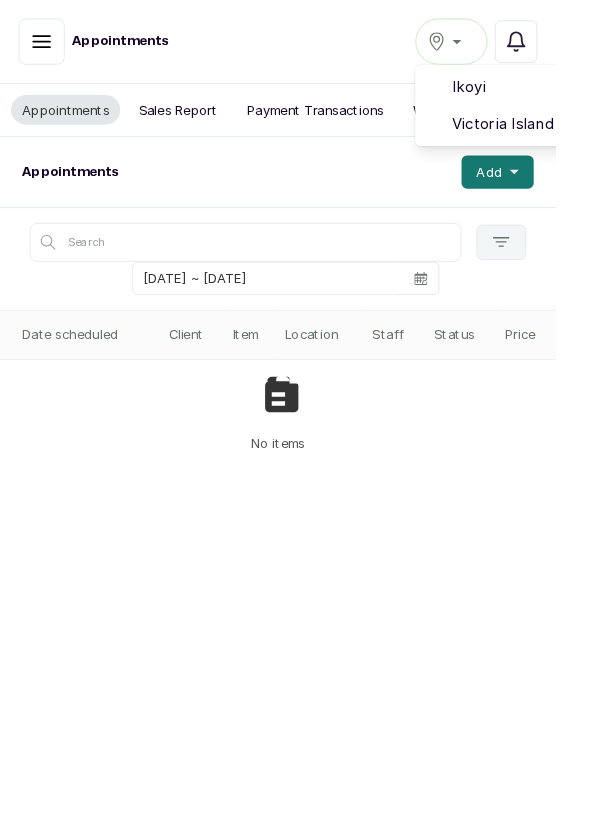 click on "Victoria Island" at bounding box center (561, 134) 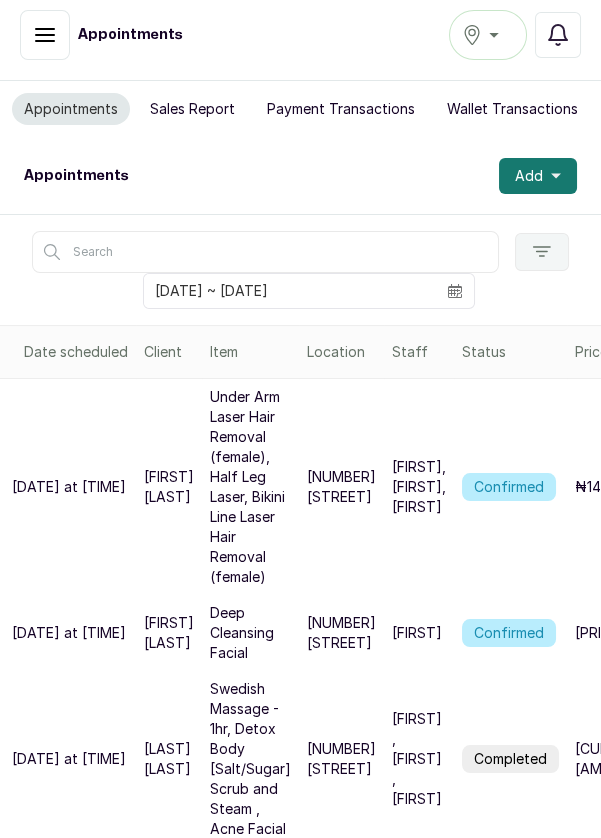 scroll, scrollTop: 0, scrollLeft: 0, axis: both 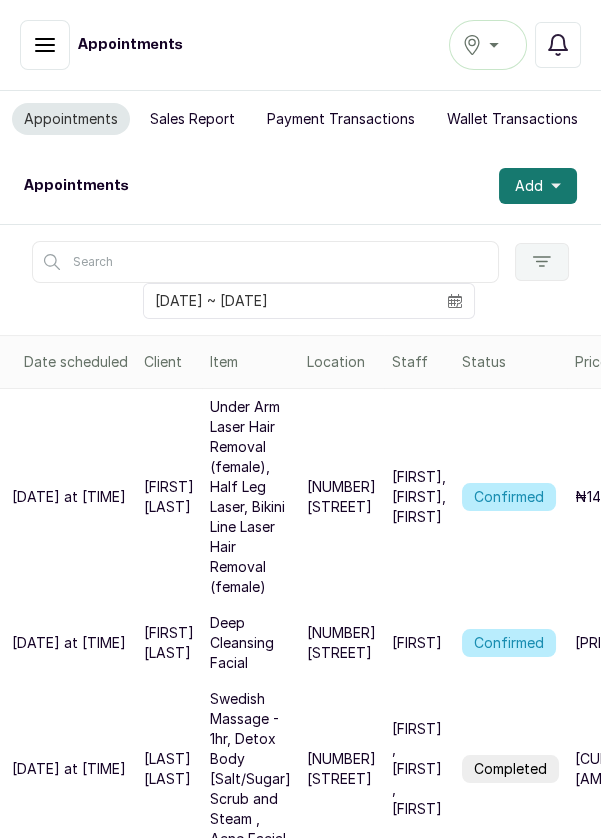 click on "[FIRST], [FIRST], [FIRST]" at bounding box center [419, 497] 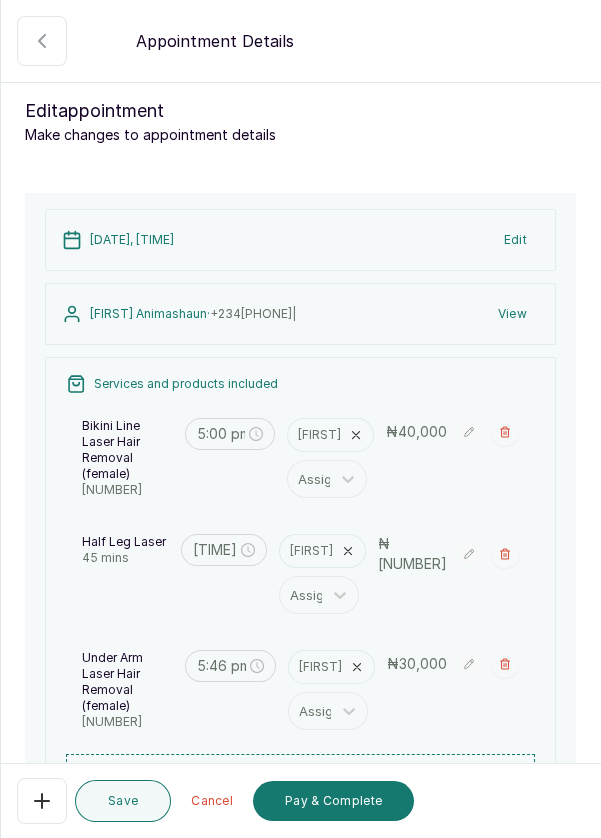 click at bounding box center [300, 211] 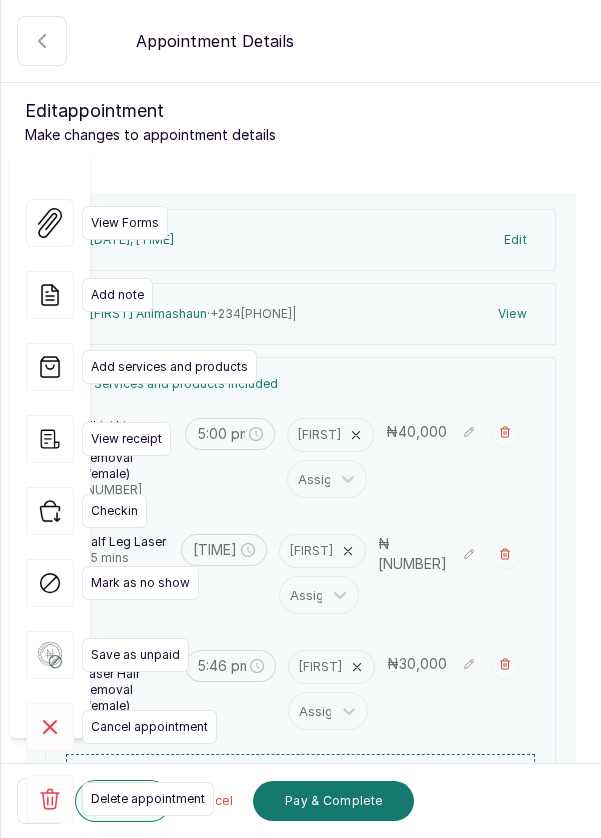 click on "Cancel appointment" at bounding box center [149, 727] 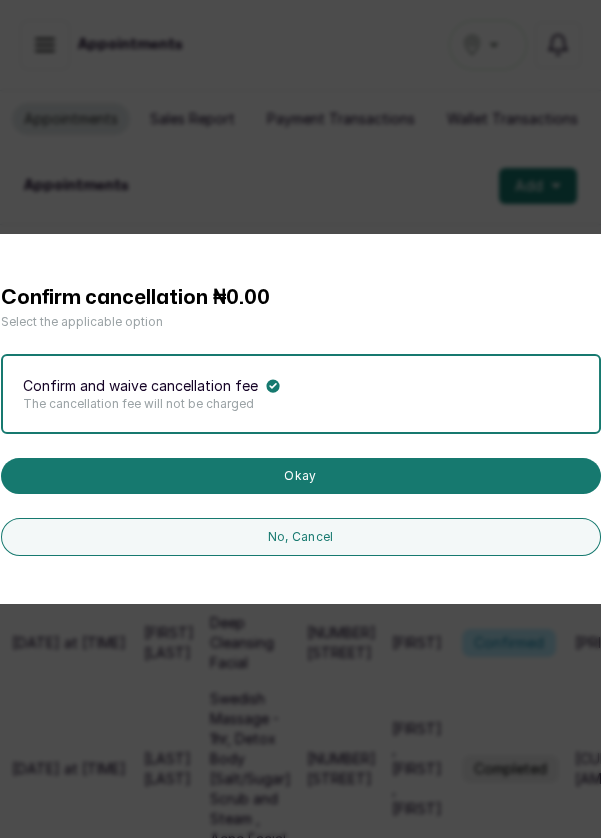 click on "Okay" at bounding box center [301, 476] 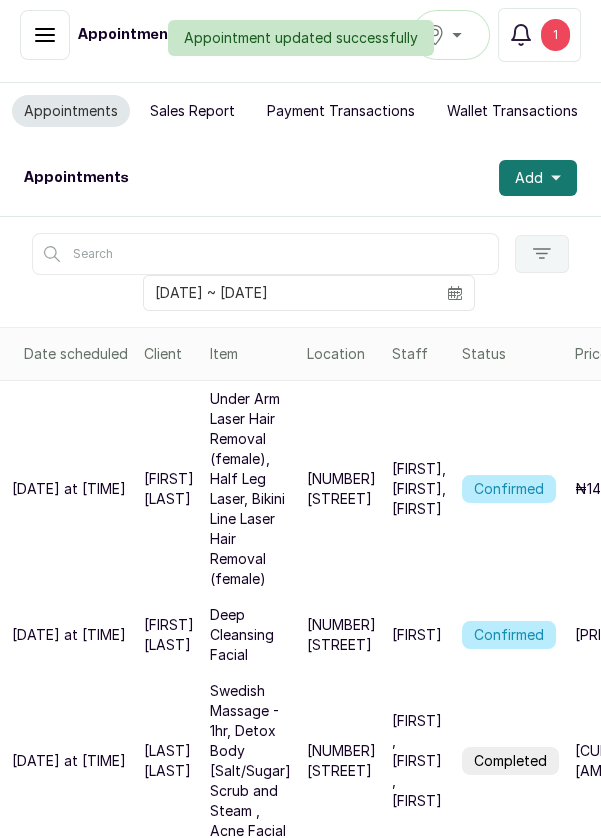 scroll, scrollTop: 0, scrollLeft: 0, axis: both 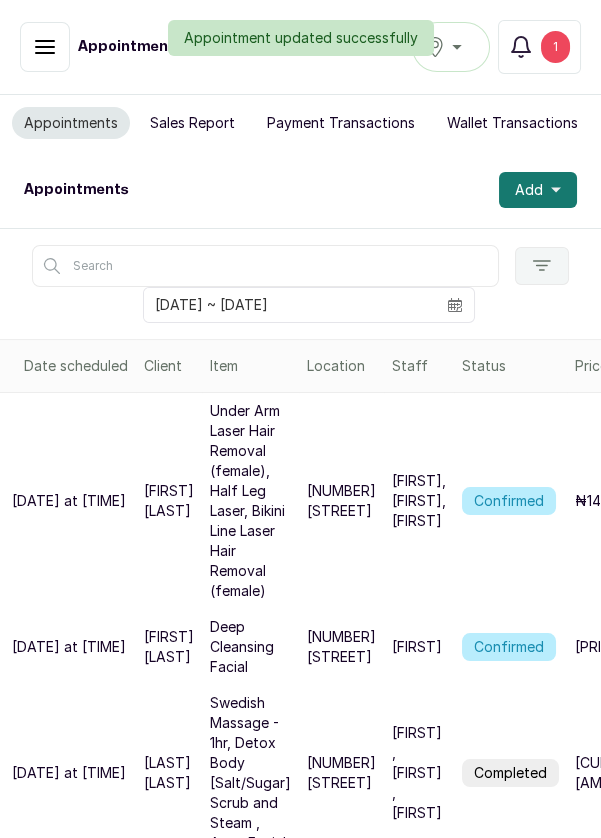click on "Add" at bounding box center [529, 190] 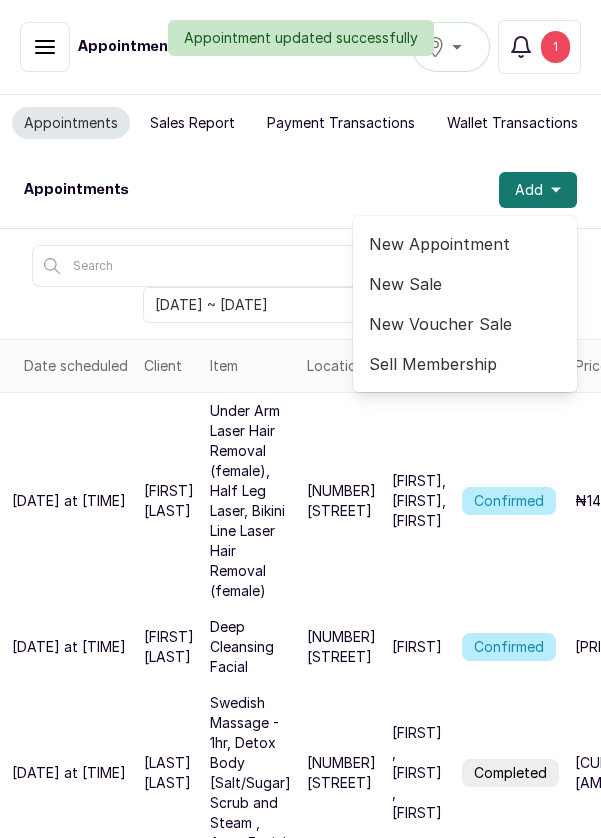 click on "New Appointment" at bounding box center [465, 244] 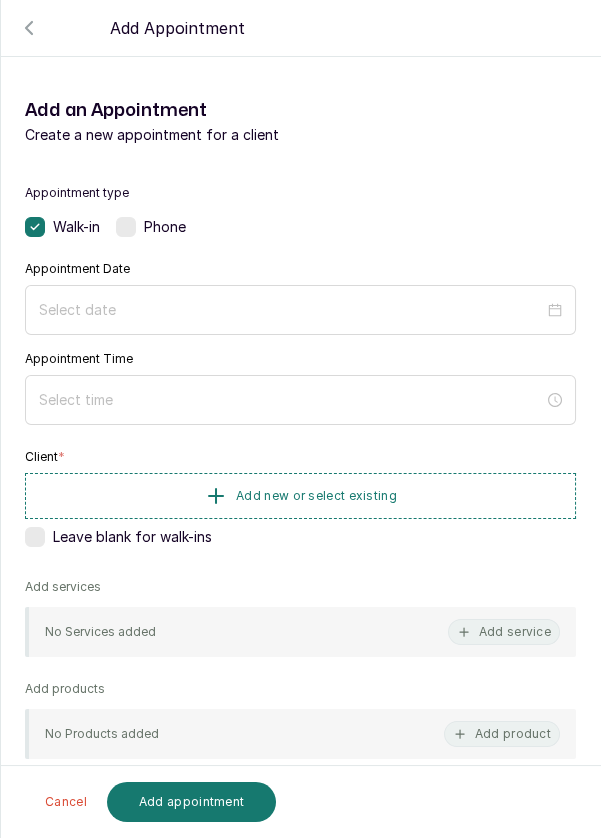 click at bounding box center (126, 227) 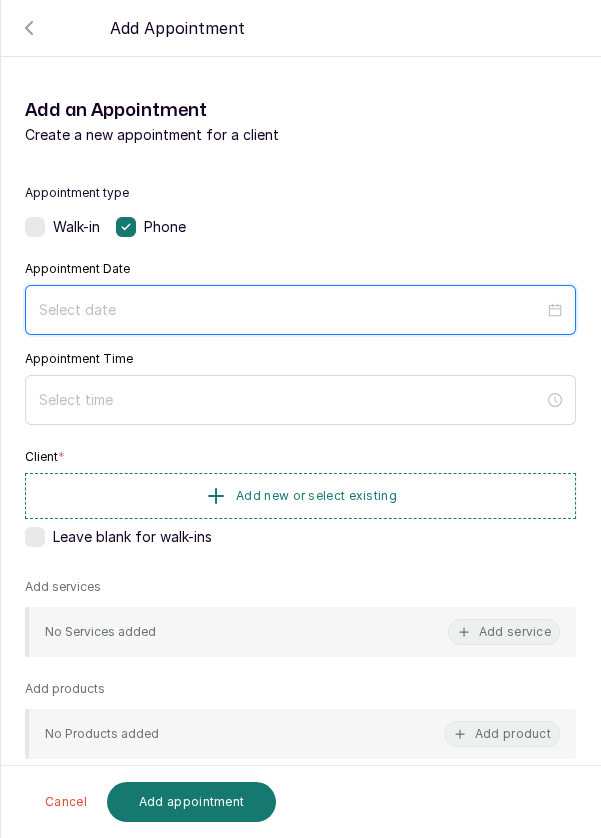click at bounding box center (291, 310) 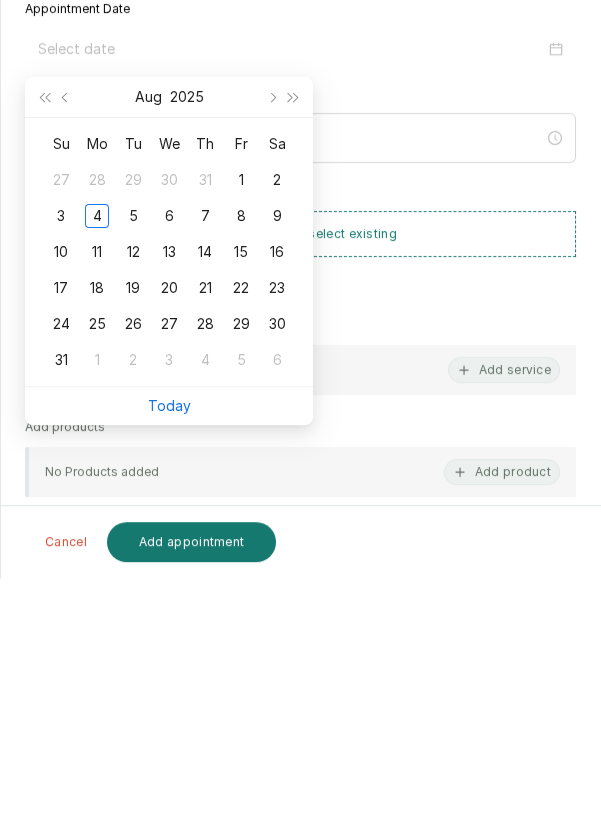 click on "Today" at bounding box center [169, 665] 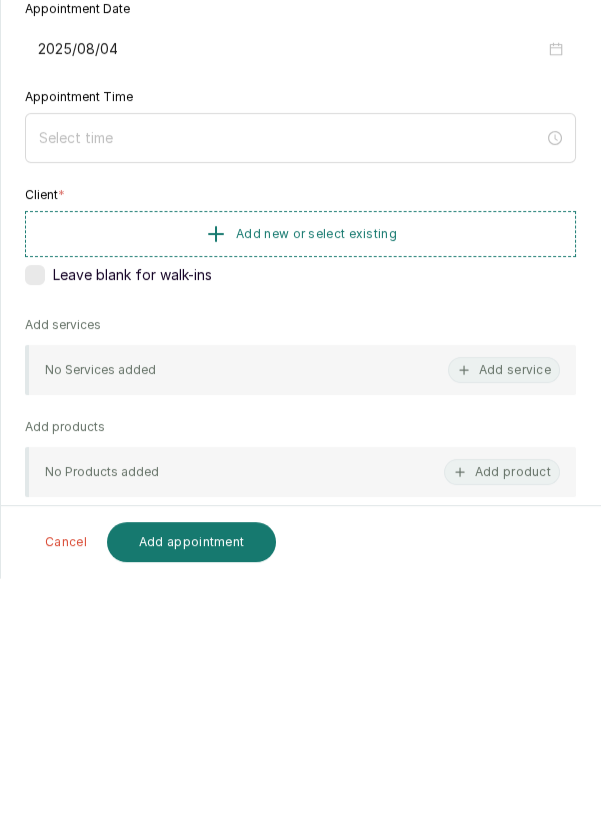 type on "2025/08/04" 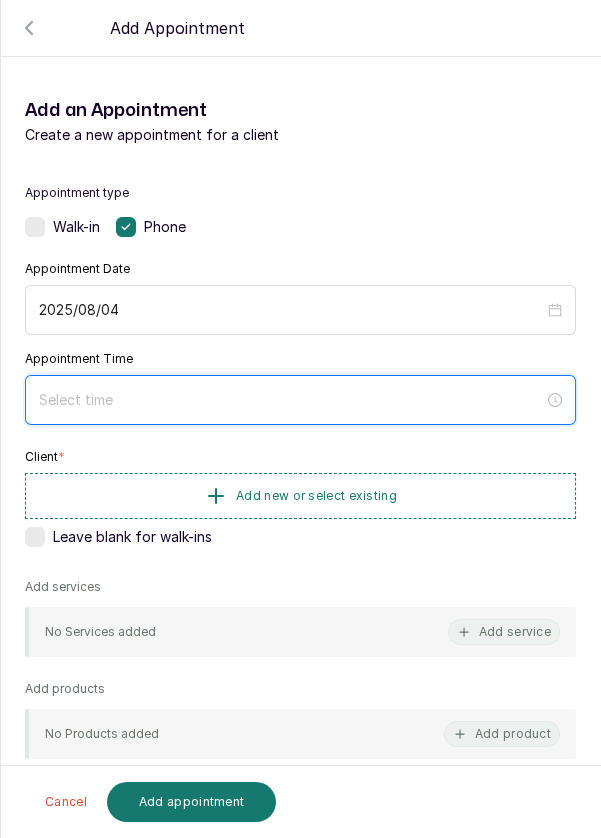 click at bounding box center (291, 400) 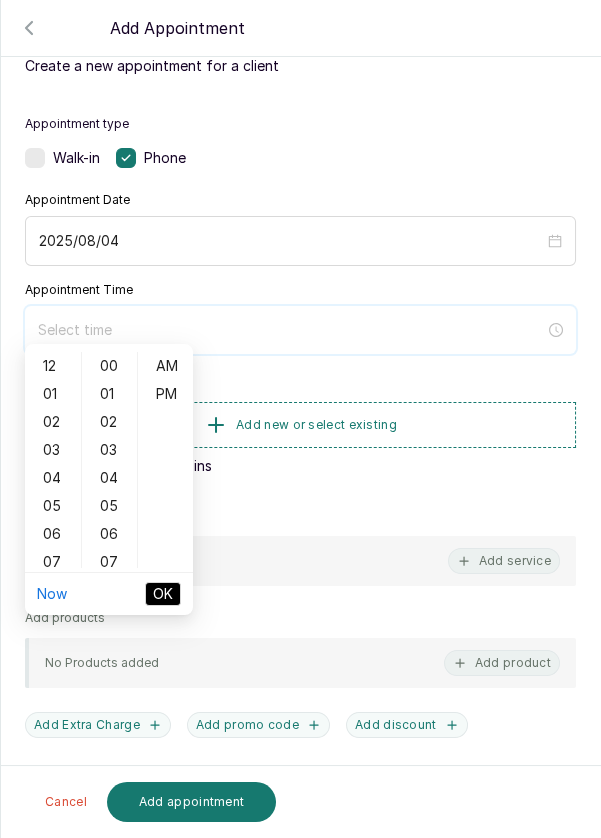 scroll, scrollTop: 83, scrollLeft: 0, axis: vertical 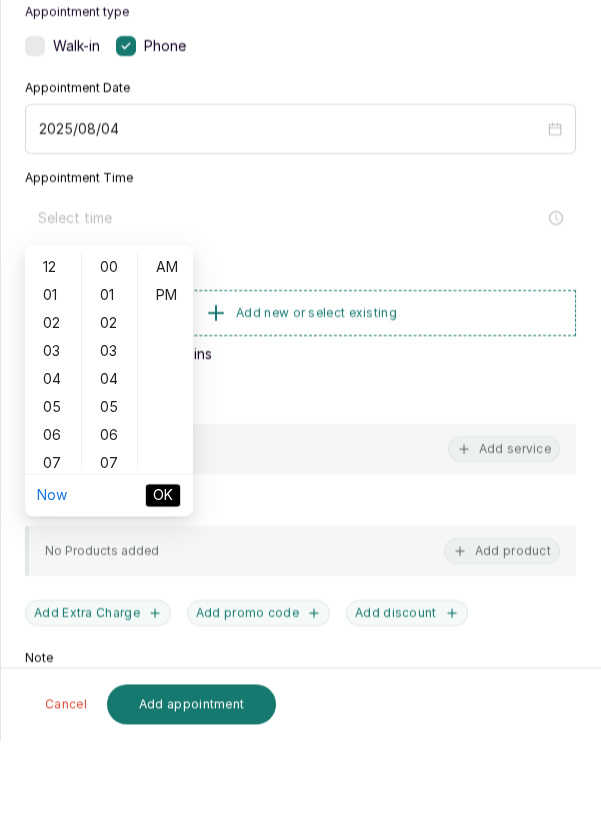 click on "06" at bounding box center [53, 533] 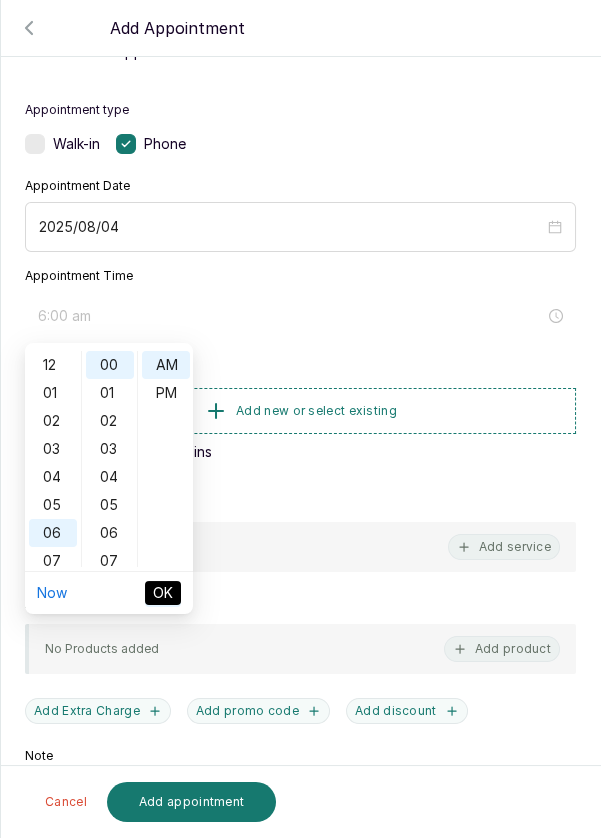 scroll, scrollTop: 119, scrollLeft: 0, axis: vertical 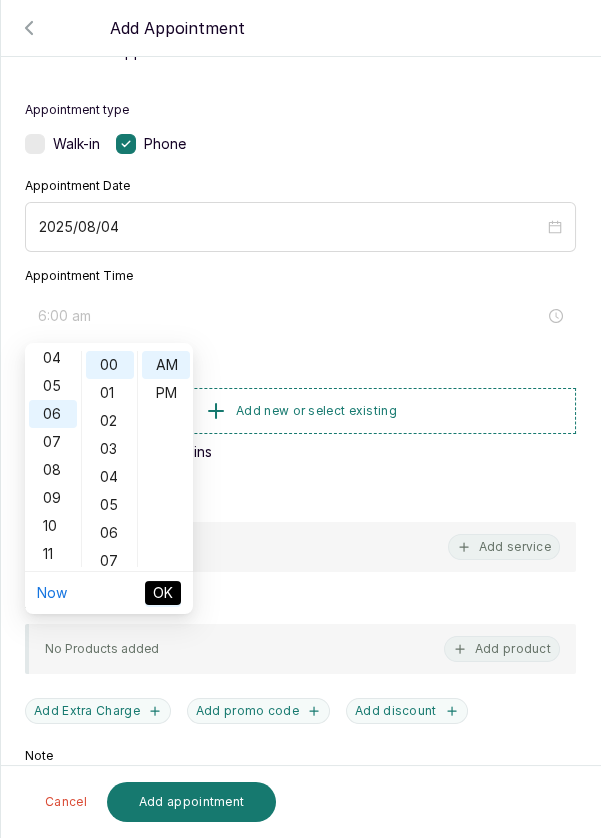 click on "PM" at bounding box center [166, 393] 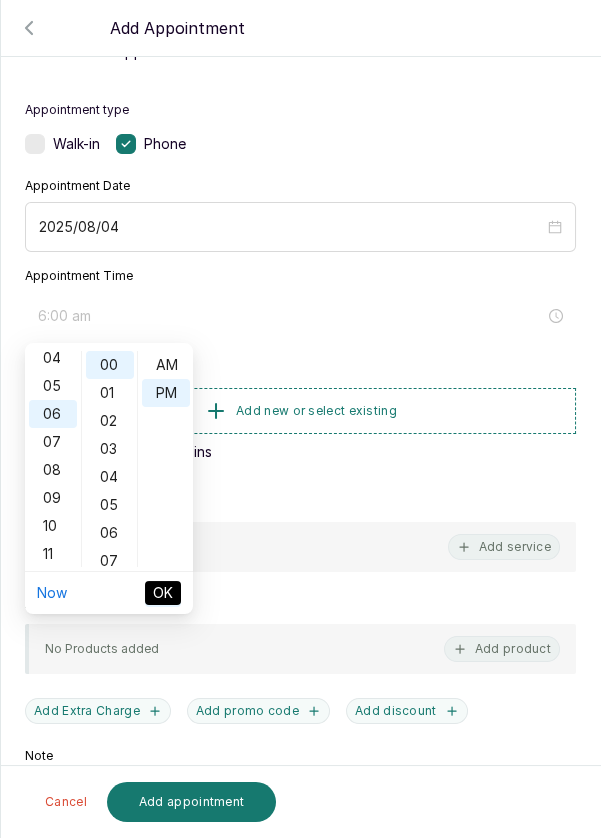 type on "6:00 pm" 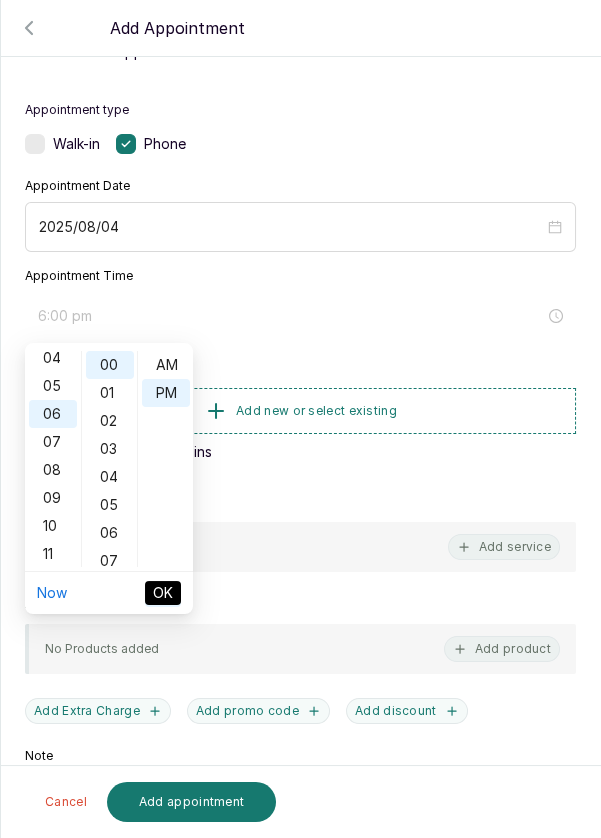 click on "OK" at bounding box center (163, 593) 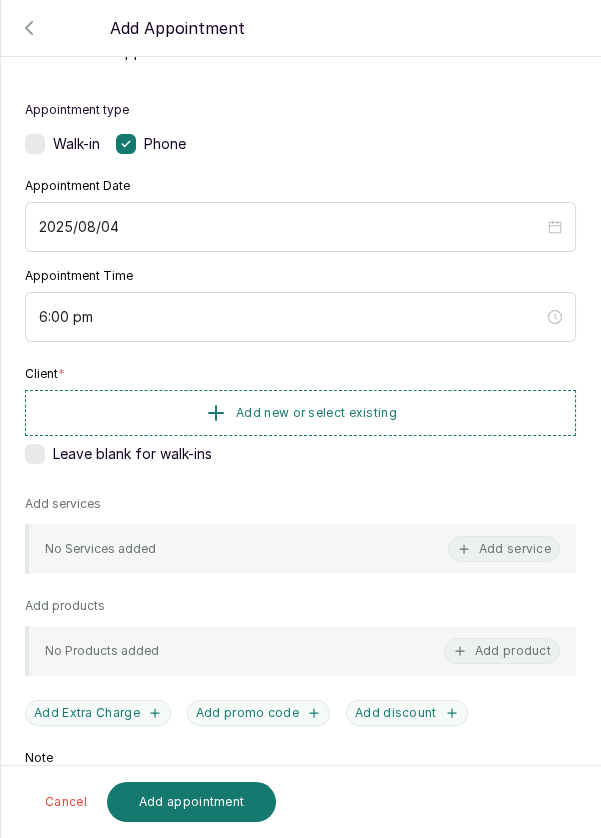 click on "Add new or select existing" at bounding box center (316, 413) 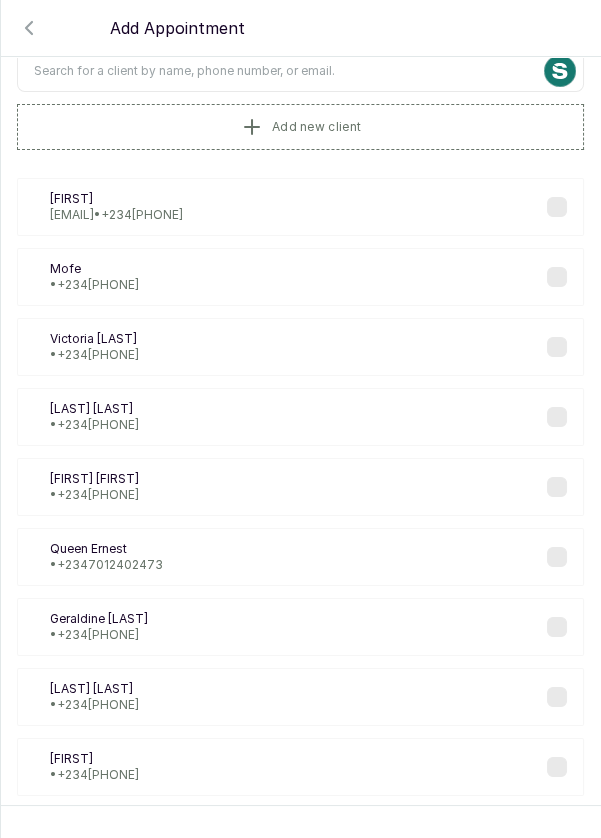 click on "Add new client" at bounding box center [300, 127] 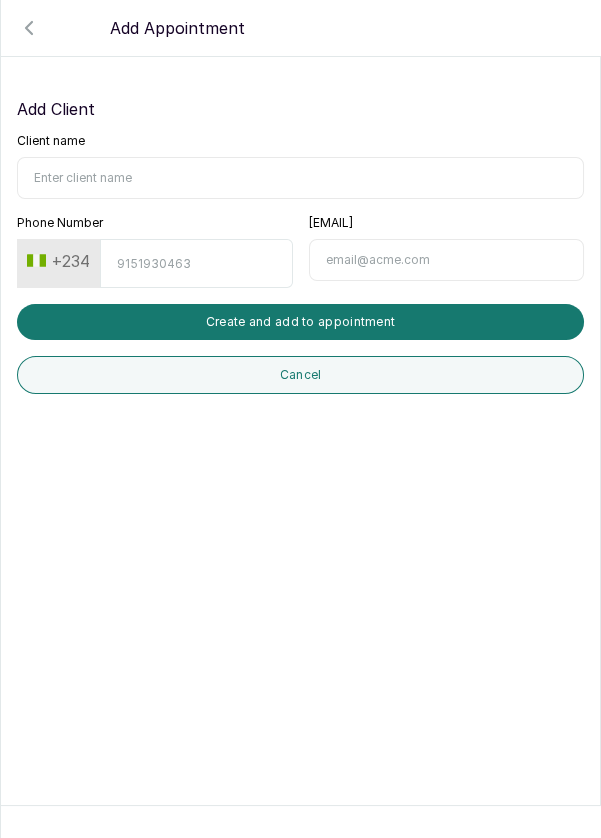 scroll, scrollTop: 0, scrollLeft: 0, axis: both 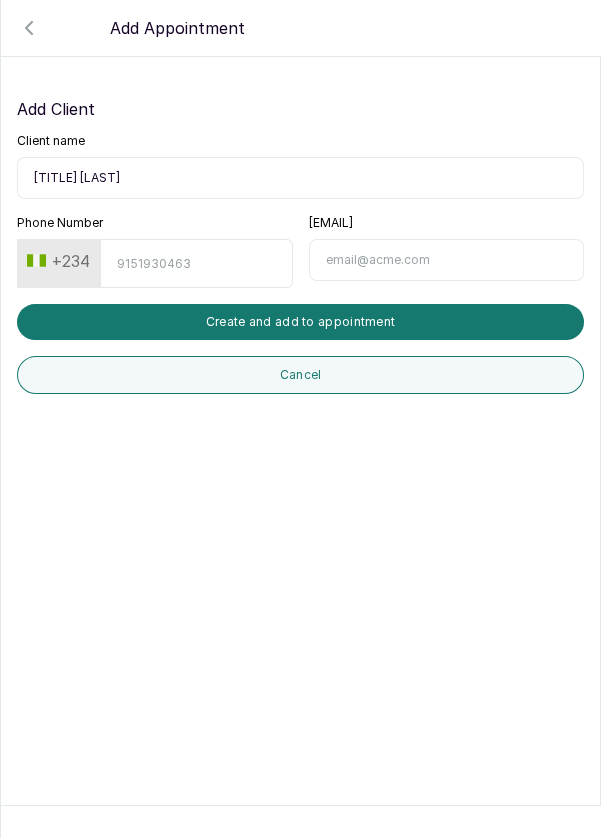 type on "[TITLE] [LAST]" 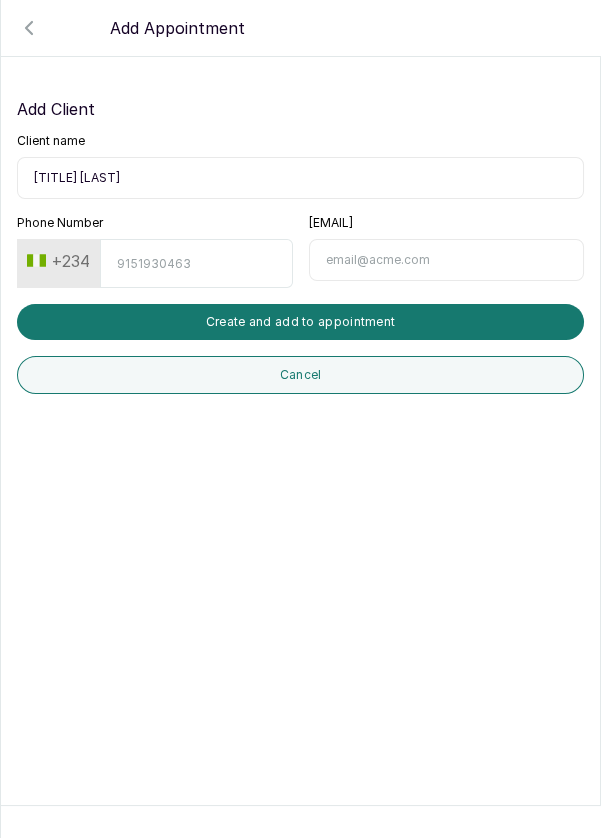 click on "Phone Number" at bounding box center [196, 263] 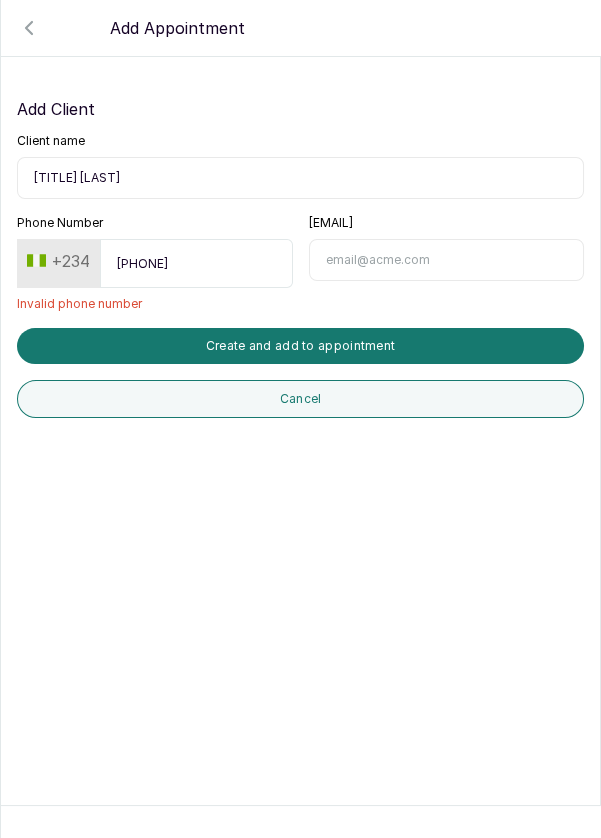 type on "[PHONE]" 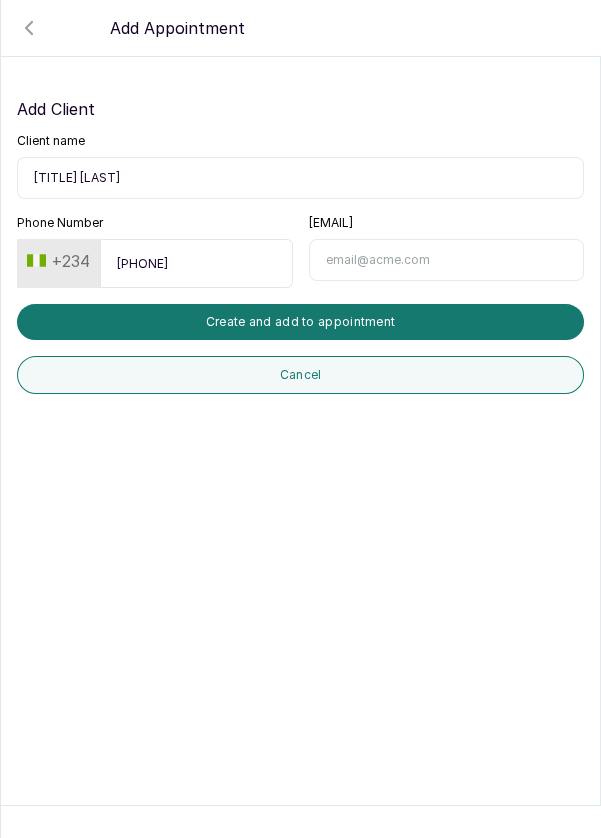 click on "Create and add to appointment" at bounding box center [300, 322] 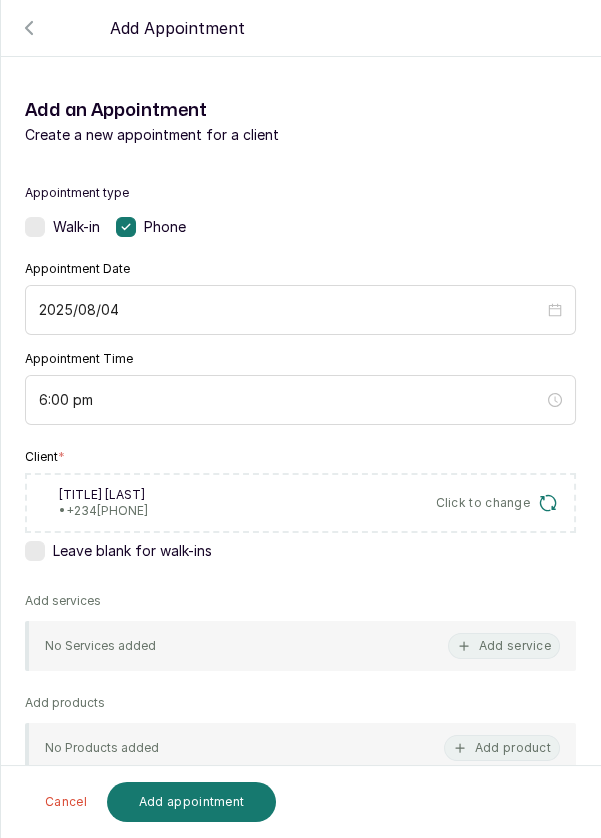 click on "Add service" at bounding box center (504, 646) 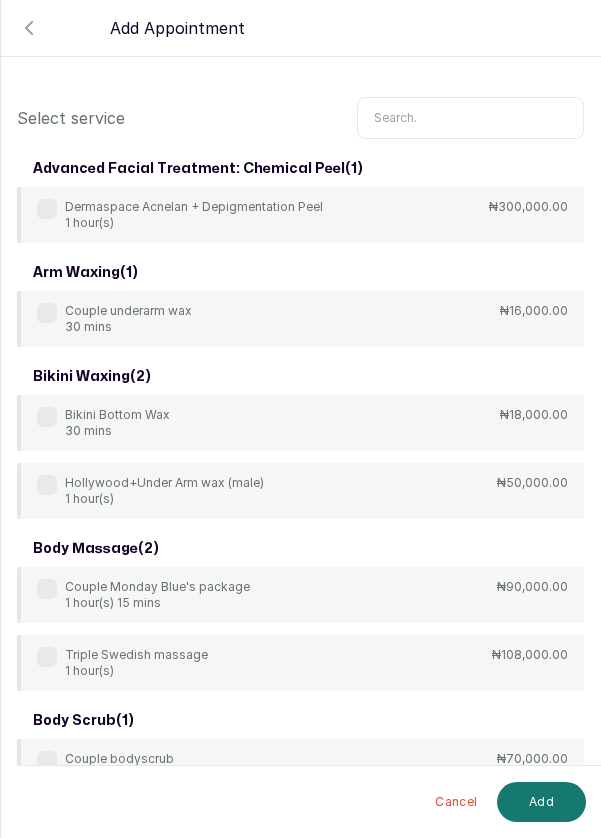 scroll, scrollTop: 0, scrollLeft: 0, axis: both 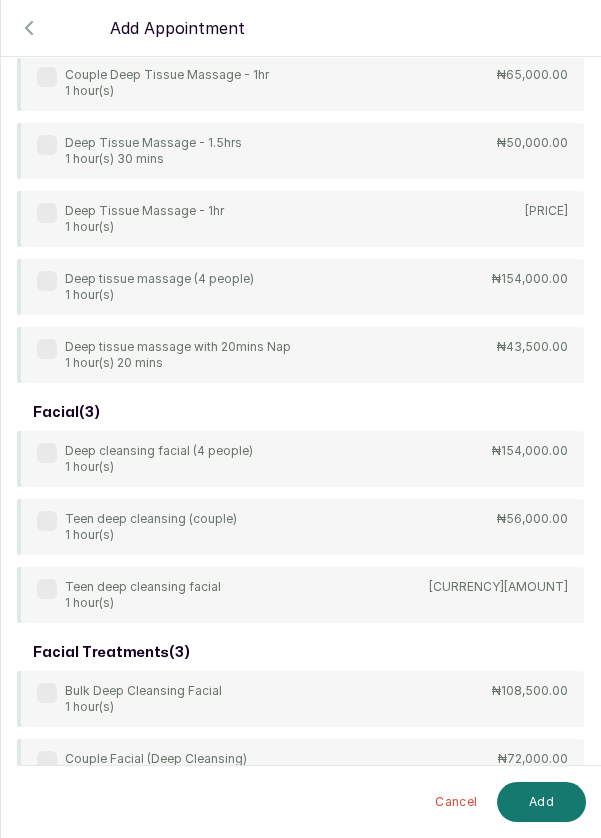 type on "Dee" 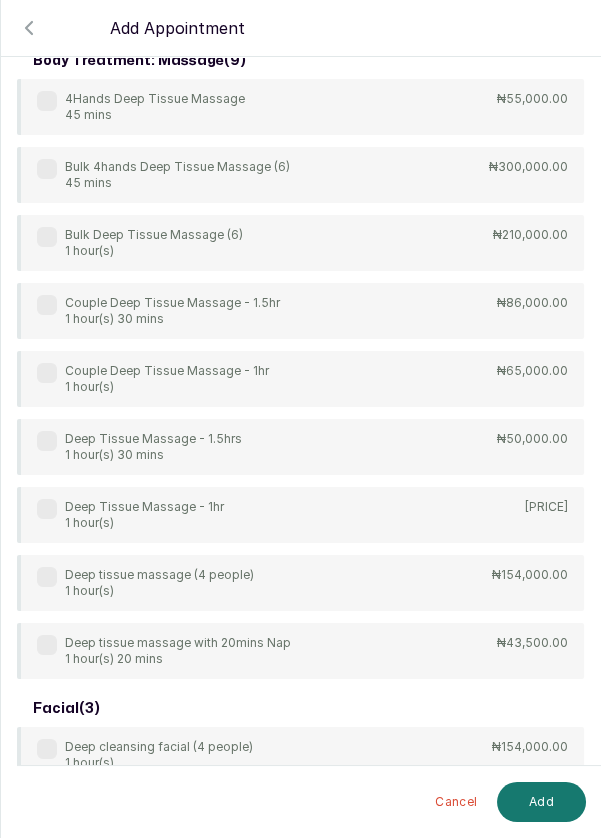 click at bounding box center (47, 509) 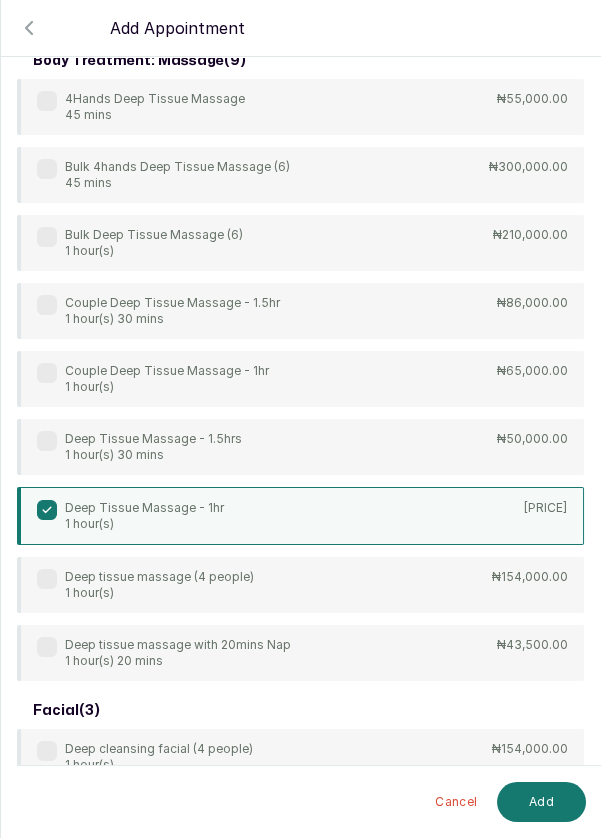 scroll, scrollTop: 0, scrollLeft: 0, axis: both 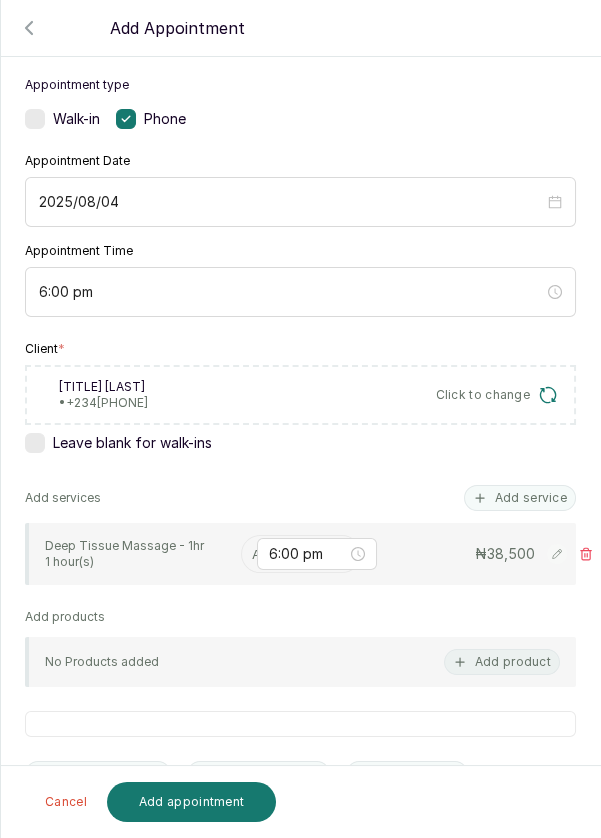 click on "[SERVICE] - 1hr 1 hour(s) Assign [TIME] ₦ [PRICE]" at bounding box center [302, 554] 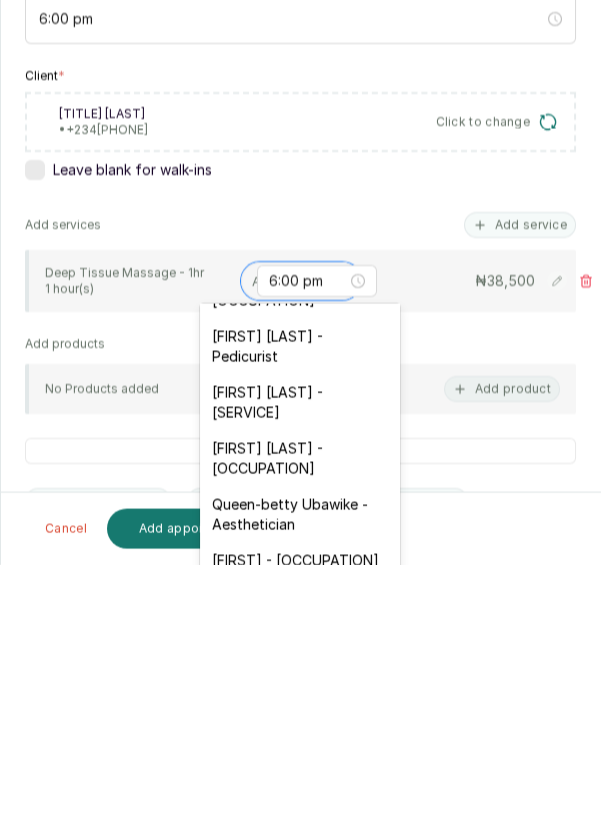 scroll, scrollTop: 252, scrollLeft: 0, axis: vertical 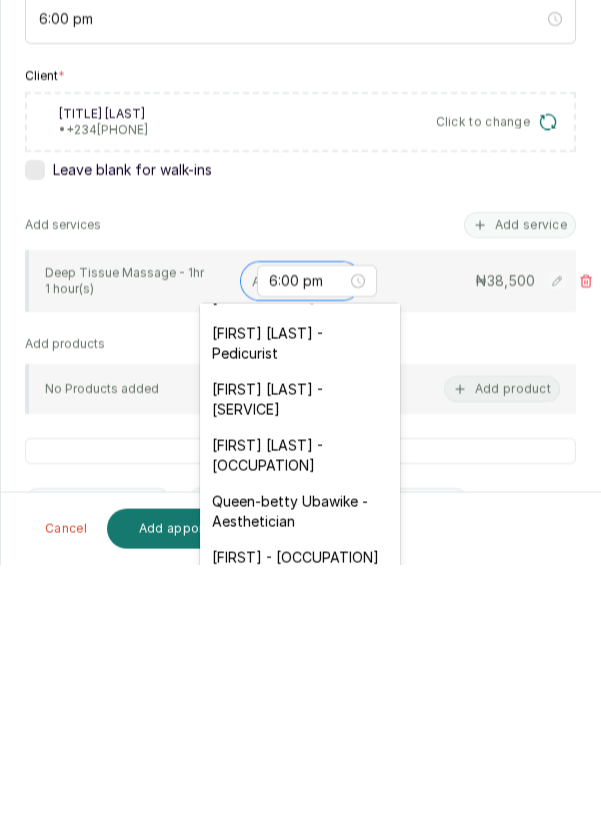 click on "[FIRST] [LAST] - [SERVICE]" at bounding box center [300, 673] 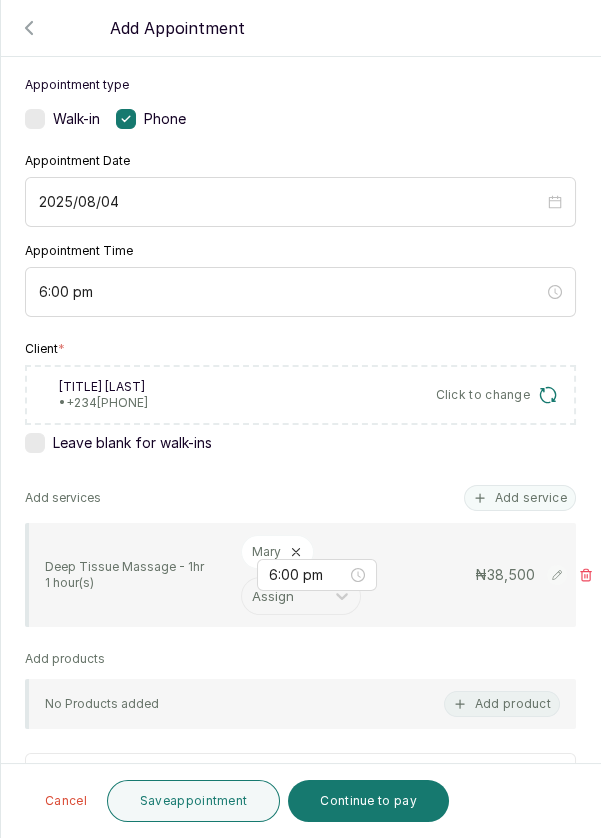 click on "Continue to pay" at bounding box center (368, 801) 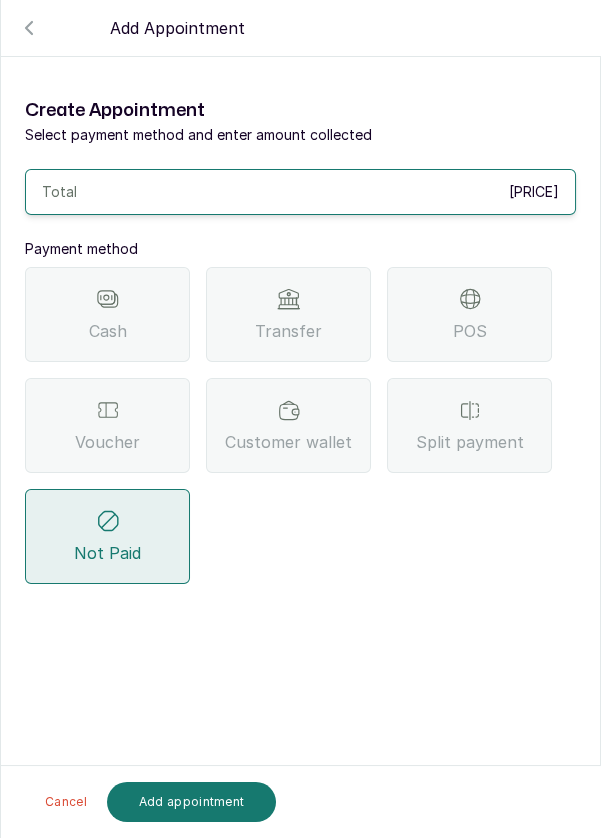 scroll, scrollTop: 0, scrollLeft: 0, axis: both 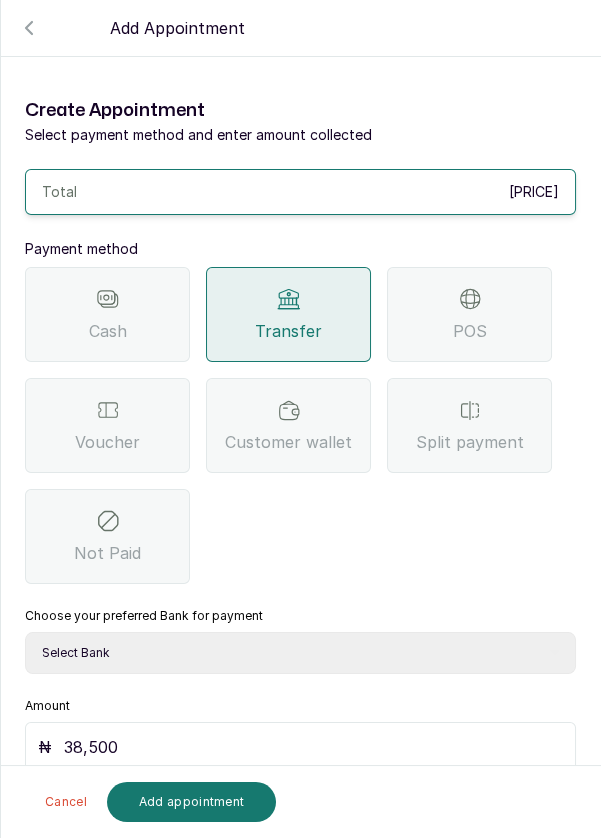 click on "Select Bank DERMASPACE ESTHETIC & WELLNESS CENT Sterling Bank DERMASPACEEST/DERMASPACE VICTORIA ISLAND 01 Paystack-Titan Dermaspace Esthetic @doroki Paga DERMASPACE ESTHETIC AND WELLNESS CENTRE Access Bank" at bounding box center [300, 653] 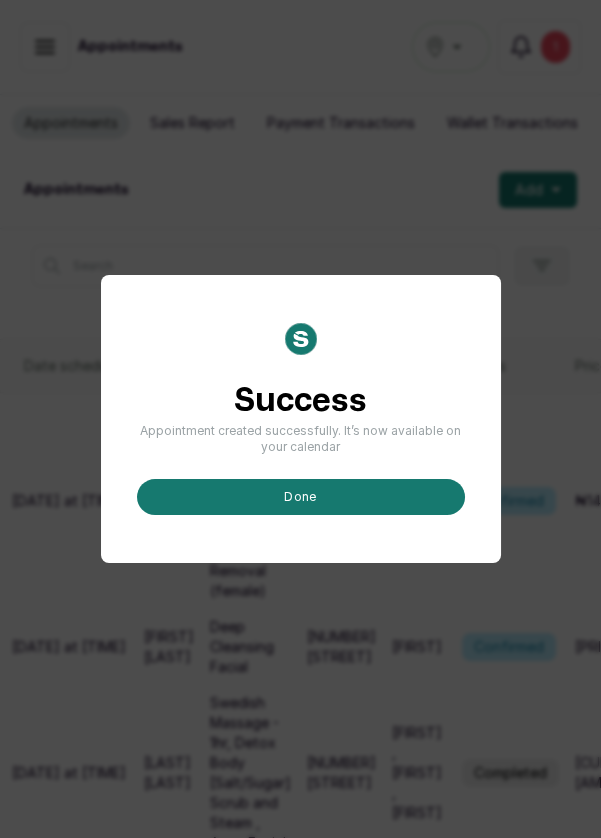 click on "done" at bounding box center (301, 497) 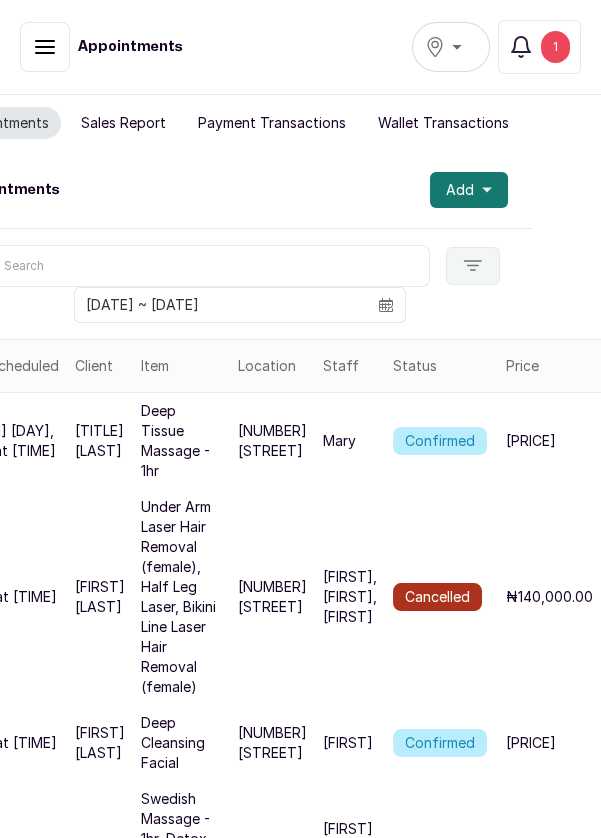 scroll, scrollTop: 0, scrollLeft: 0, axis: both 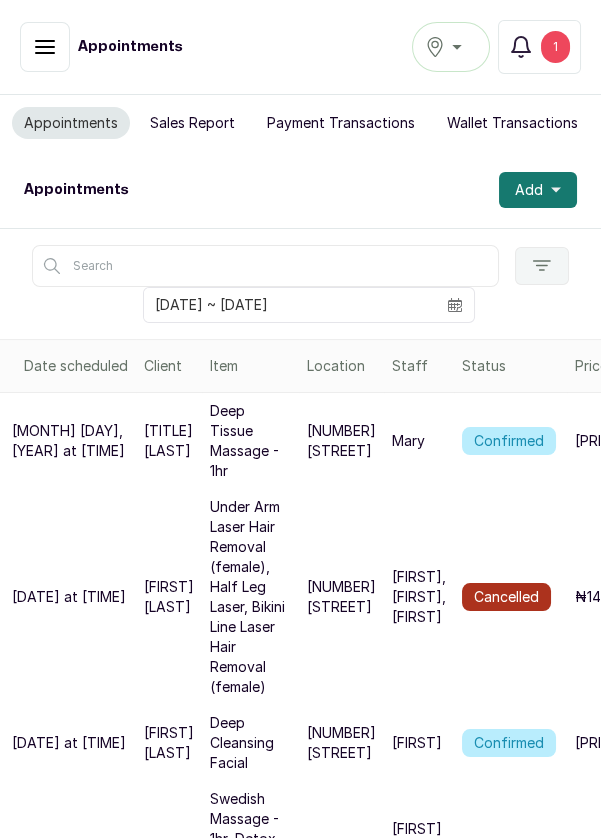 click on "Add" at bounding box center (529, 190) 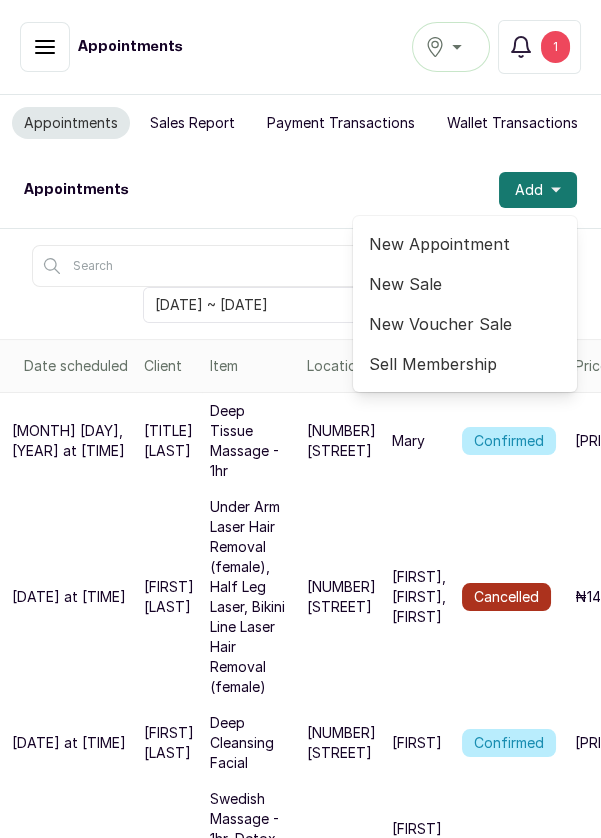 click on "New Appointment" at bounding box center (465, 244) 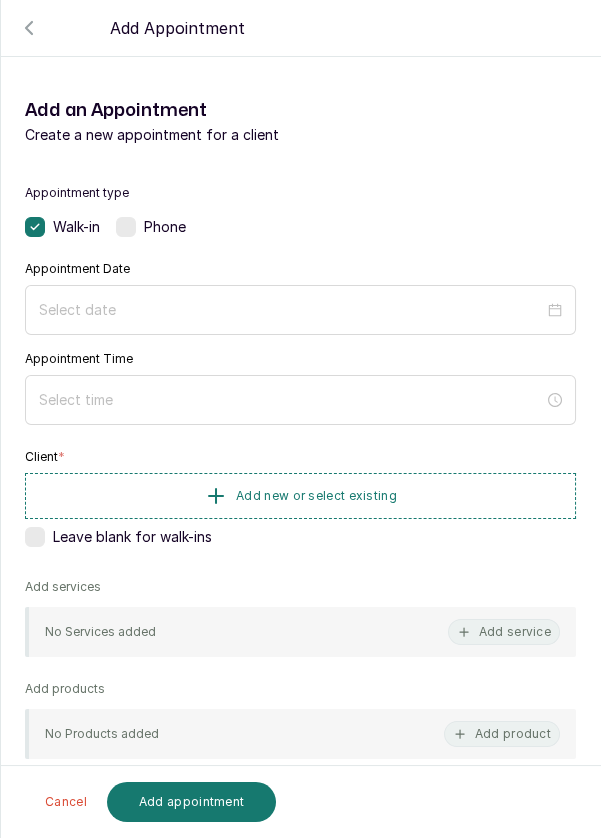 click at bounding box center [126, 227] 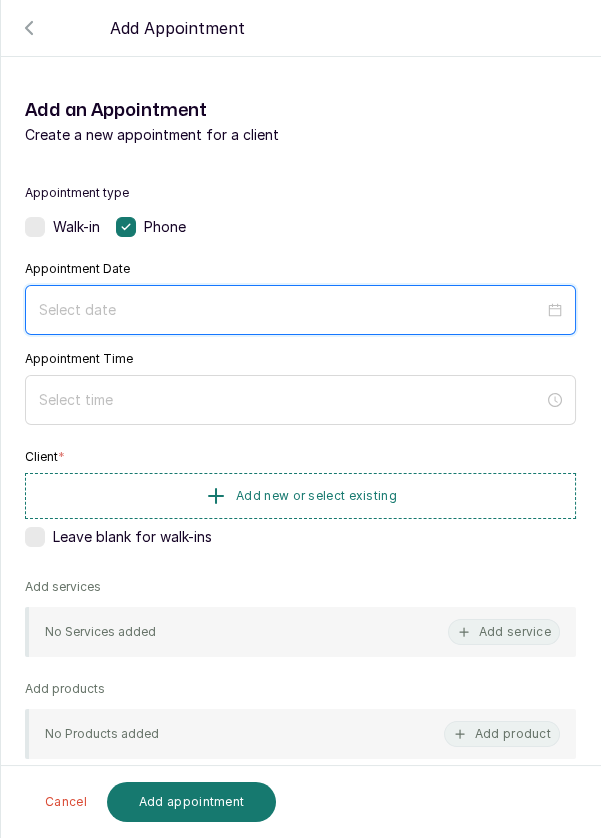 click at bounding box center [291, 310] 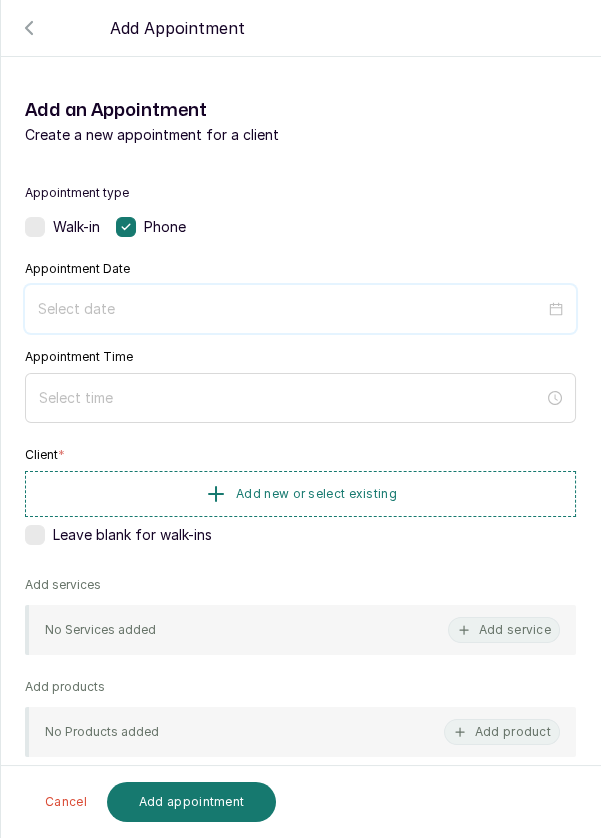 click at bounding box center [291, 309] 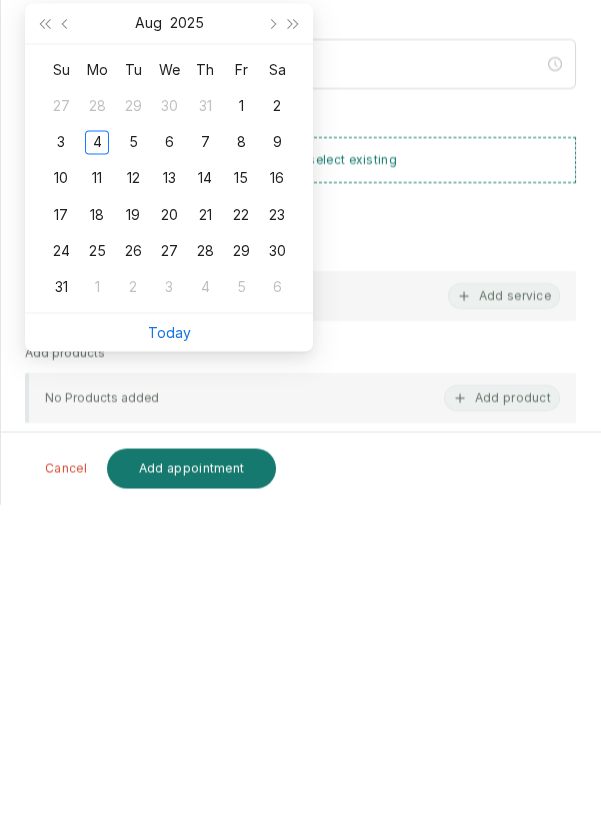 click on "Today" at bounding box center [169, 665] 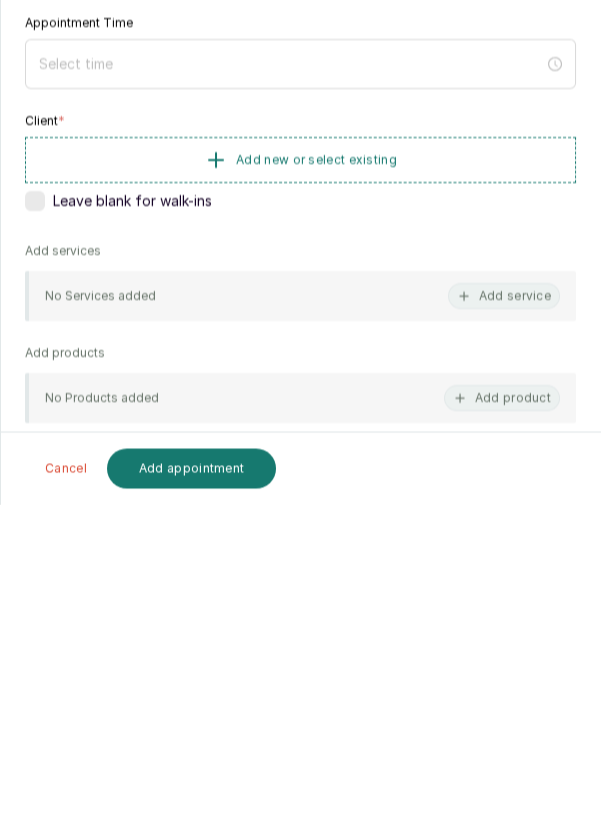 type on "2025/08/04" 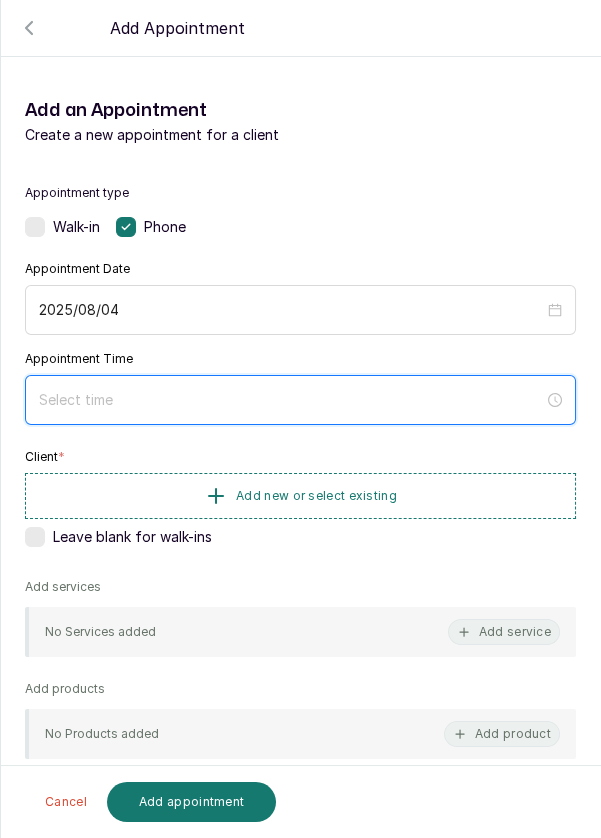 click at bounding box center (291, 400) 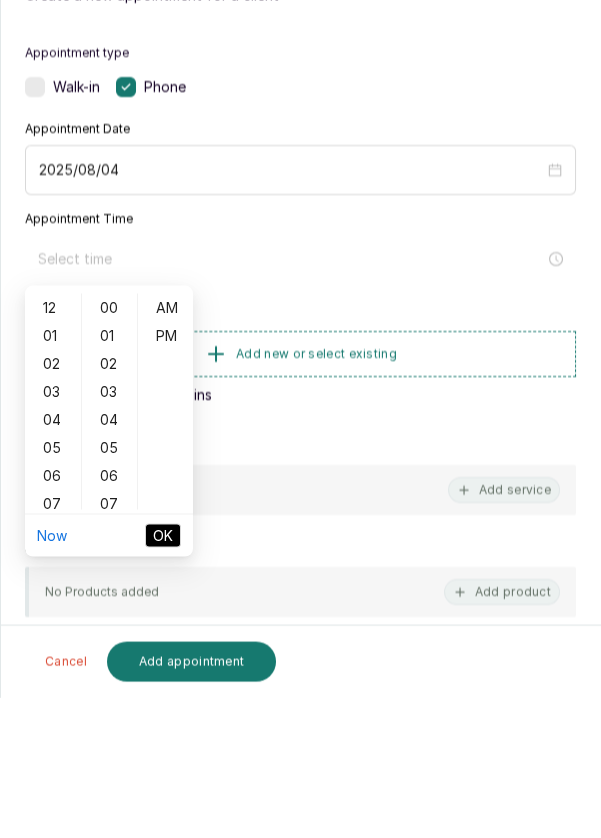 click on "06" at bounding box center [53, 616] 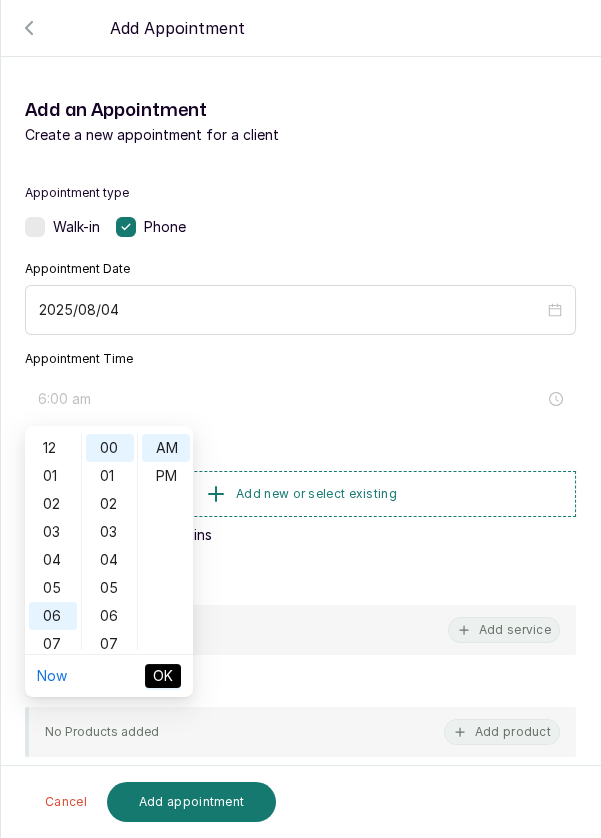 scroll, scrollTop: 119, scrollLeft: 0, axis: vertical 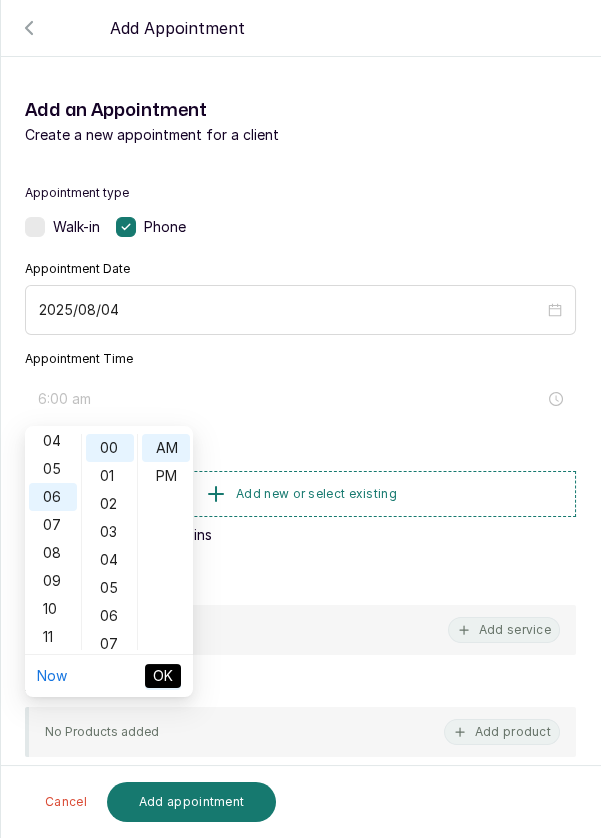 click on "07" at bounding box center [110, 644] 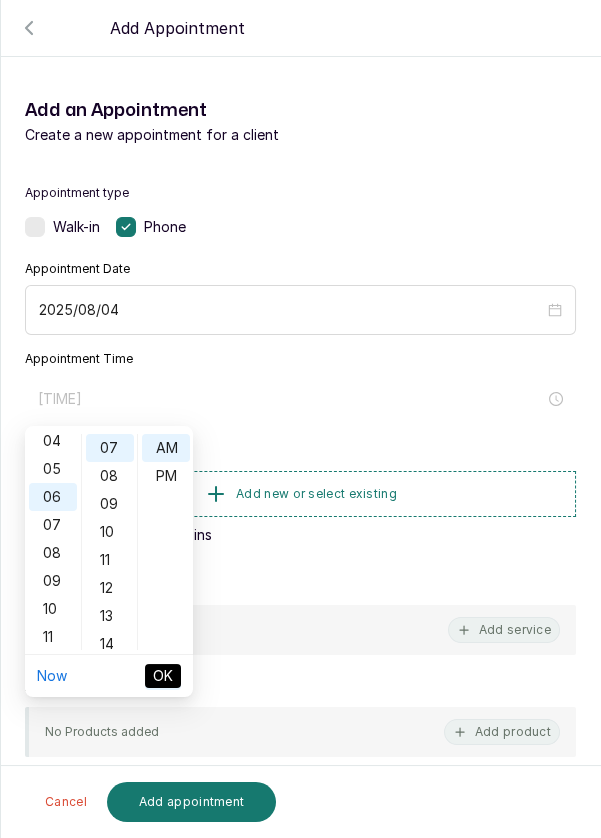 click on "14" at bounding box center [110, 644] 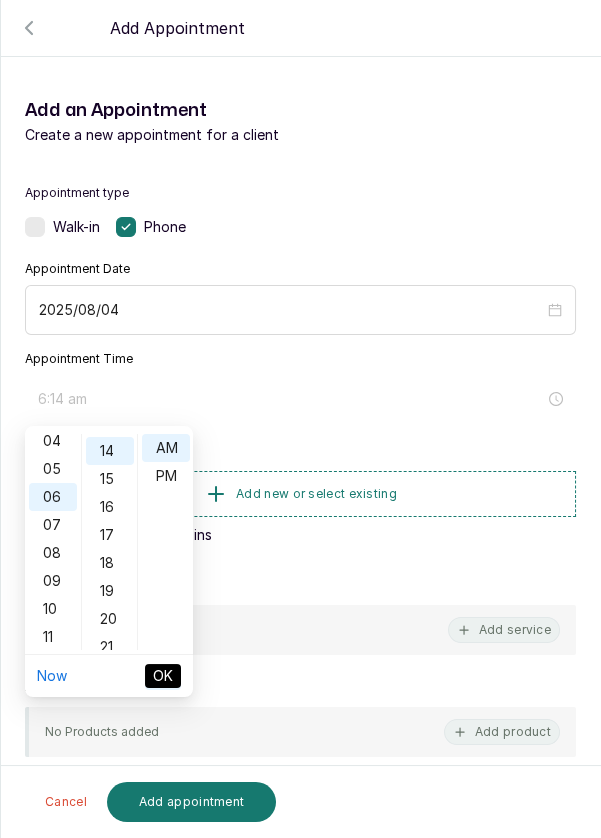 scroll, scrollTop: 392, scrollLeft: 0, axis: vertical 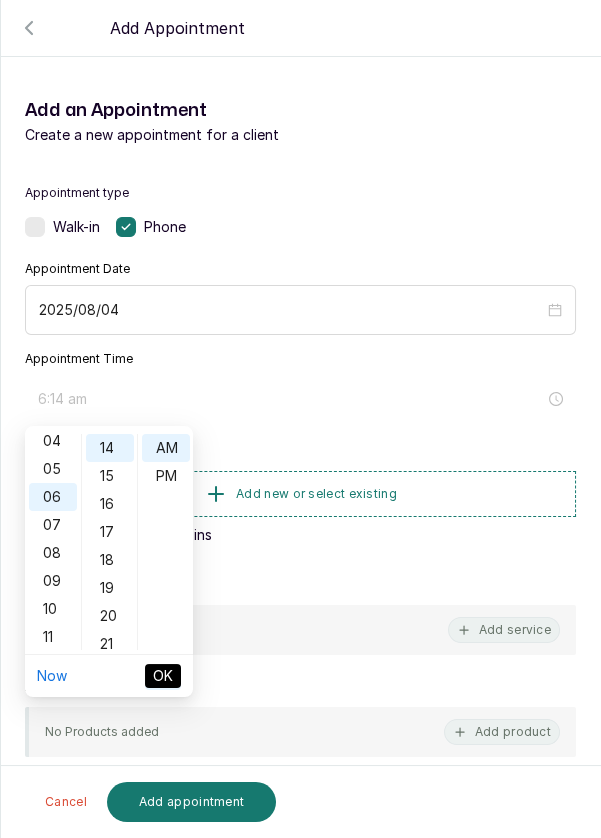 click on "12 01 02 03 04 05 06 07 08 09 10 11 00 01 02 03 04 05 06 07 08 09 10 11 12 13 14 15 16 17 18 19 20 21 22 23 24 25 26 27 28 29 30 31 32 33 34 35 36 37 38 39 40 41 42 43 44 45 46 47 48 49 50 51 52 53 54 55 56 57 58 59 AM PM" at bounding box center (109, 542) 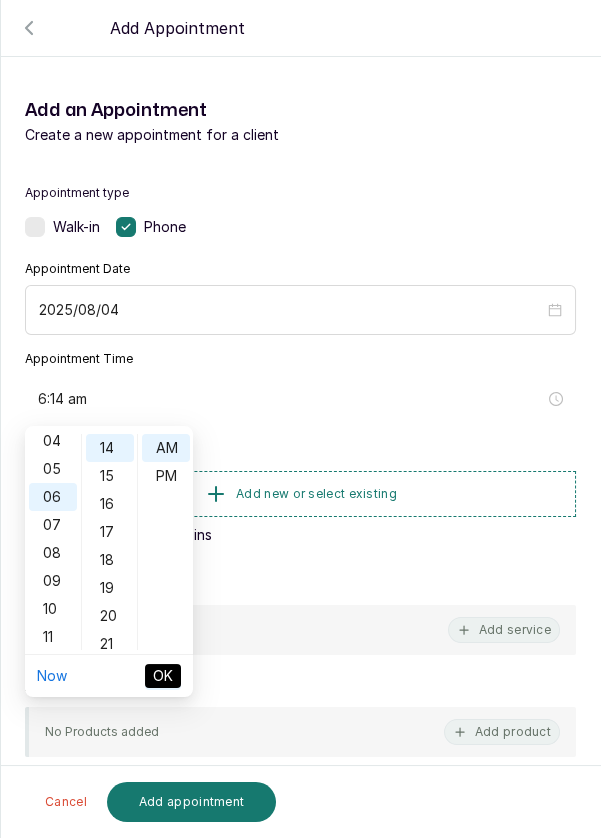 click on "12 01 02 03 04 05 06 07 08 09 10 11 00 01 02 03 04 05 06 07 08 09 10 11 12 13 14 15 16 17 18 19 20 21 22 23 24 25 26 27 28 29 30 31 32 33 34 35 36 37 38 39 40 41 42 43 44 45 46 47 48 49 50 51 52 53 54 55 56 57 58 59 AM PM" at bounding box center (109, 542) 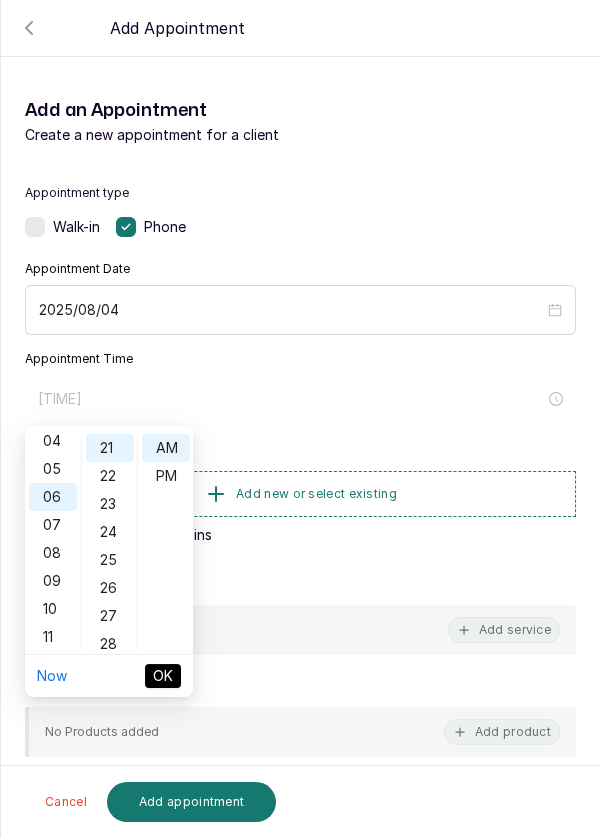 click on "28" at bounding box center [110, 644] 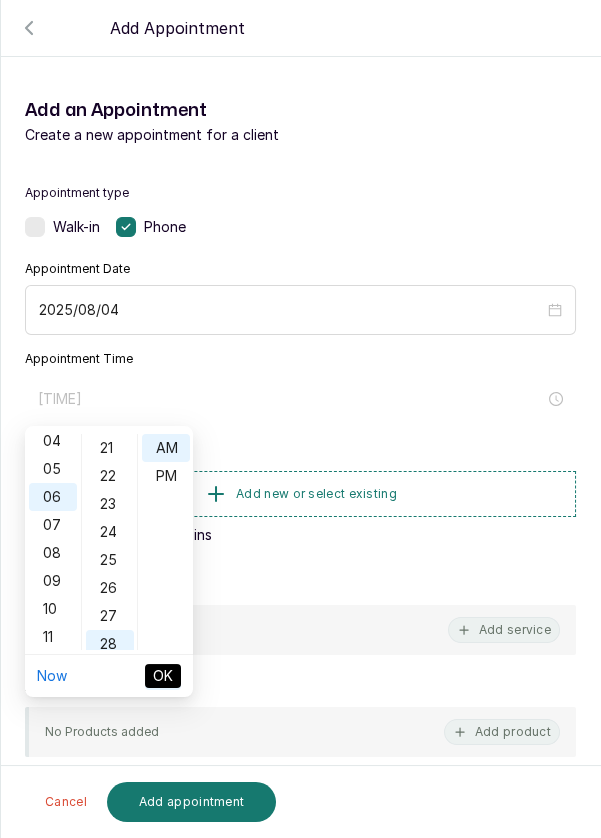 scroll, scrollTop: 784, scrollLeft: 0, axis: vertical 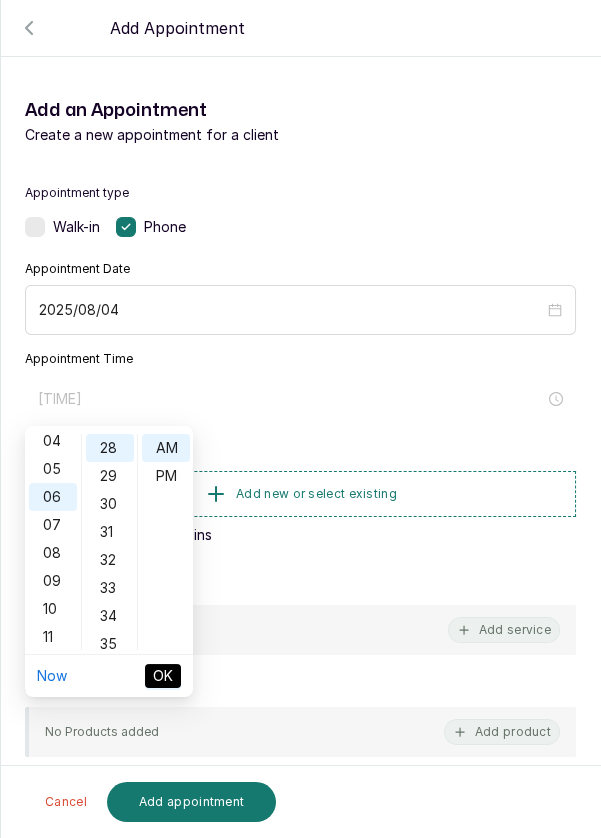 click on "30" at bounding box center [110, 504] 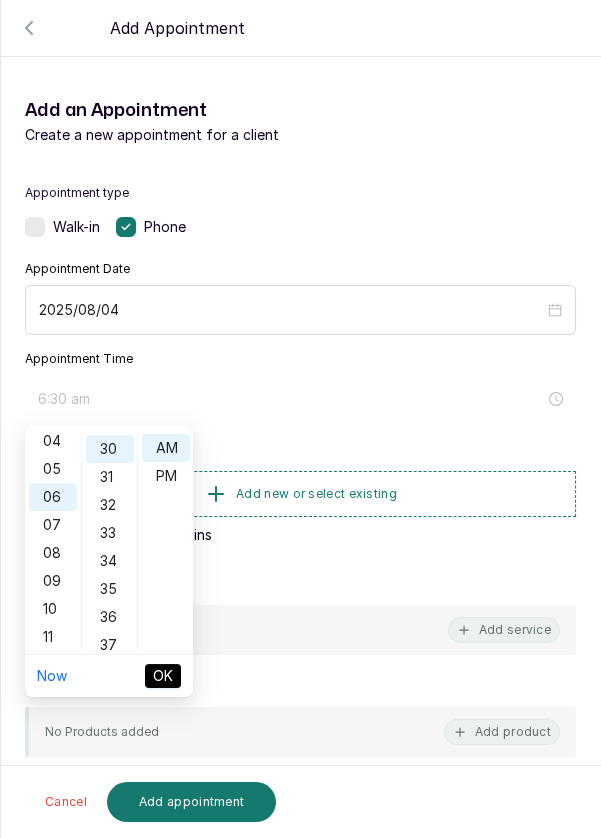scroll, scrollTop: 839, scrollLeft: 0, axis: vertical 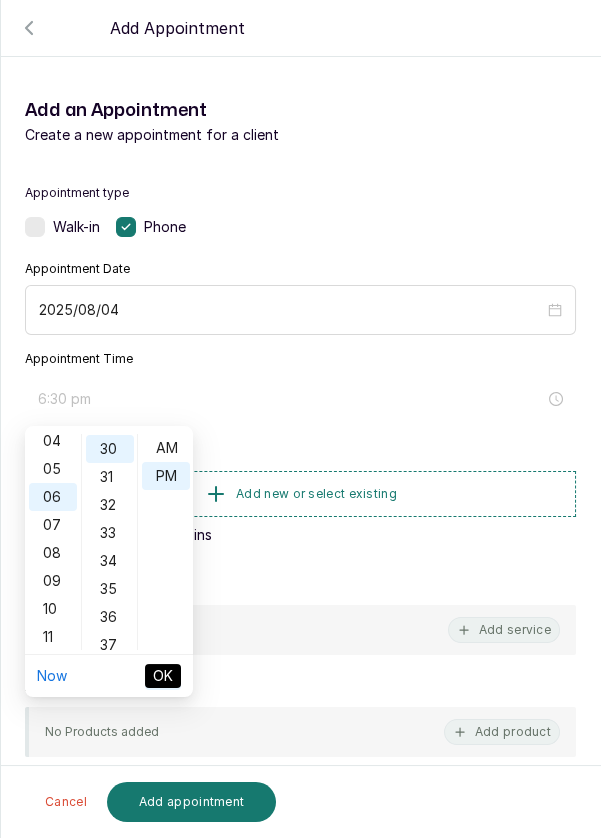 click on "OK" at bounding box center [163, 676] 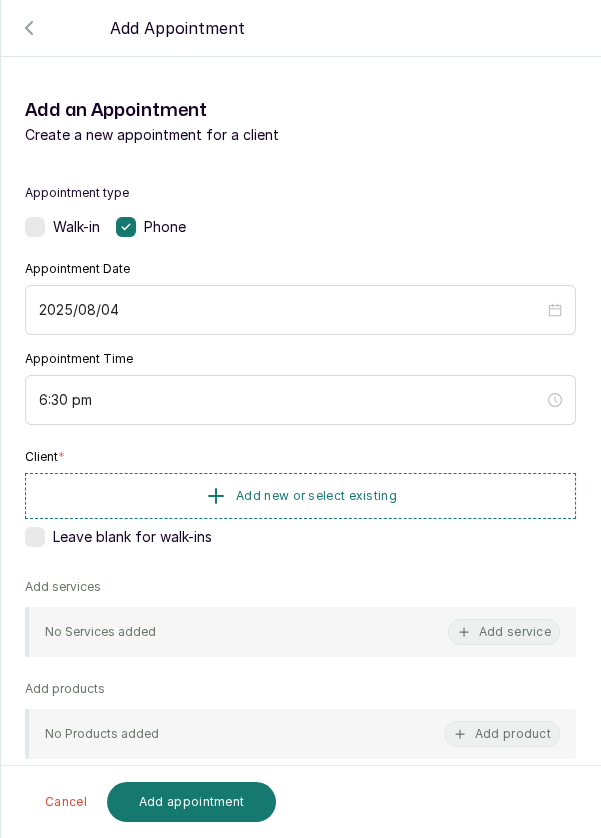 click on "Add new or select existing" at bounding box center (316, 496) 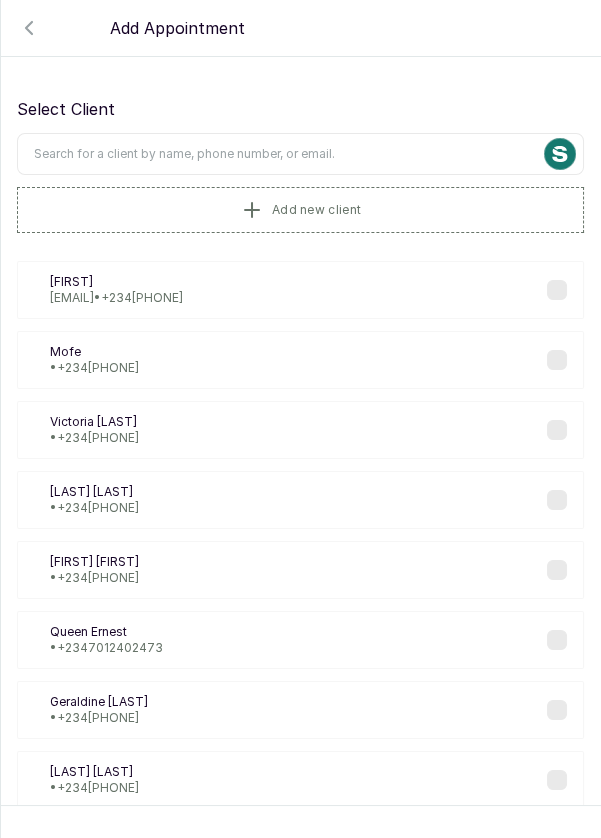 click at bounding box center (300, 154) 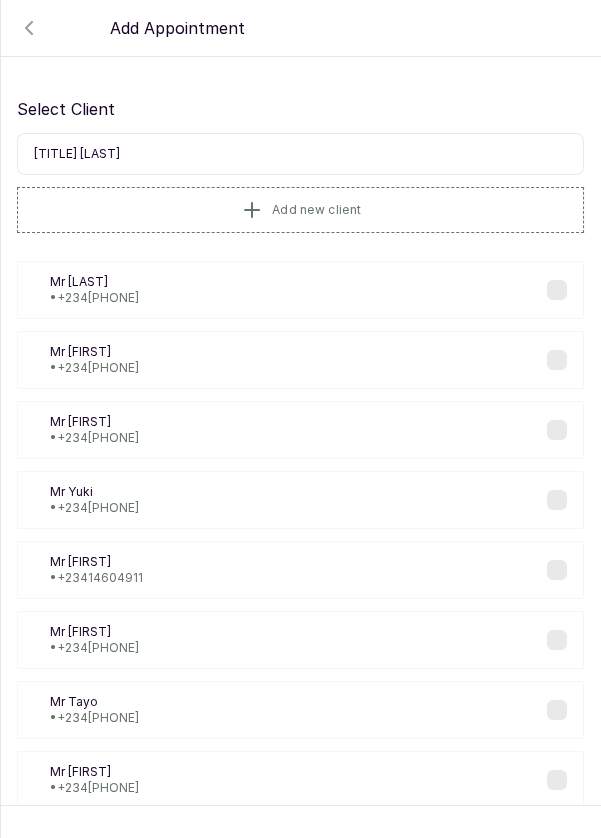 type on "Mr [LAST]" 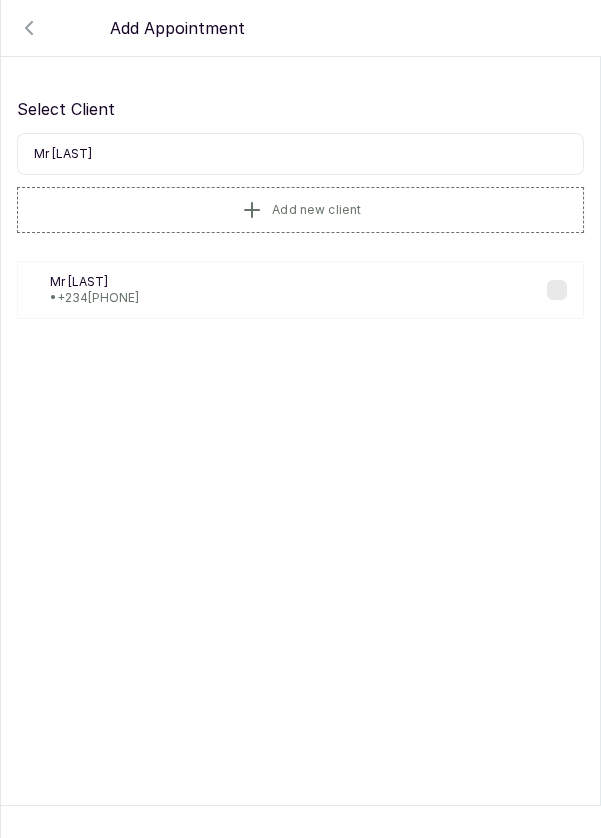 click on "Mo Mr   [LAST]  •  [PHONE]" at bounding box center [300, 290] 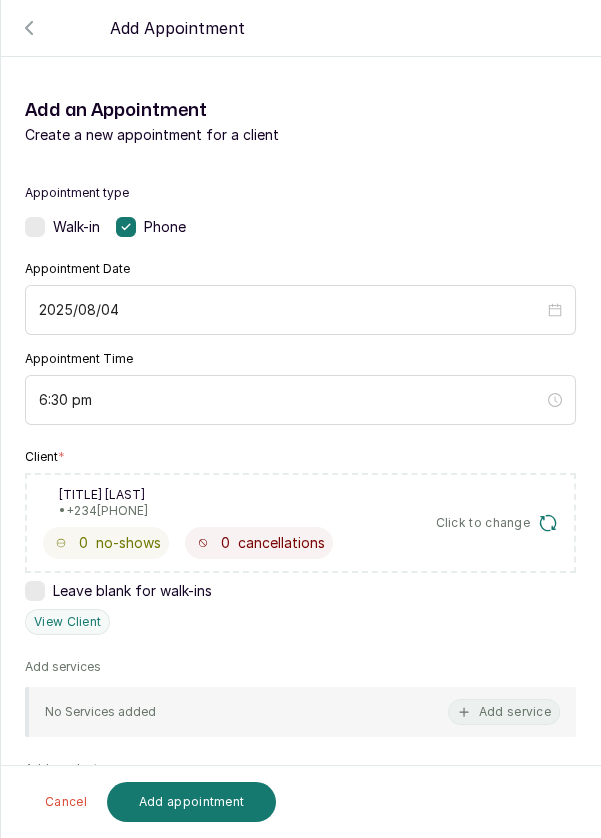 click on "Add service" at bounding box center (504, 712) 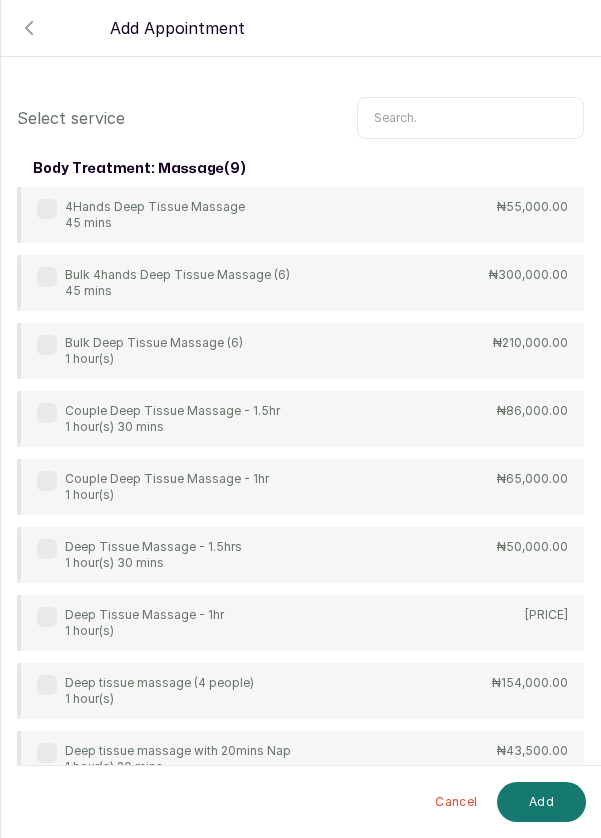 scroll, scrollTop: 0, scrollLeft: 0, axis: both 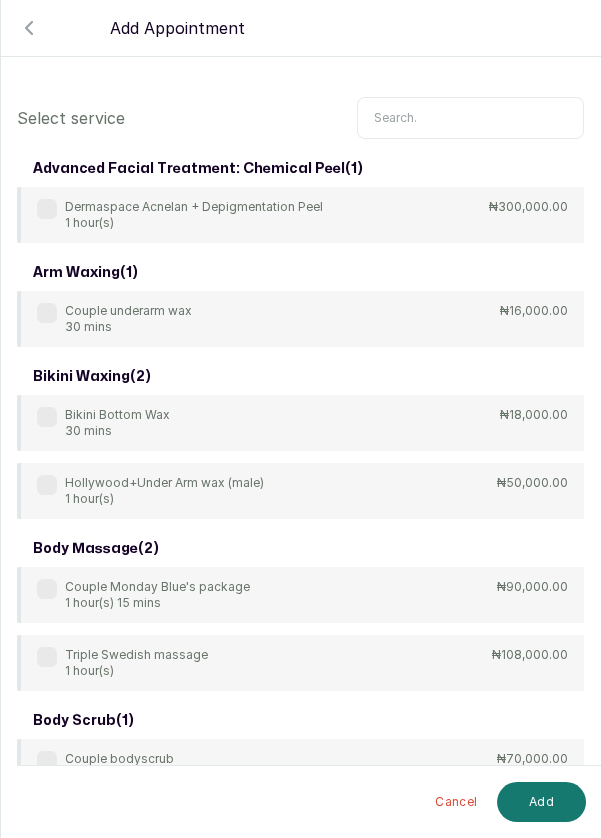 click at bounding box center (470, 118) 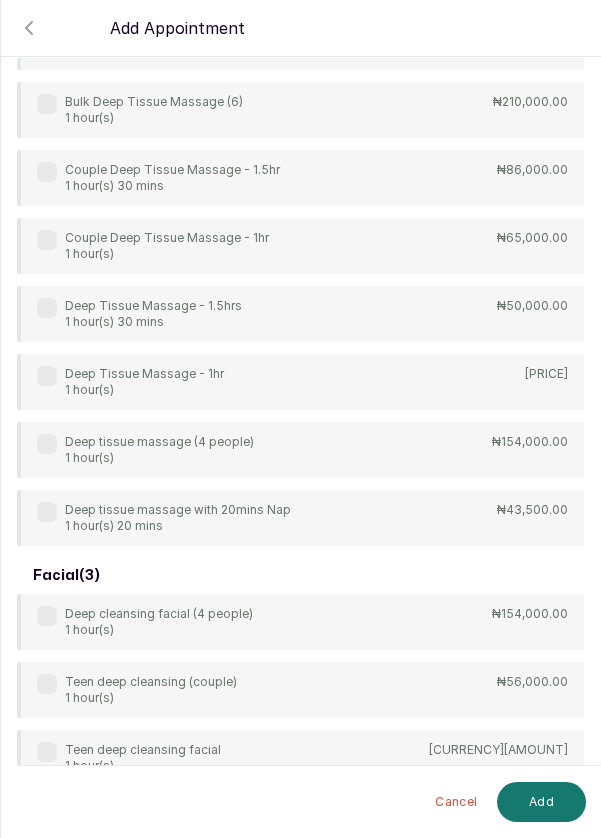 scroll, scrollTop: 242, scrollLeft: 0, axis: vertical 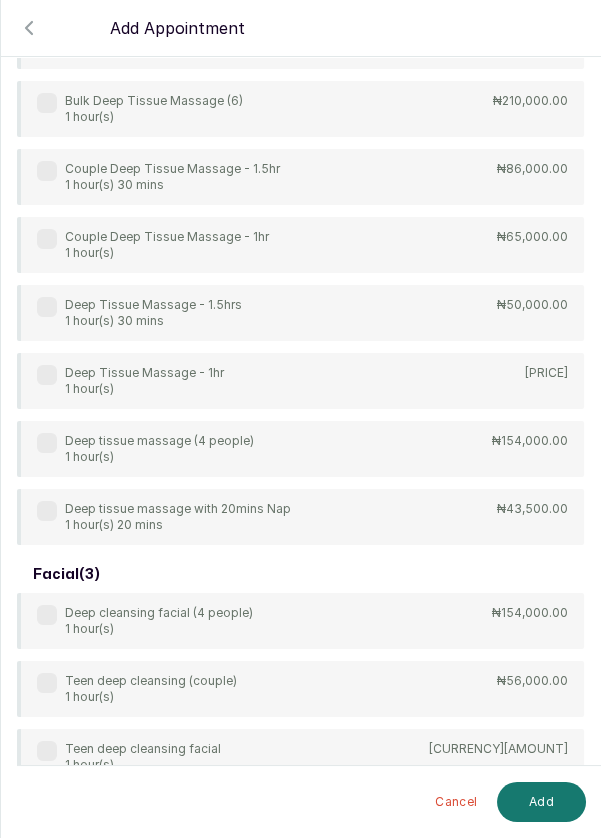 type on "Dee" 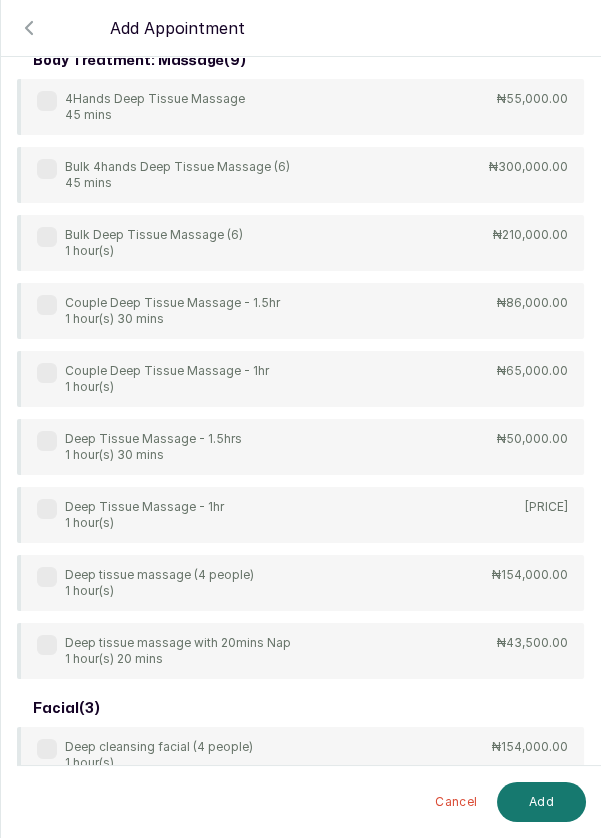 click at bounding box center [47, 441] 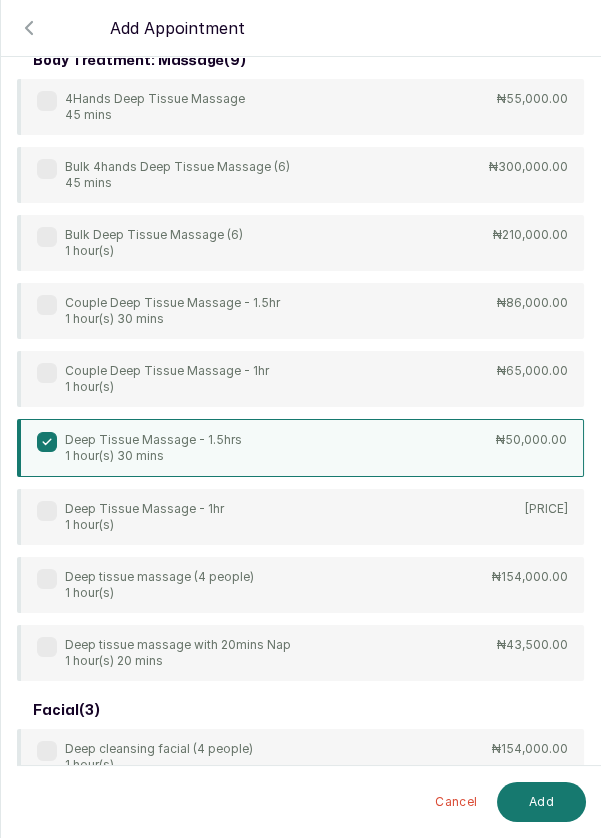 scroll, scrollTop: 0, scrollLeft: 0, axis: both 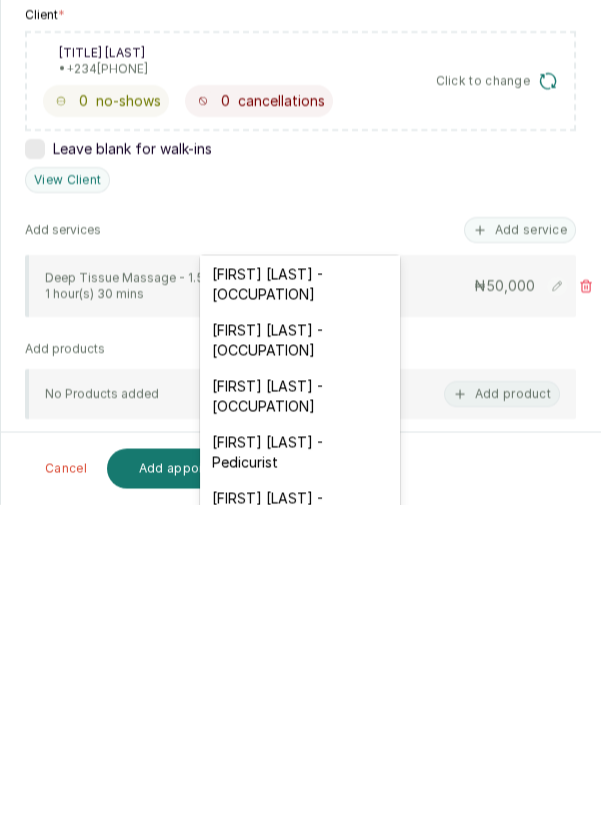 click on "[FIRST] [LAST] - [OCCUPATION]" at bounding box center [300, 674] 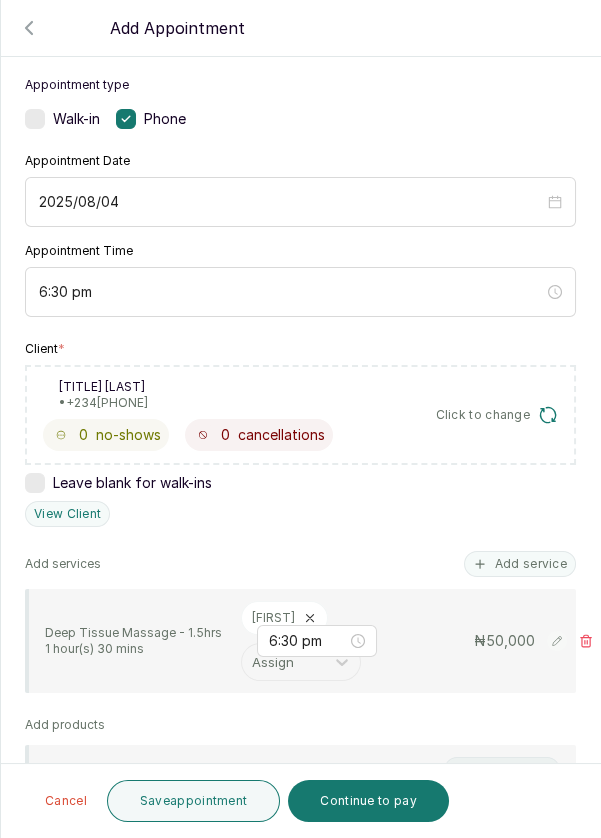 click on "Save  appointment" at bounding box center (194, 801) 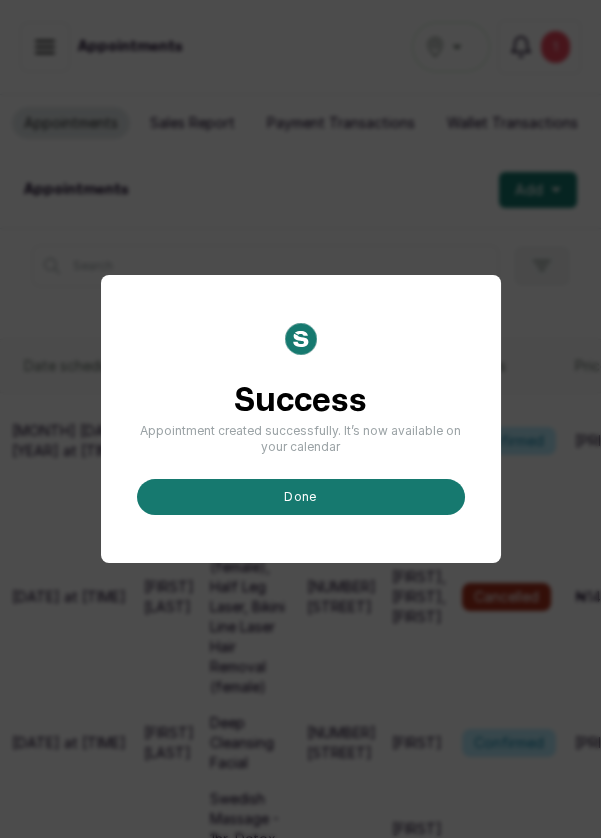 click on "done" at bounding box center (301, 497) 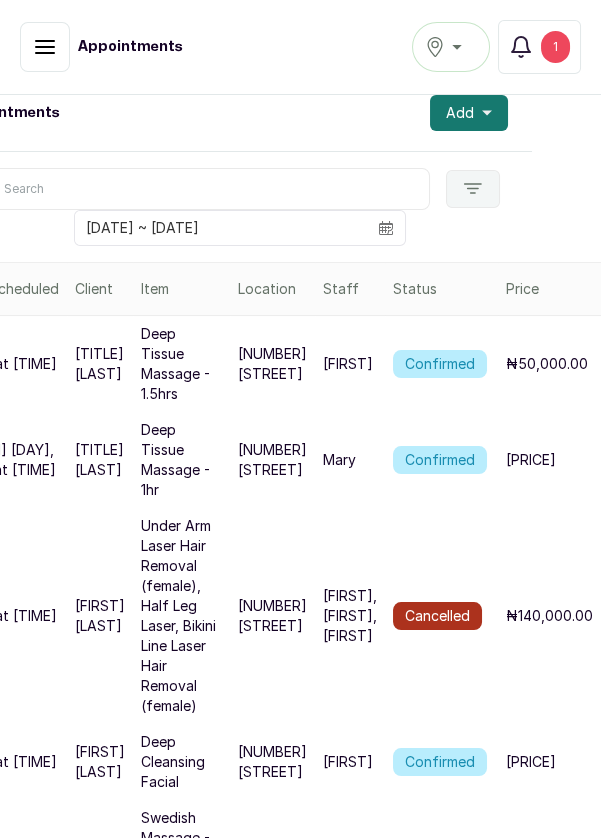 scroll, scrollTop: 65, scrollLeft: 84, axis: both 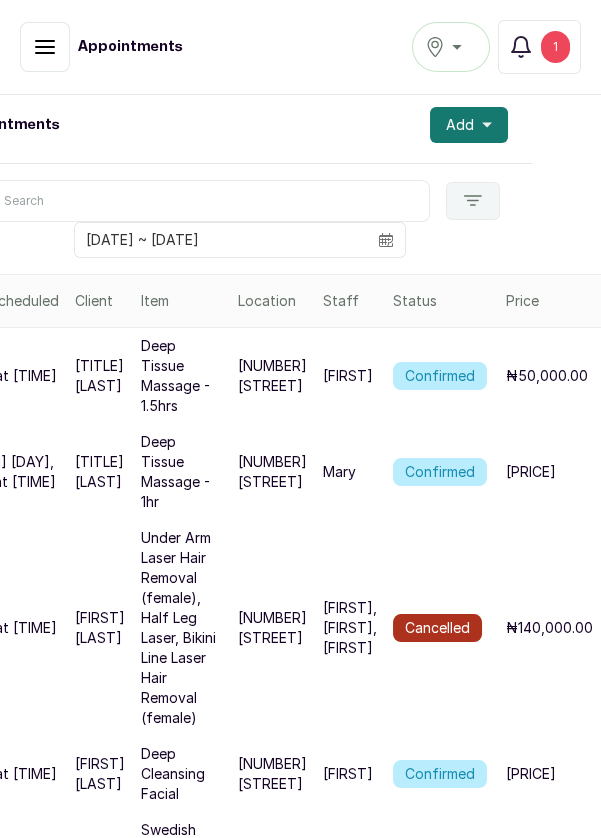 click on "Add" at bounding box center (469, 125) 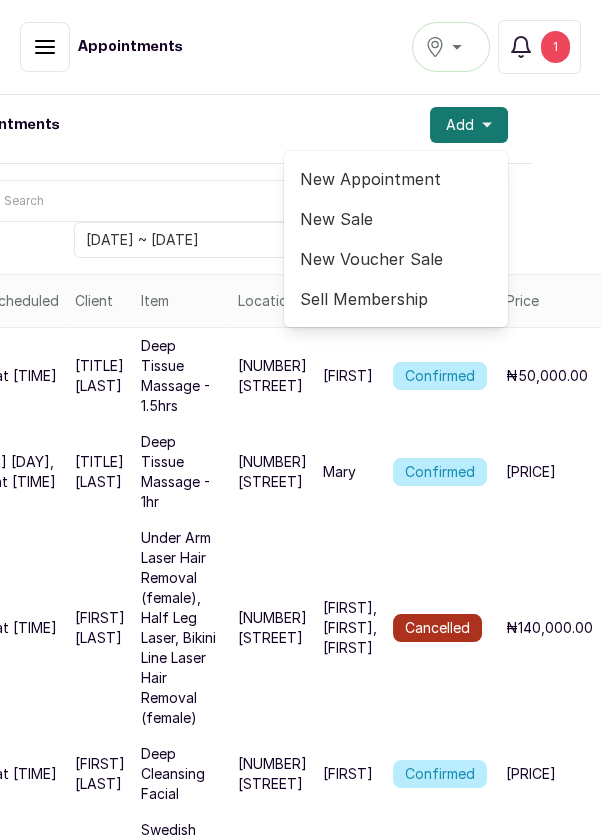 click on "New Appointment" at bounding box center [396, 179] 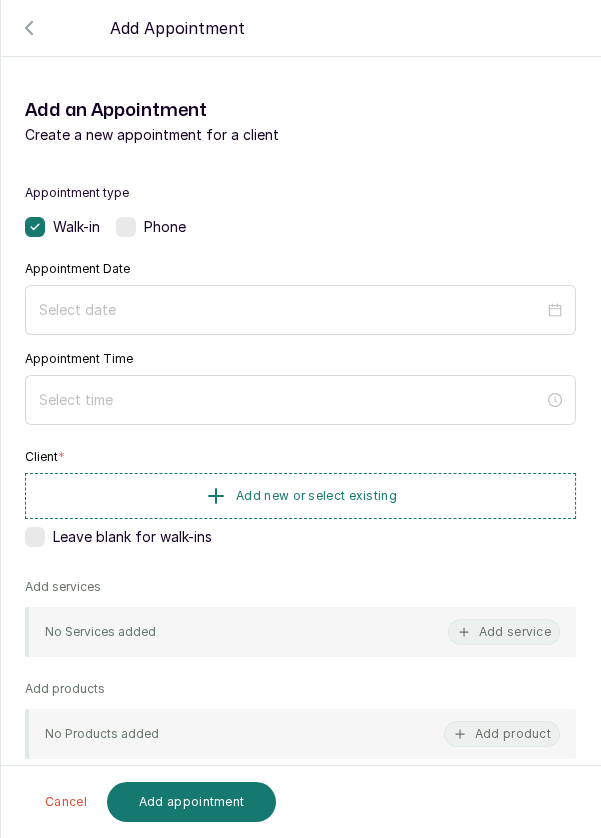 click on "Phone" at bounding box center (165, 227) 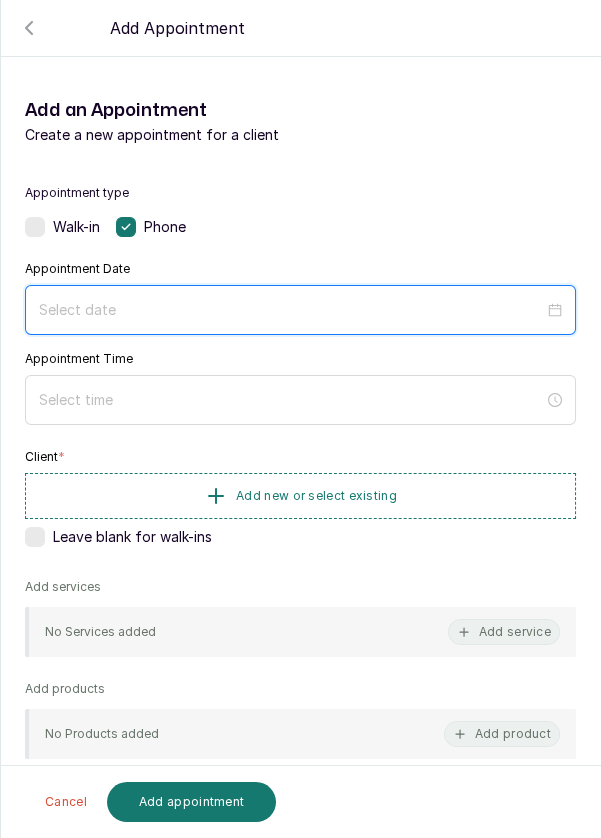 click at bounding box center [291, 310] 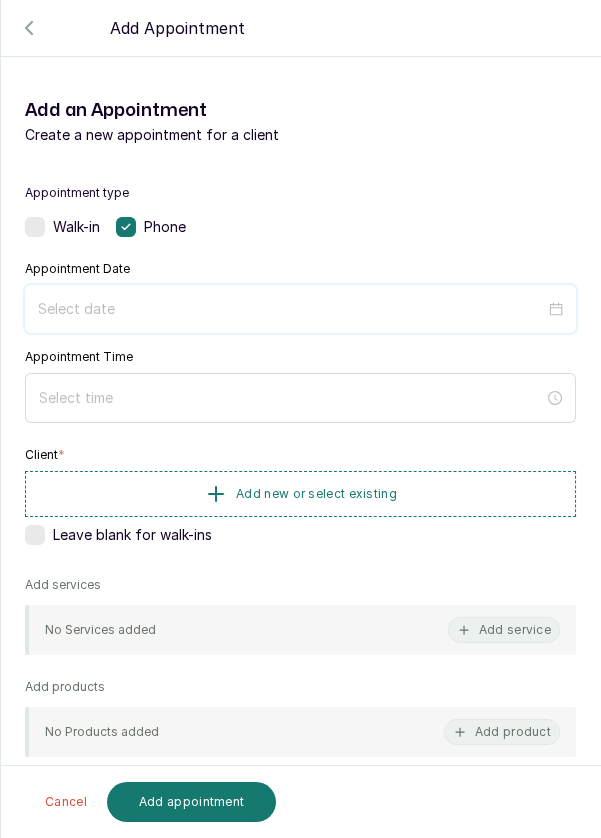 click at bounding box center [291, 309] 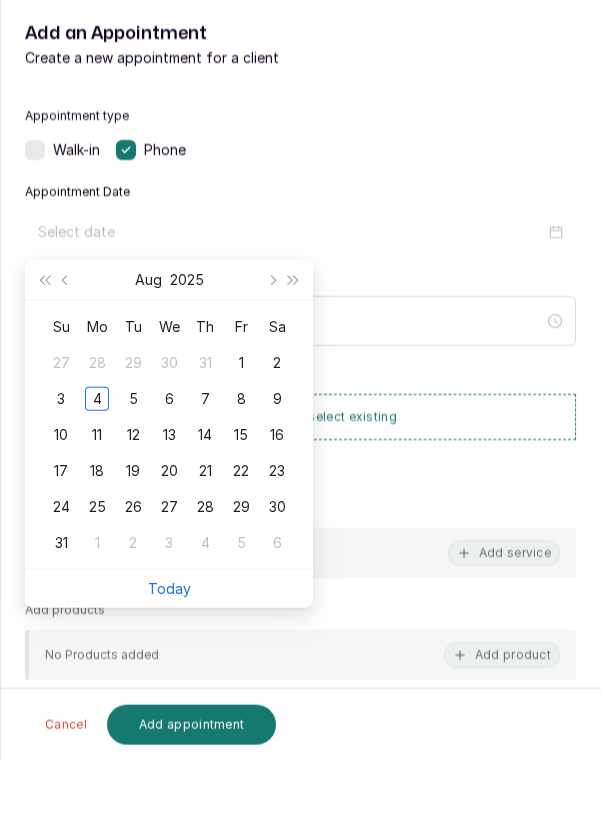 click on "5" at bounding box center (133, 476) 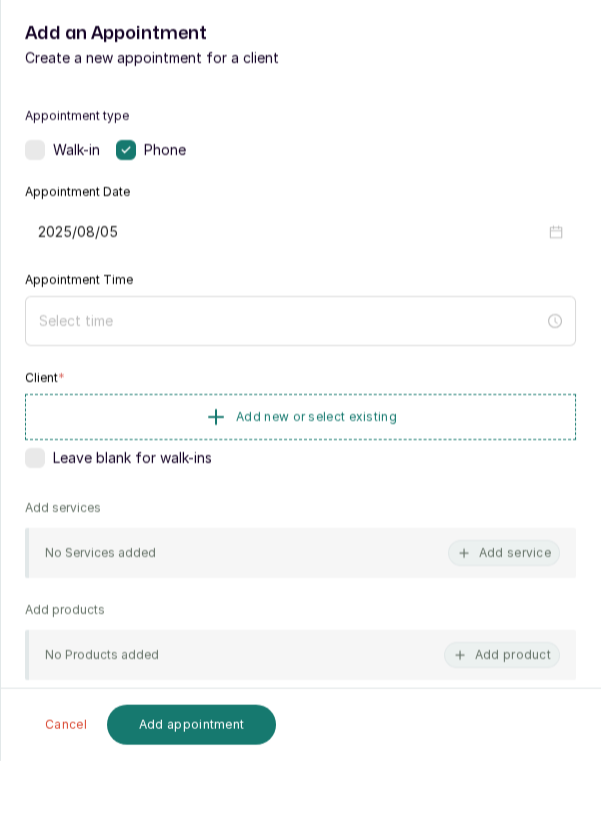 type on "2025/08/05" 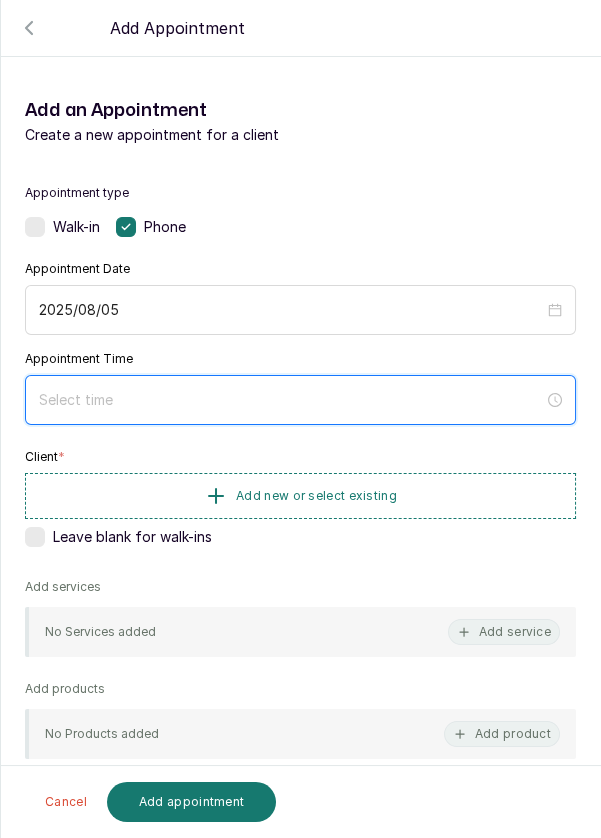 click at bounding box center [291, 400] 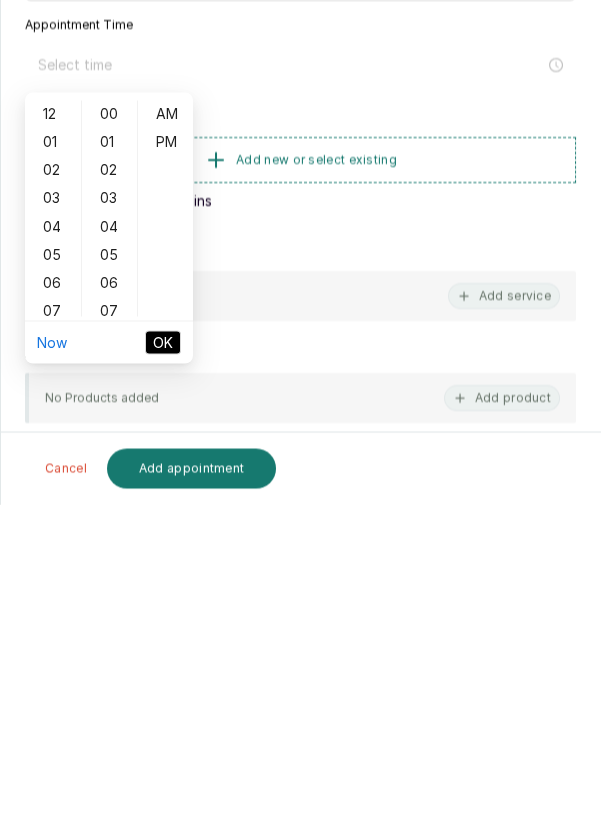 click on "12 01 02 03 04 05 06 07 08 09 10 11 00 01 02 03 04 05 06 07 08 09 10 11 12 13 14 15 16 17 18 19 20 21 22 23 24 25 26 27 28 29 30 31 32 33 34 35 36 37 38 39 40 41 42 43 44 45 46 47 48 49 50 51 52 53 54 55 56 57 58 59 AM PM" at bounding box center [109, 542] 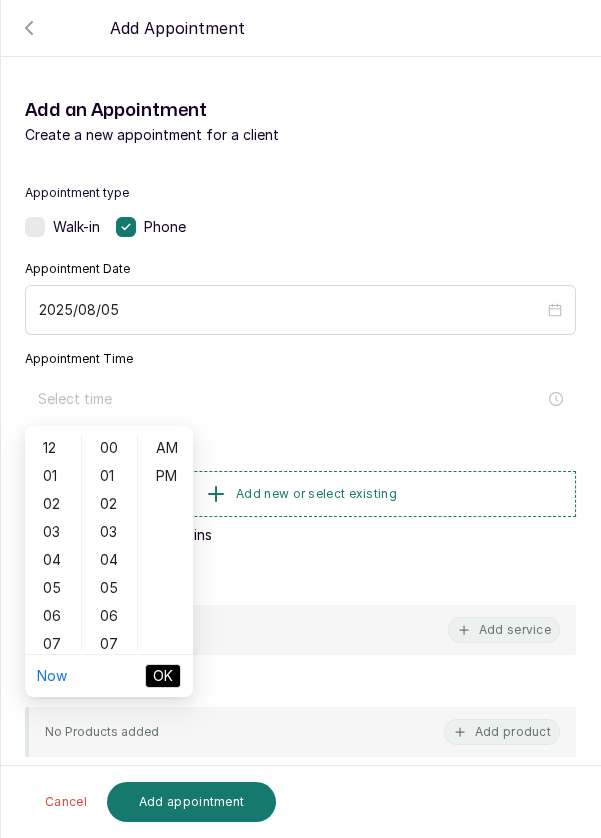 click on "12 01 02 03 04 05 06 07 08 09 10 11 00 01 02 03 04 05 06 07 08 09 10 11 12 13 14 15 16 17 18 19 20 21 22 23 24 25 26 27 28 29 30 31 32 33 34 35 36 37 38 39 40 41 42 43 44 45 46 47 48 49 50 51 52 53 54 55 56 57 58 59 AM PM" at bounding box center [109, 542] 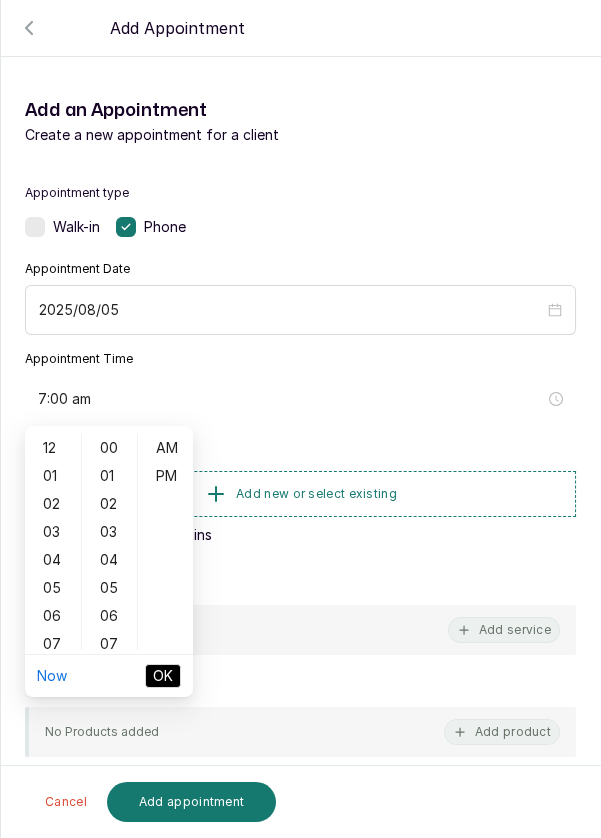 scroll, scrollTop: 119, scrollLeft: 0, axis: vertical 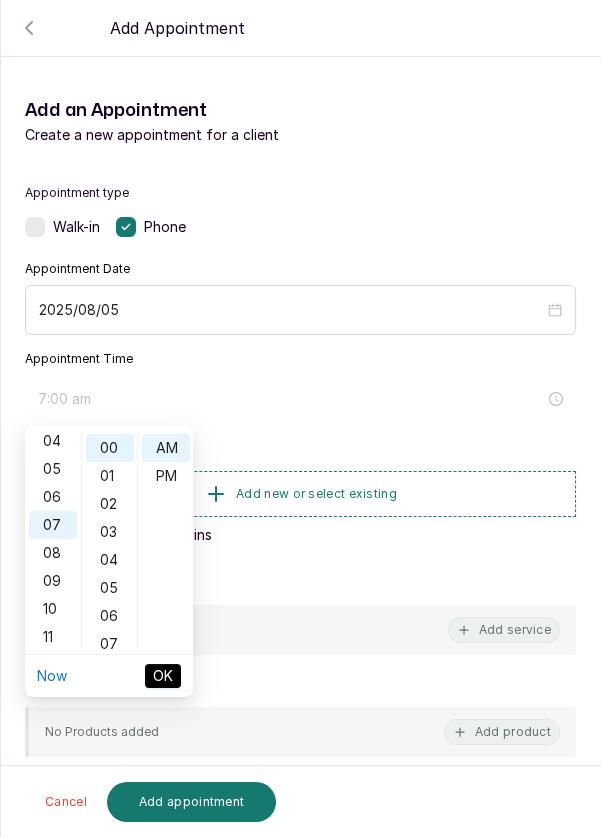 click on "10" at bounding box center (53, 609) 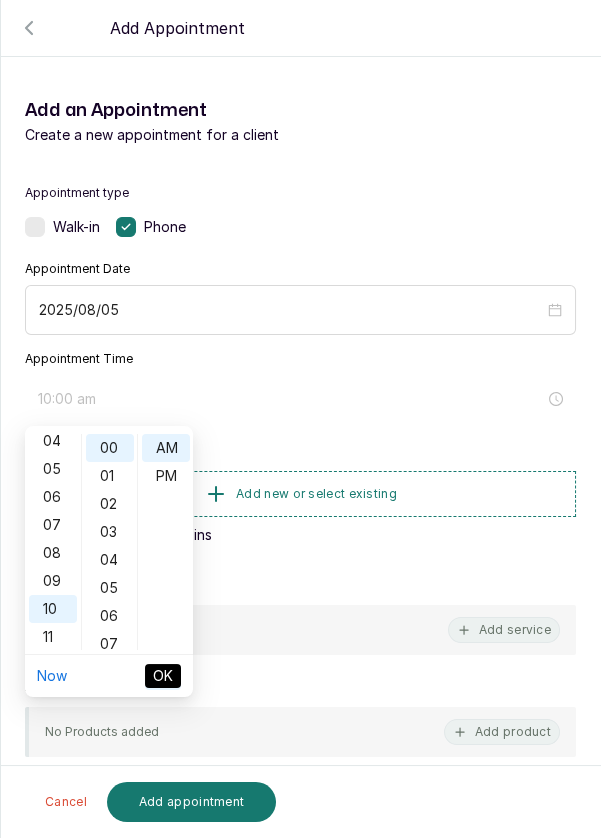 click on "07" at bounding box center (110, 644) 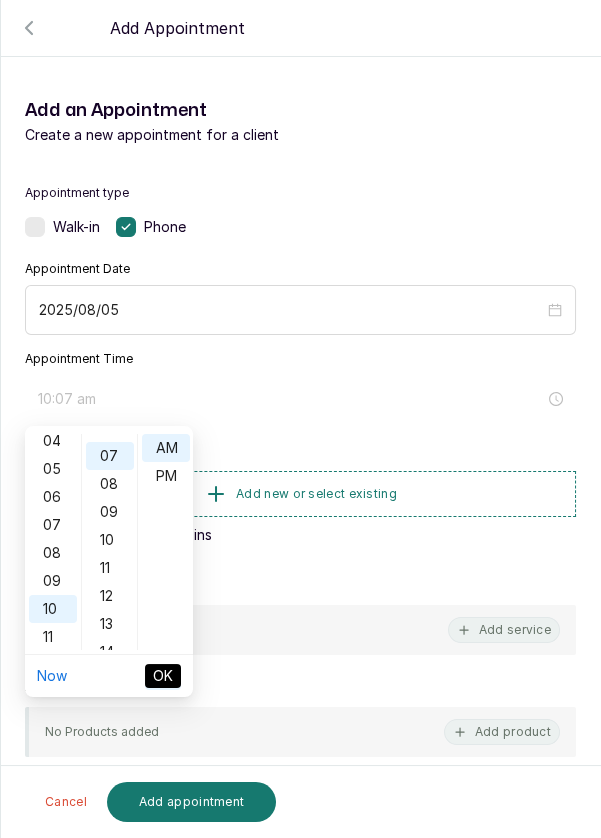 scroll, scrollTop: 196, scrollLeft: 0, axis: vertical 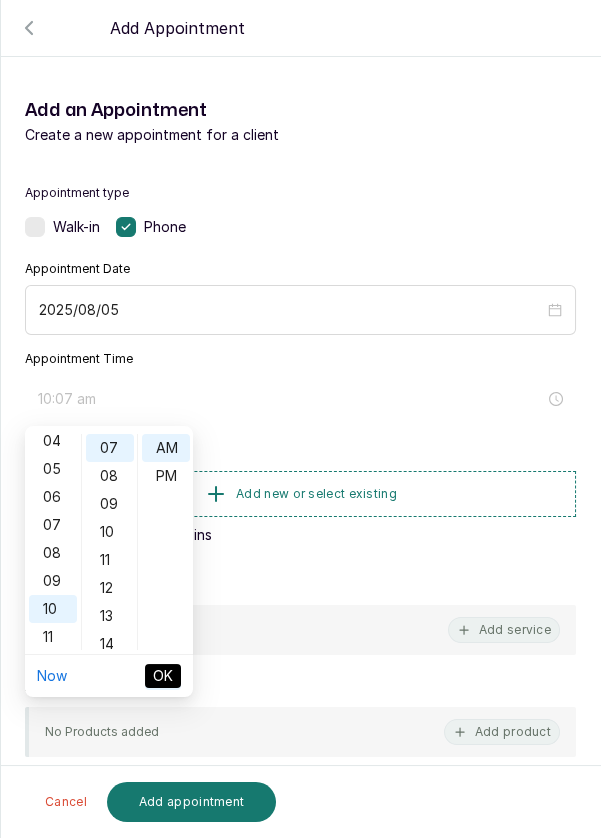 click on "14" at bounding box center (110, 644) 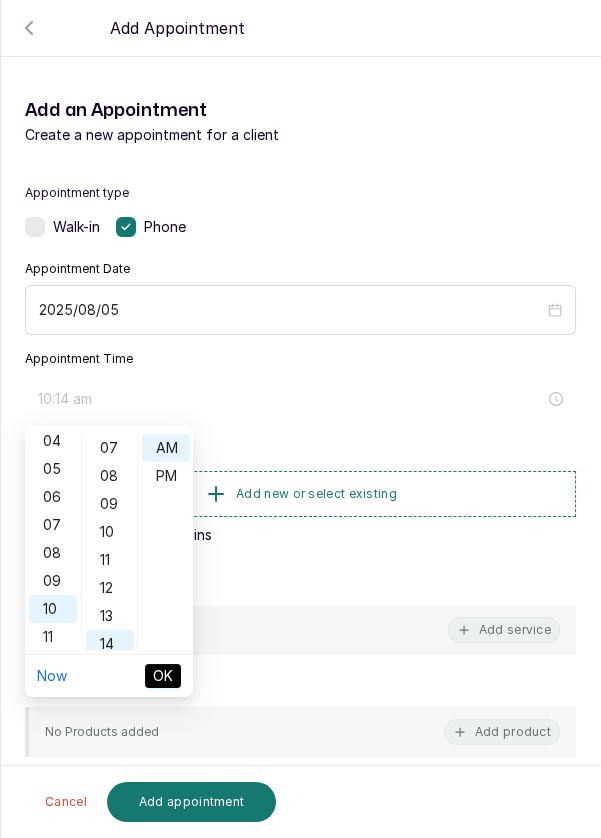 scroll, scrollTop: 392, scrollLeft: 0, axis: vertical 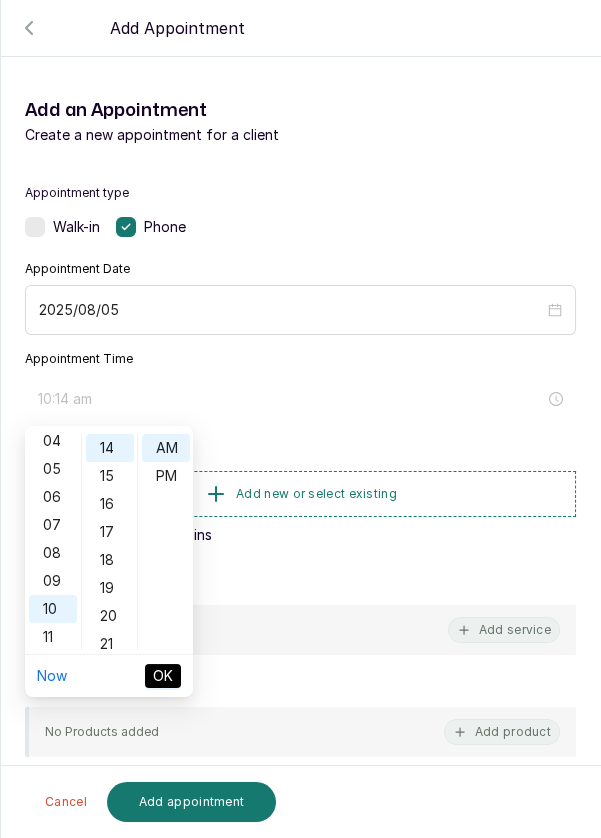 click on "12 01 02 03 04 05 06 07 08 09 10 11 00 01 02 03 04 05 06 07 08 09 10 11 12 13 14 15 16 17 18 19 20 21 22 23 24 25 26 27 28 29 30 31 32 33 34 35 36 37 38 39 40 41 42 43 44 45 46 47 48 49 50 51 52 53 54 55 56 57 58 59 AM PM" at bounding box center [109, 542] 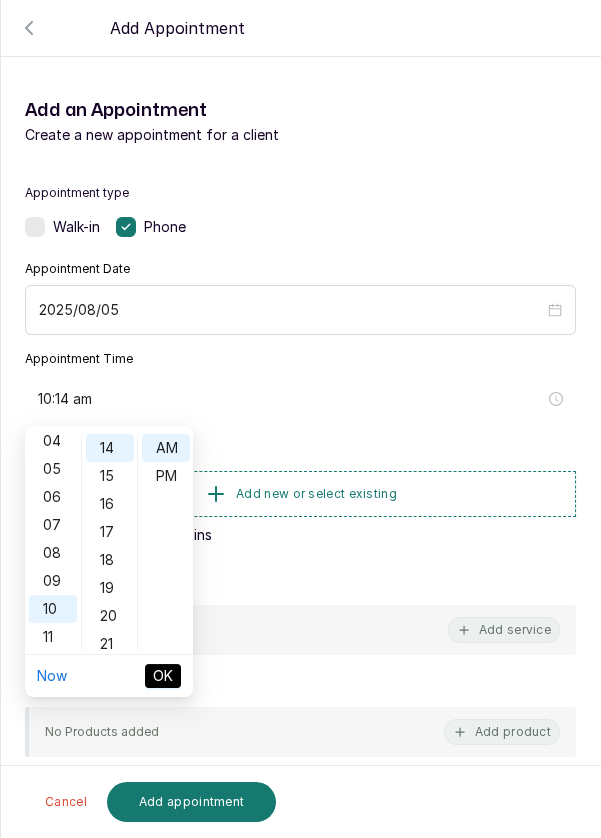 click on "21" at bounding box center (110, 644) 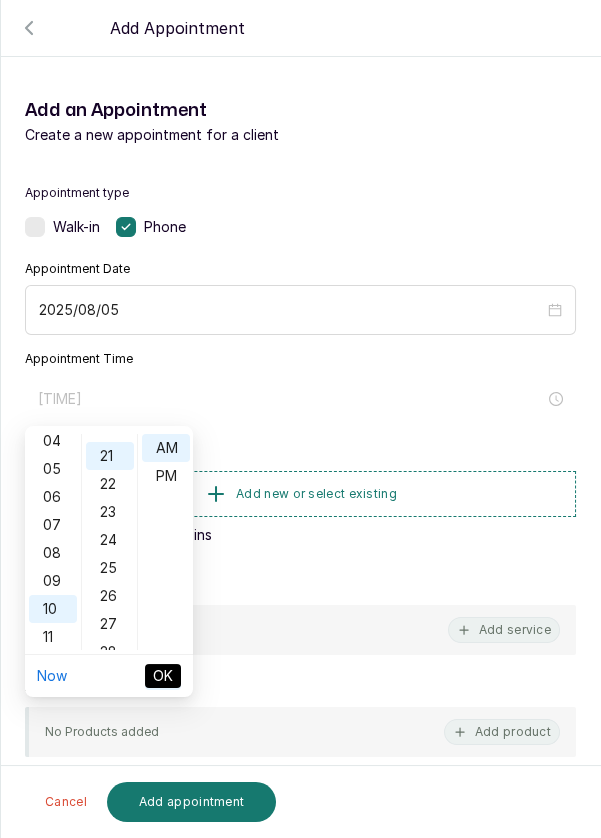 scroll, scrollTop: 588, scrollLeft: 0, axis: vertical 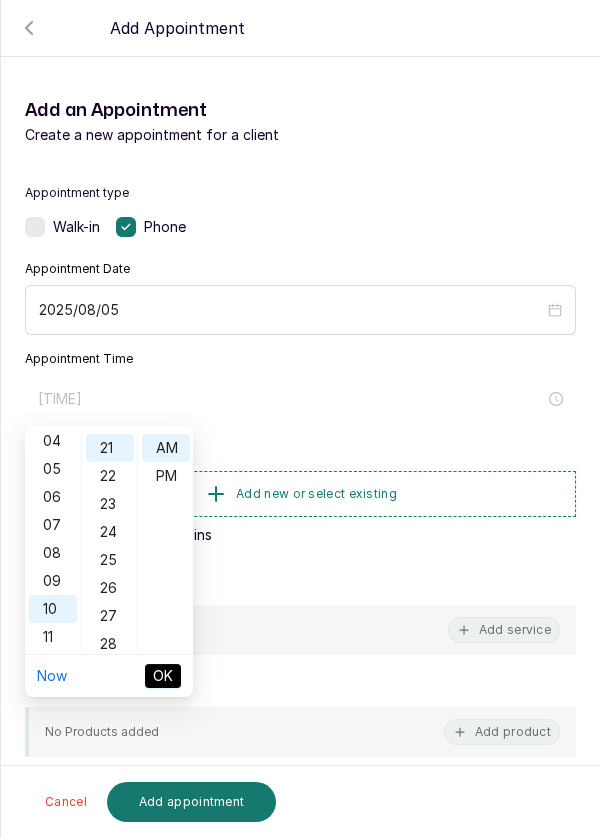 click on "12 01 02 03 04 05 06 07 08 09 10 11 00 01 02 03 04 05 06 07 08 09 10 11 12 13 14 15 16 17 18 19 20 21 22 23 24 25 26 27 28 29 30 31 32 33 34 35 36 37 38 39 40 41 42 43 44 45 46 47 48 49 50 51 52 53 54 55 56 57 58 59 AM PM" at bounding box center (109, 542) 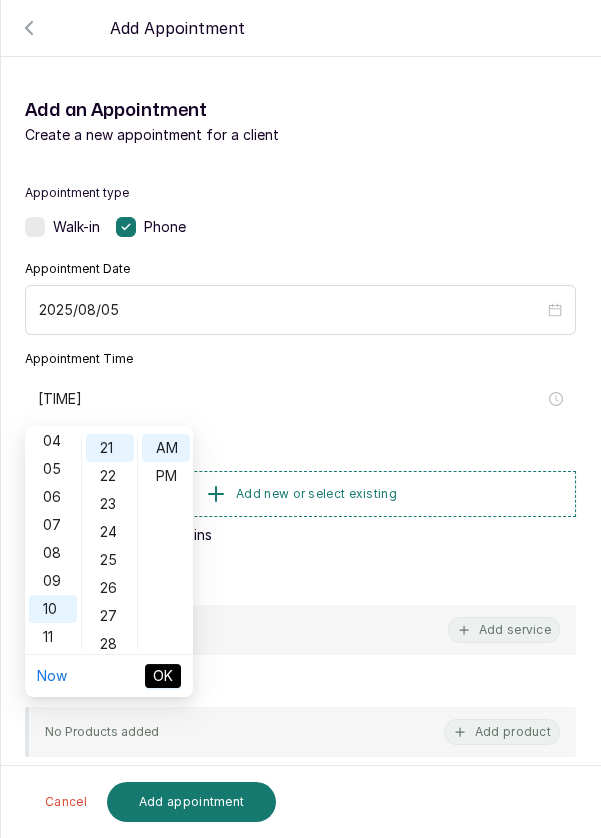click on "Now [TITLE]" at bounding box center (109, 676) 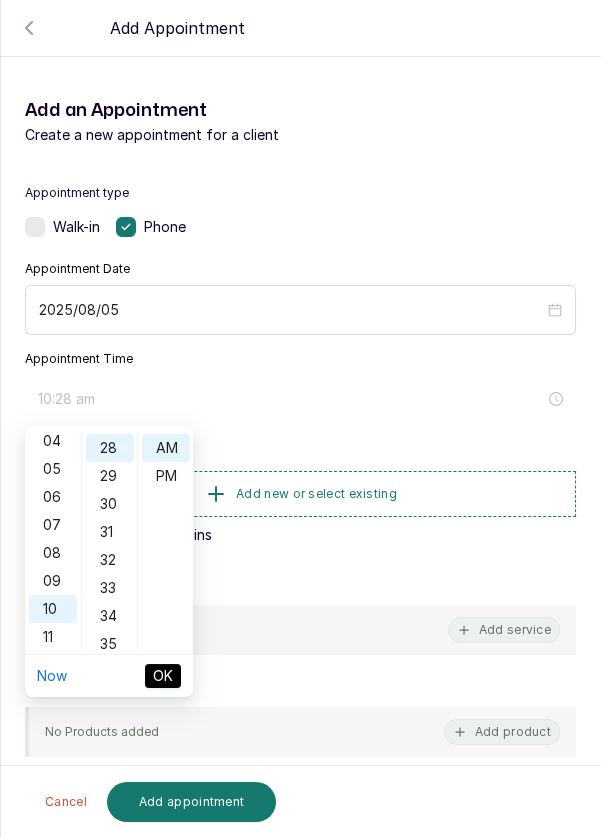 scroll, scrollTop: 784, scrollLeft: 0, axis: vertical 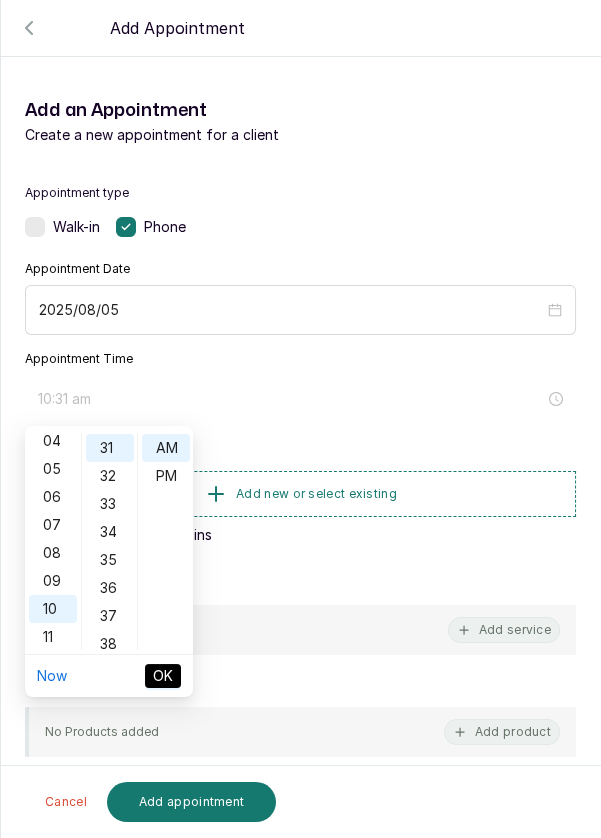 click on "32" at bounding box center (110, 476) 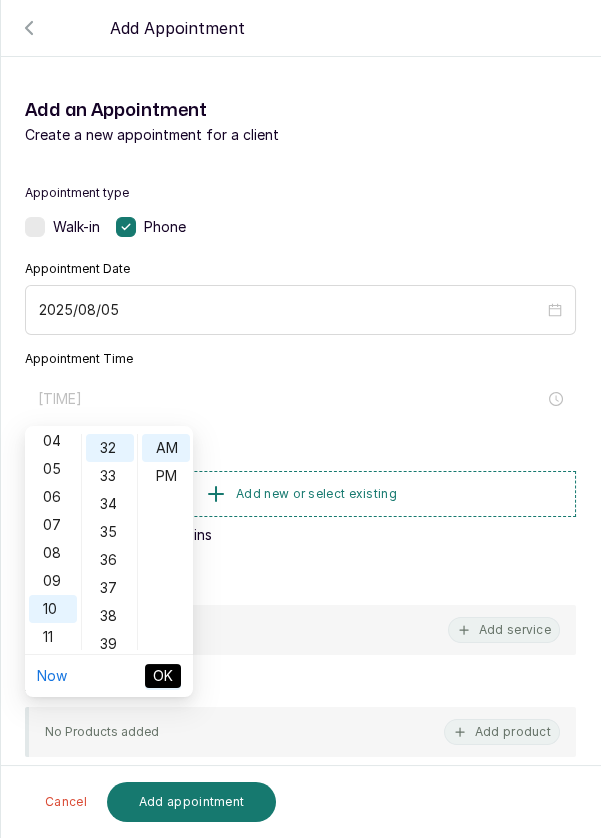 scroll, scrollTop: 896, scrollLeft: 0, axis: vertical 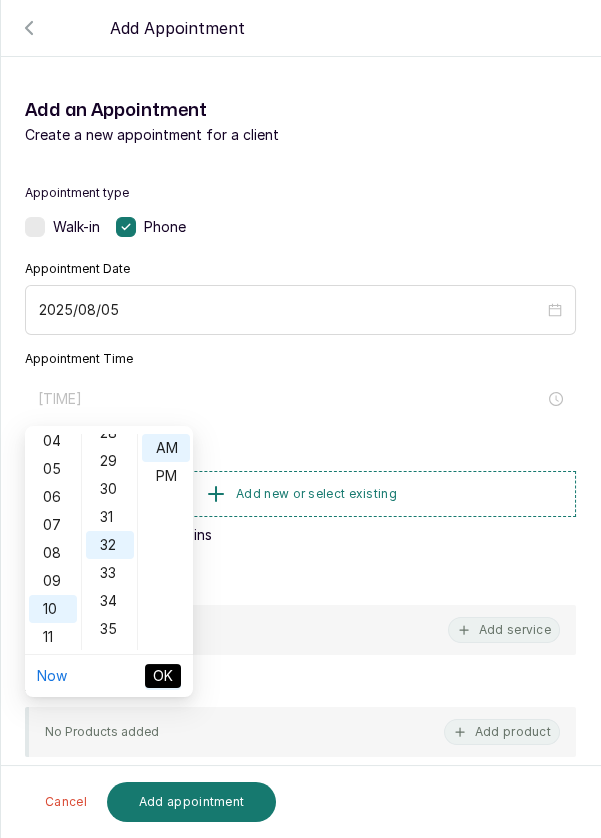 click on "30" at bounding box center (110, 489) 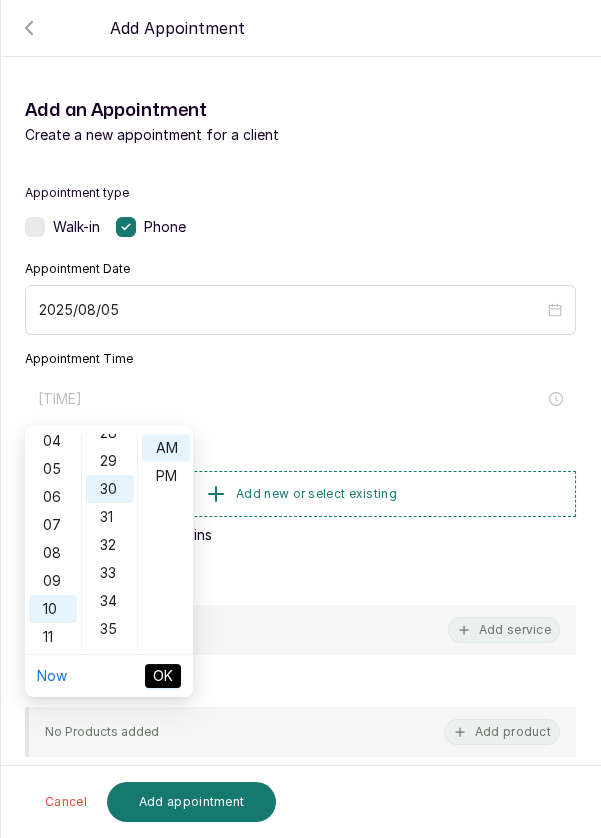 type on "10:30 am" 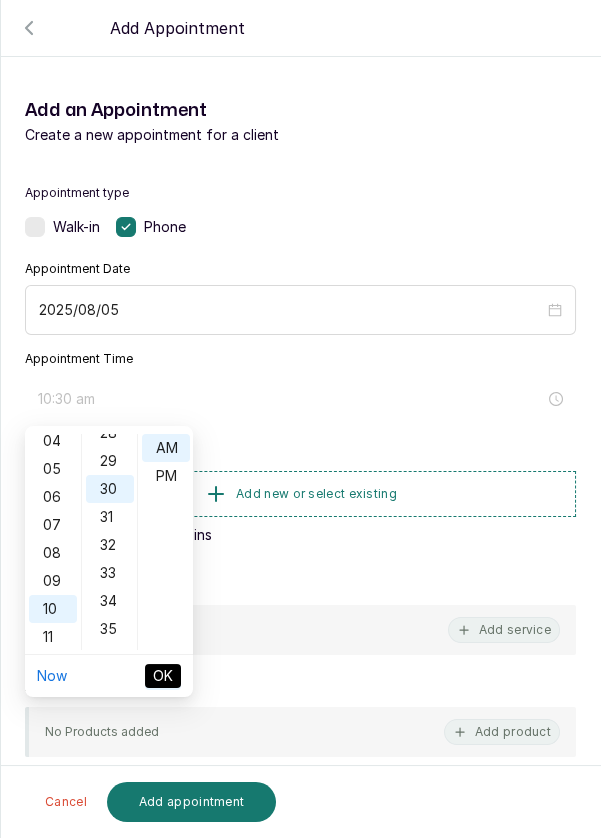 scroll, scrollTop: 839, scrollLeft: 0, axis: vertical 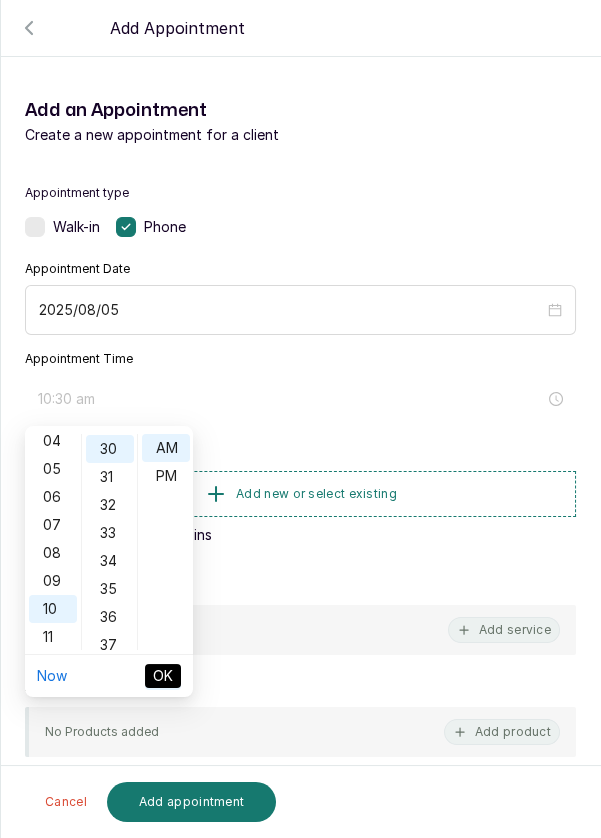click on "OK" at bounding box center (163, 676) 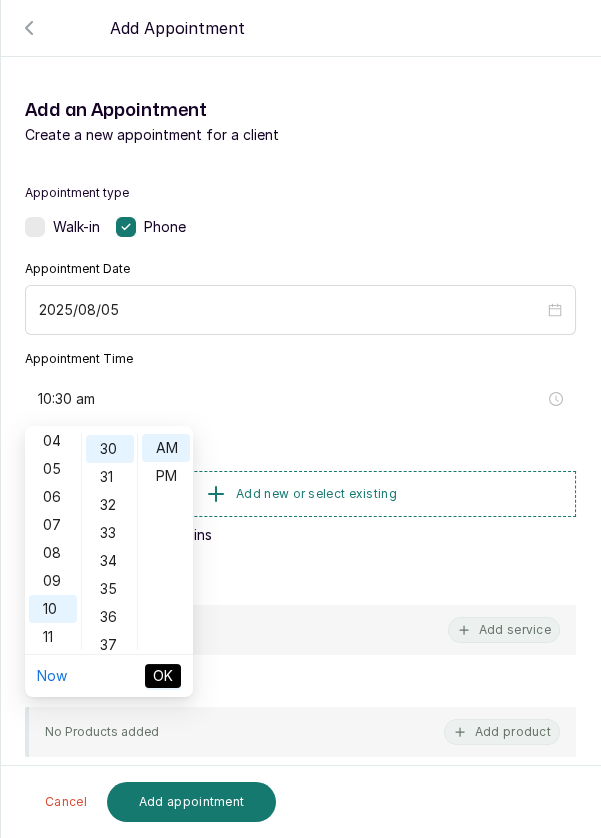 click on "OK" at bounding box center (163, 676) 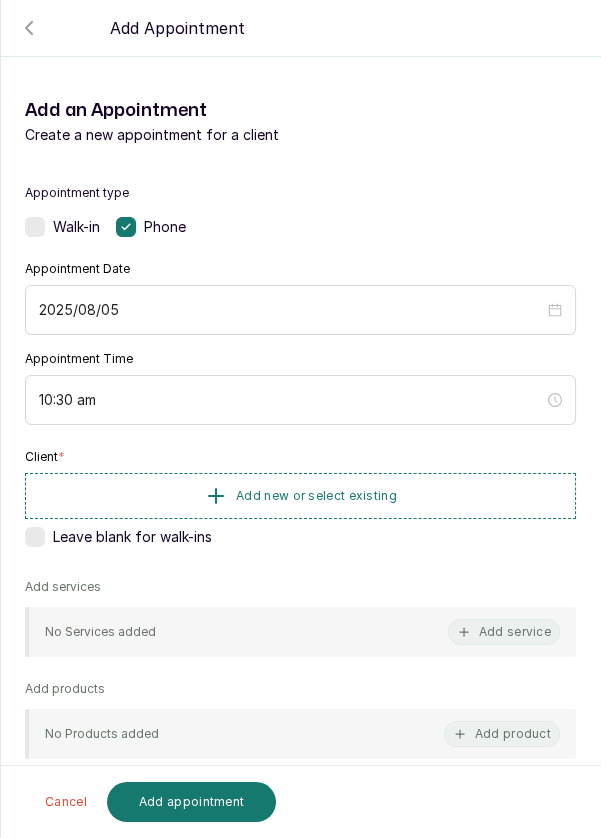 click on "Add new or select existing" at bounding box center (300, 496) 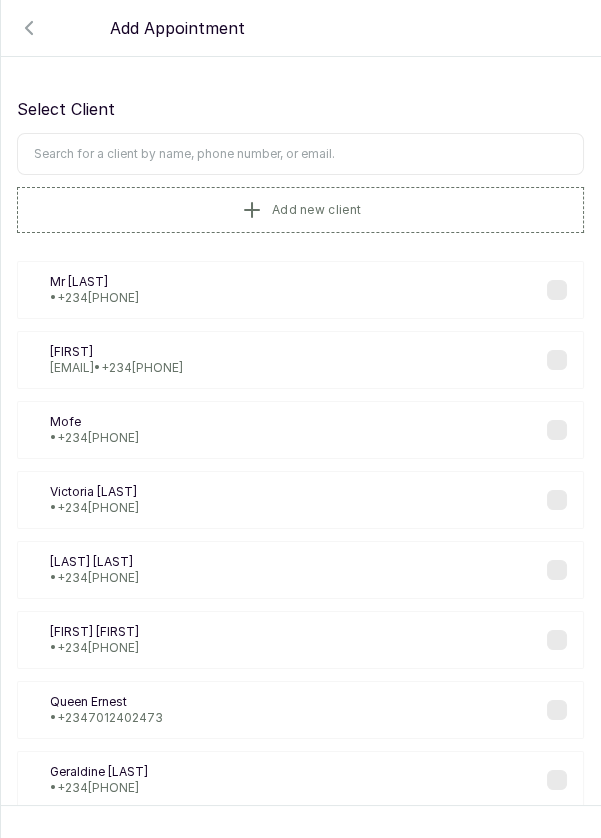click at bounding box center [300, 154] 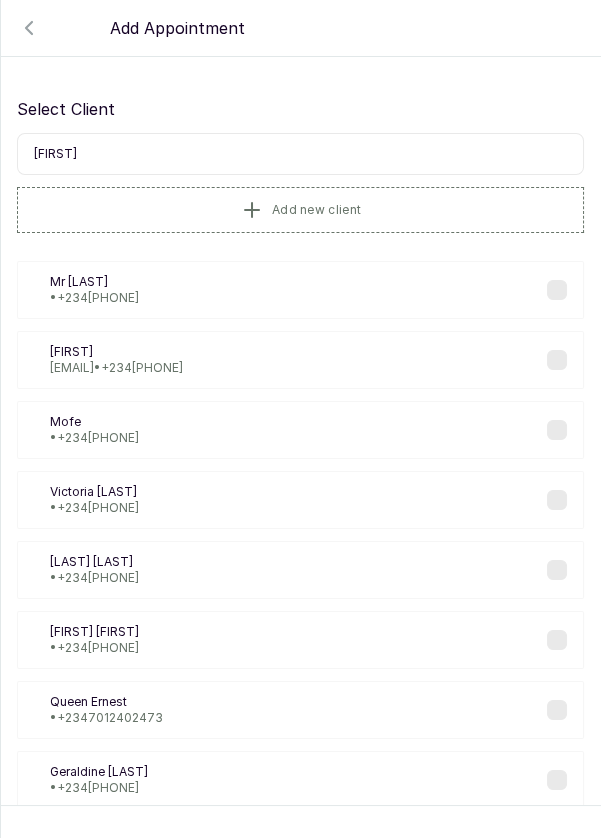 type on "[FIRST]" 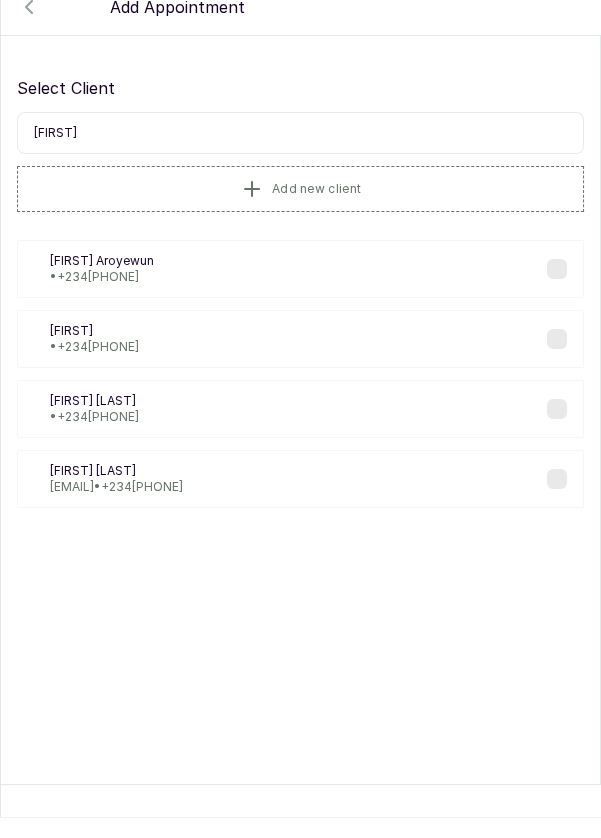 click on "[FIRST] • [PHONE]" at bounding box center [300, 360] 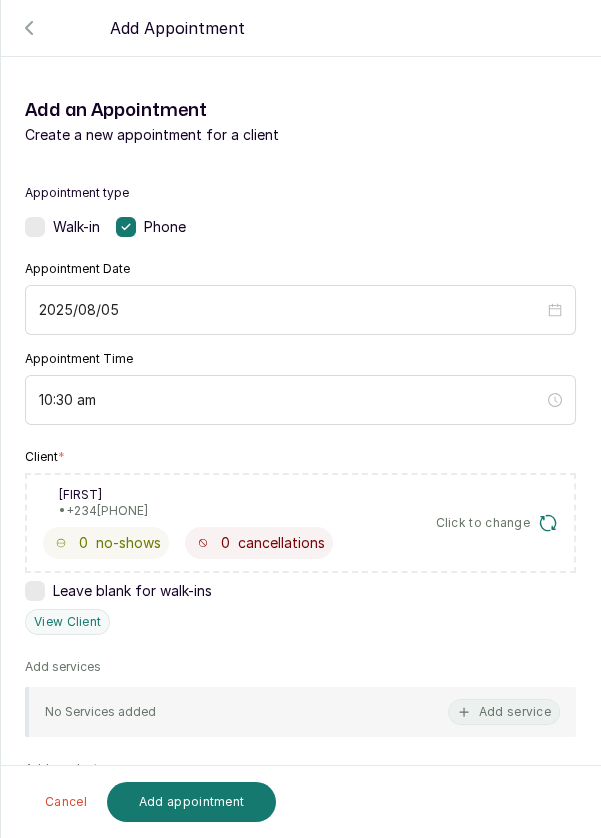click on "Add service" at bounding box center [504, 712] 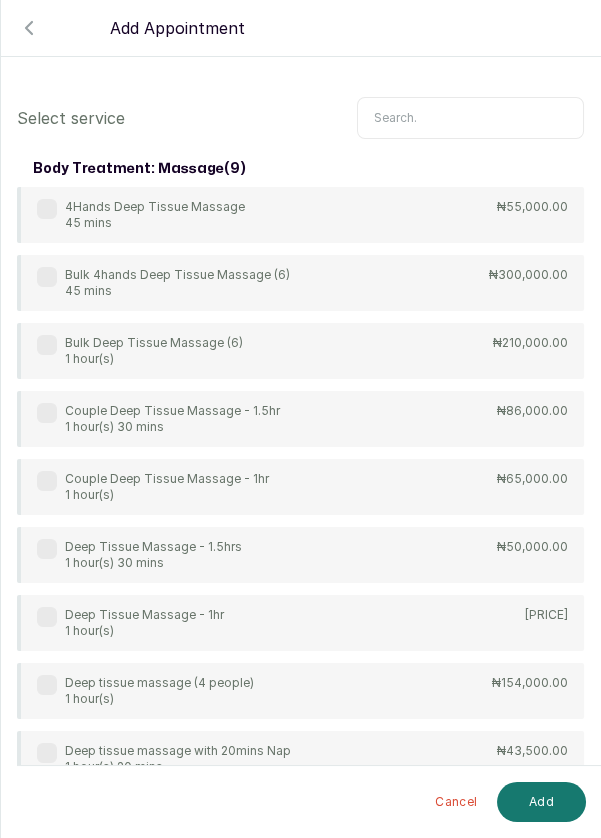 scroll, scrollTop: 0, scrollLeft: 0, axis: both 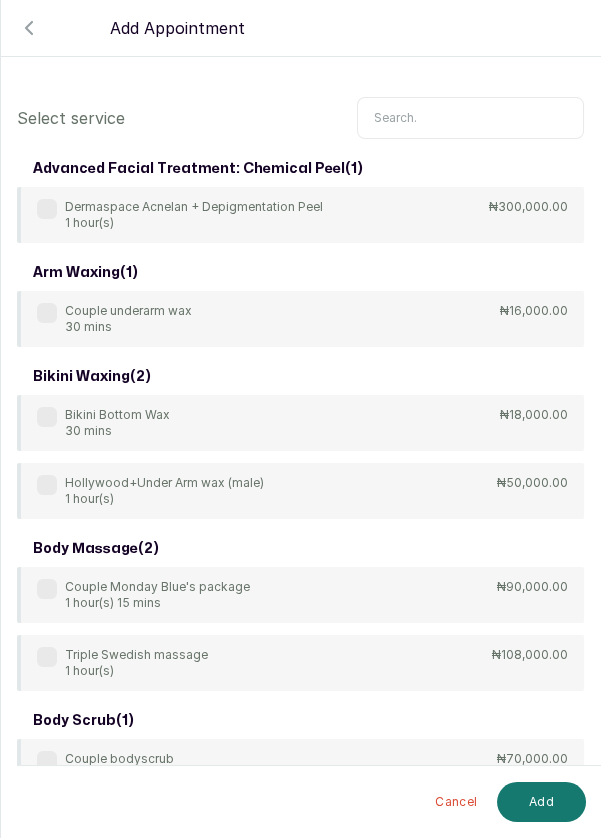 click at bounding box center (470, 118) 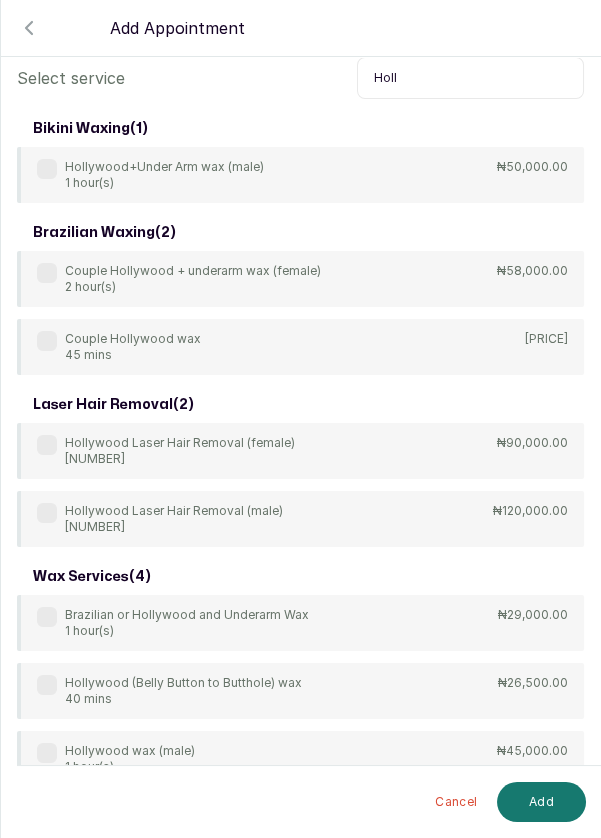 scroll, scrollTop: 56, scrollLeft: 0, axis: vertical 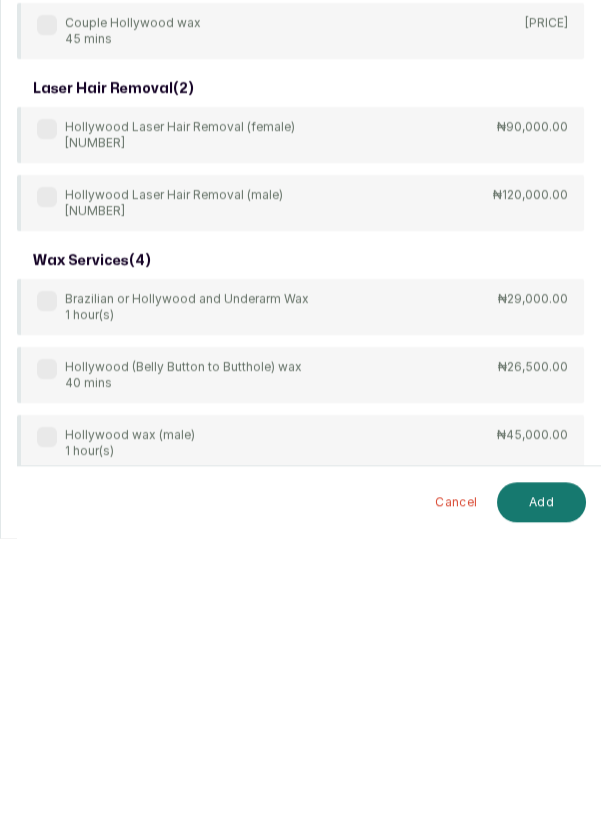 type on "Holl" 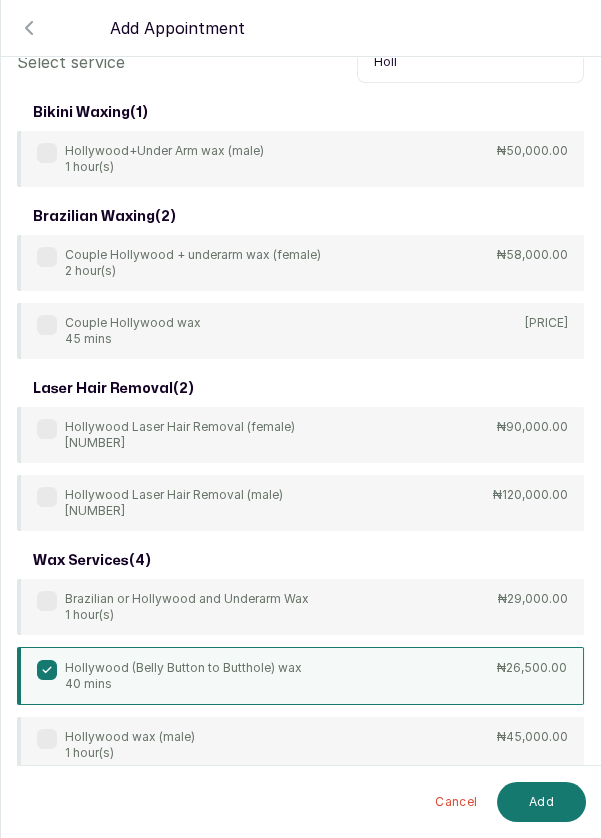 click on "Add" at bounding box center (541, 802) 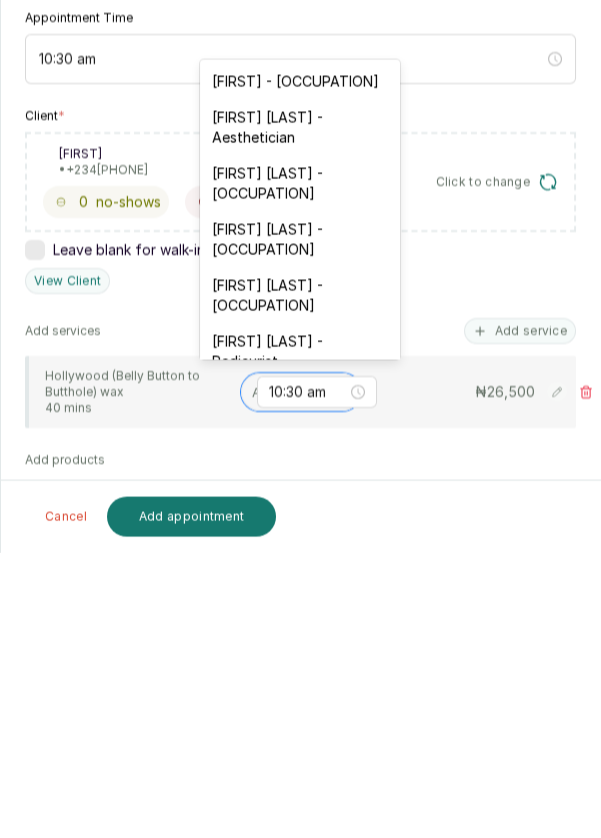 scroll, scrollTop: 96, scrollLeft: 0, axis: vertical 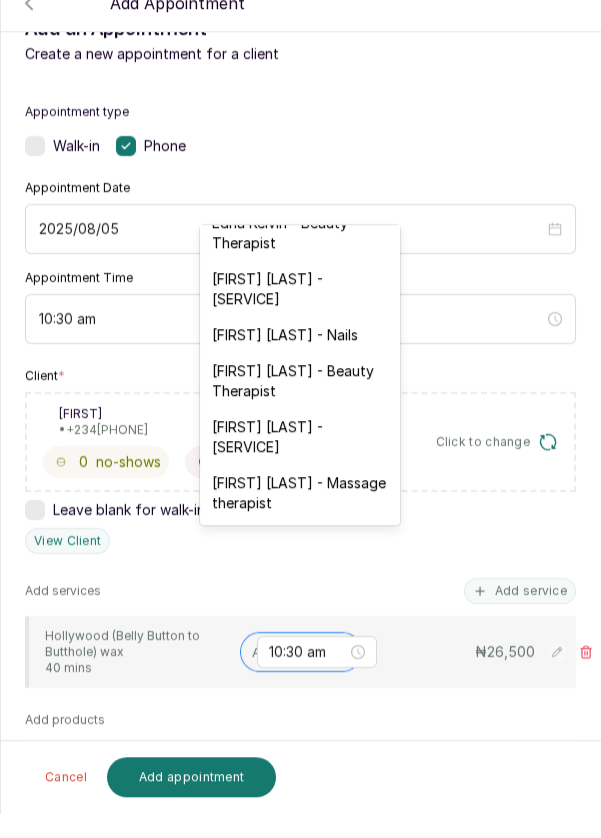click on "[FIRST] [LAST] - [SERVICE]" at bounding box center (300, 462) 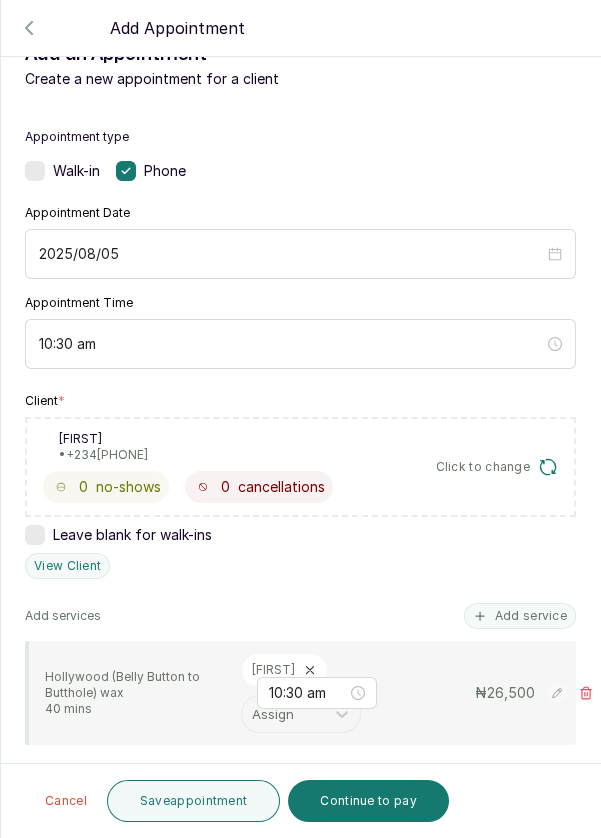 click on "Save  appointment" at bounding box center [194, 801] 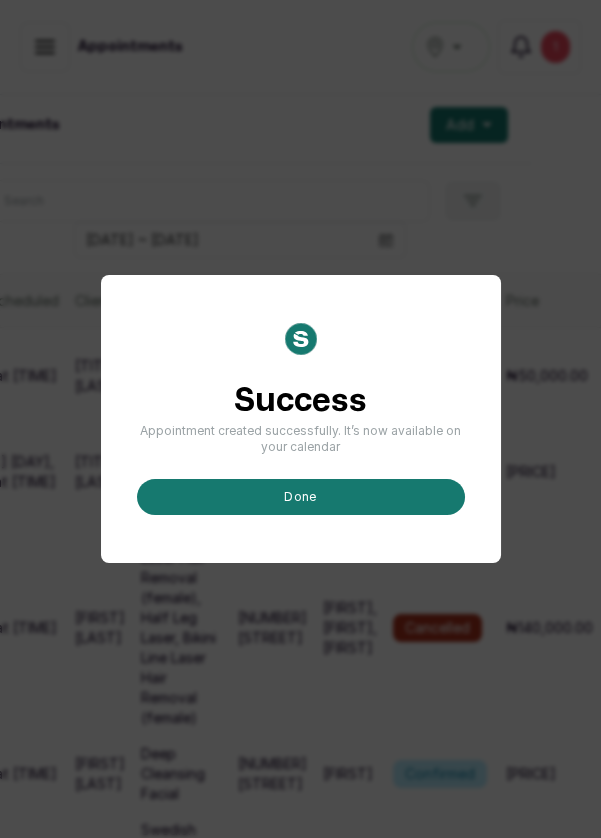 click on "done" at bounding box center [301, 497] 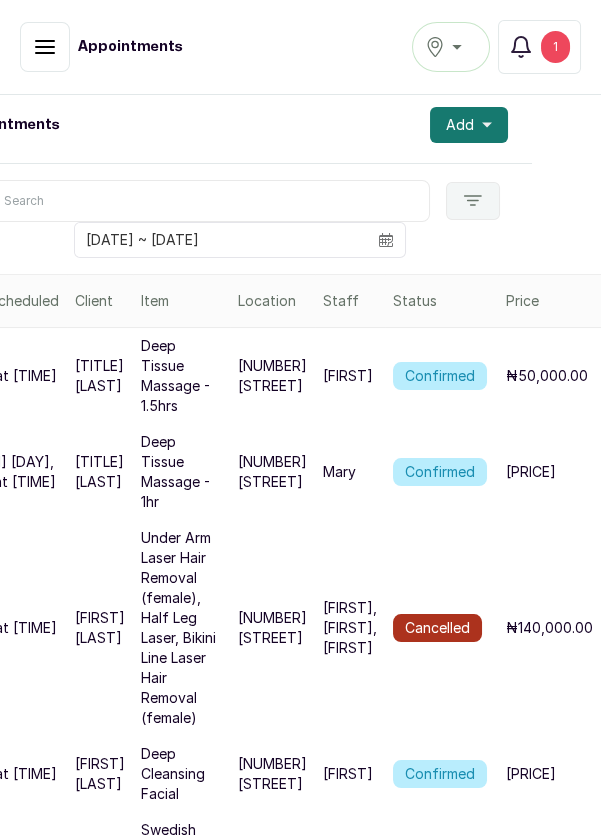 click on "Add" at bounding box center (469, 125) 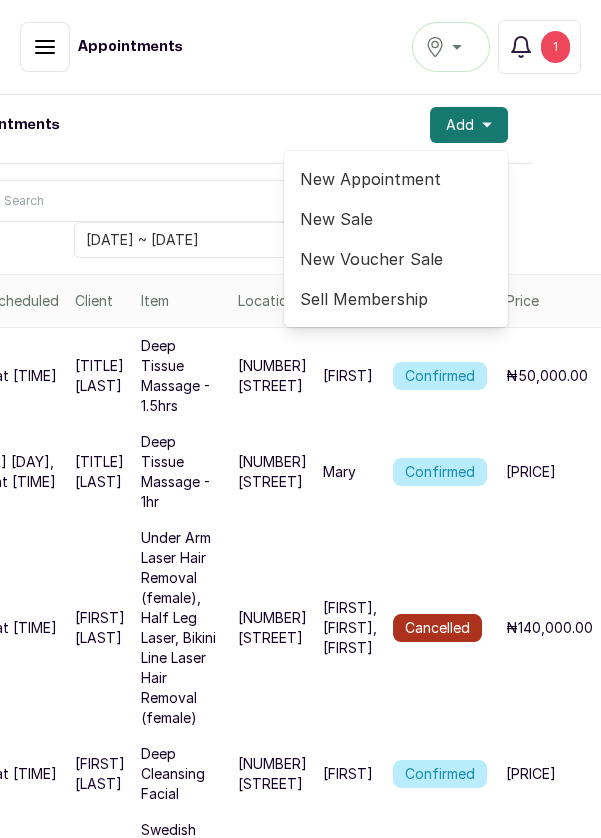 click on "New Appointment" at bounding box center (396, 179) 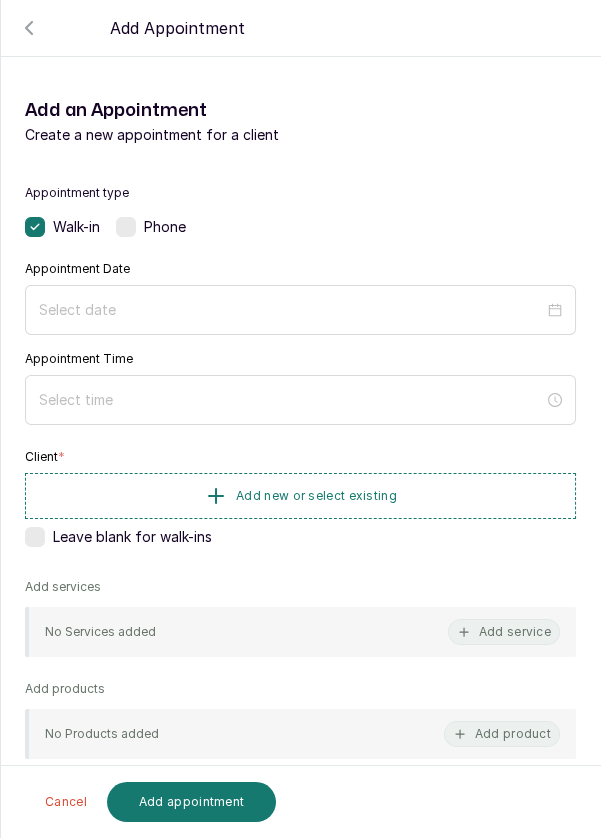 click on "Phone" at bounding box center [151, 227] 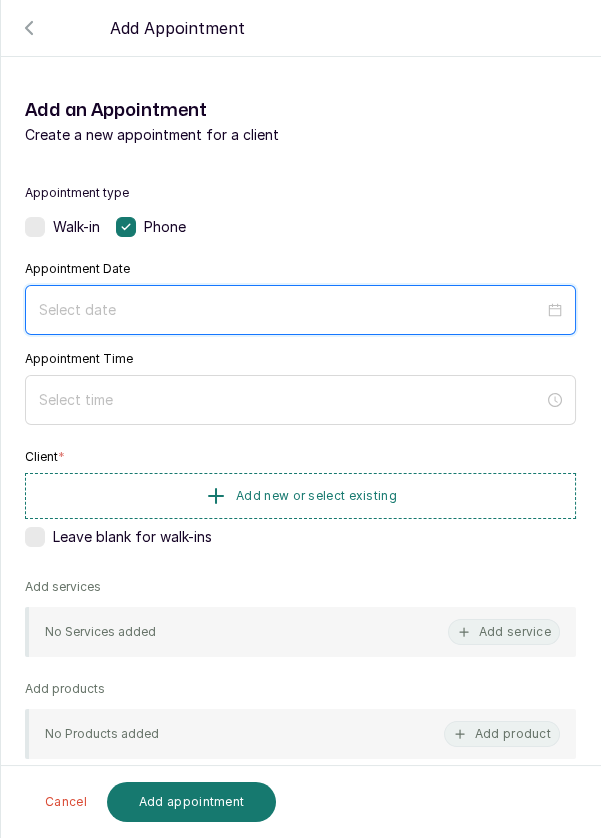 click at bounding box center [291, 310] 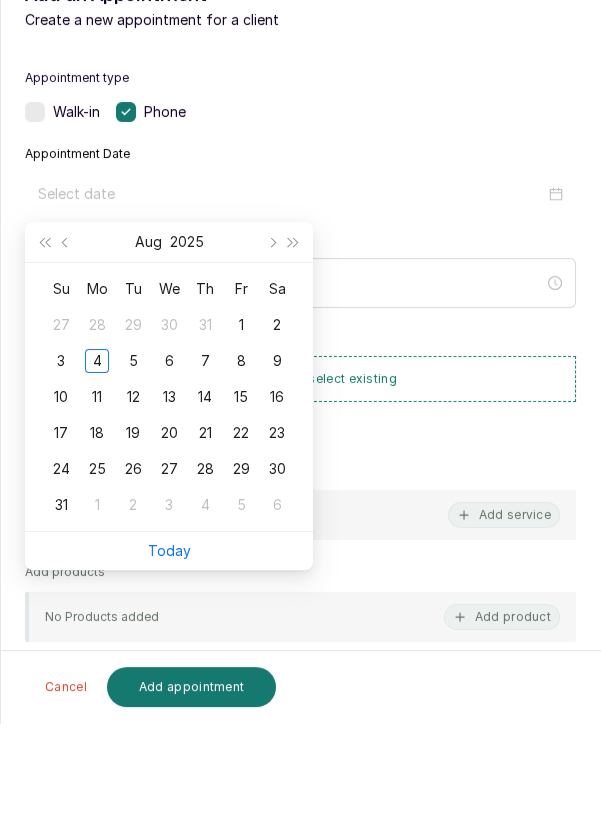 click on "5" at bounding box center [133, 476] 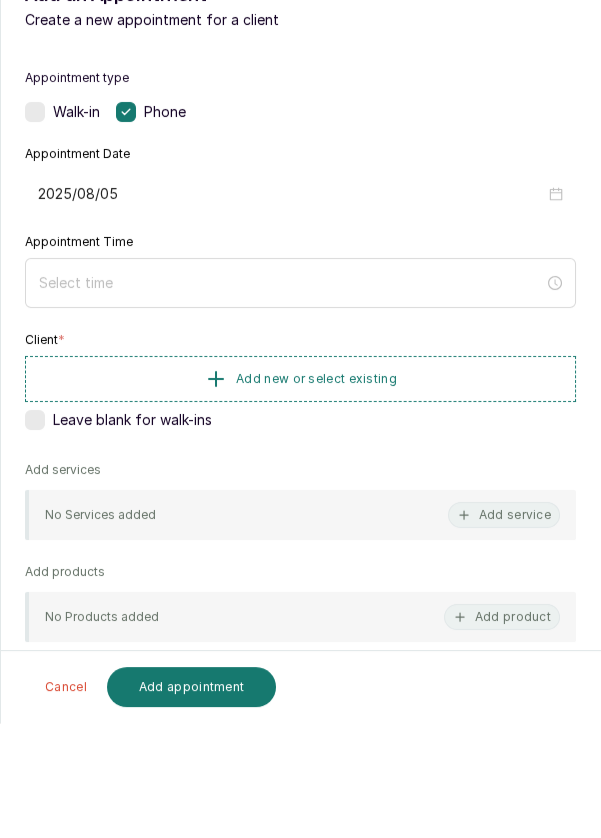type on "2025/08/05" 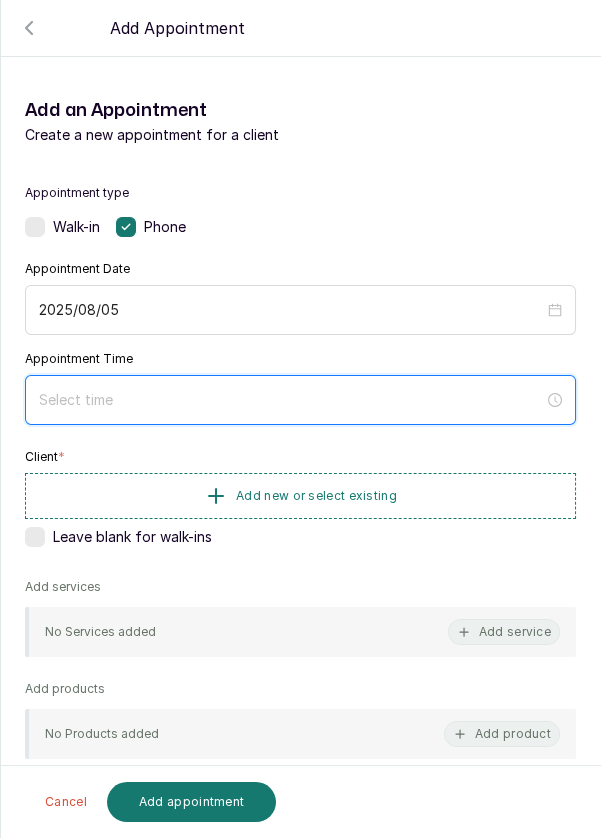 click at bounding box center [291, 400] 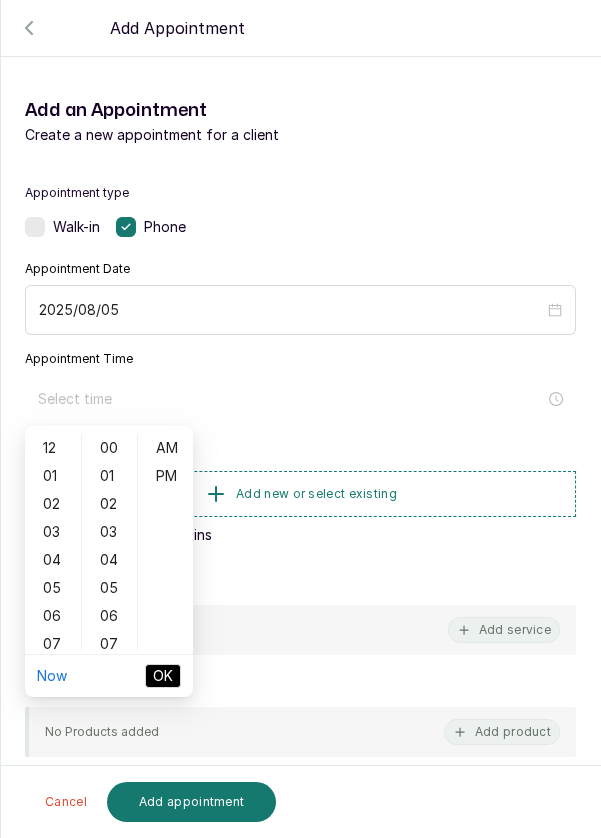 click on "12" at bounding box center (53, 448) 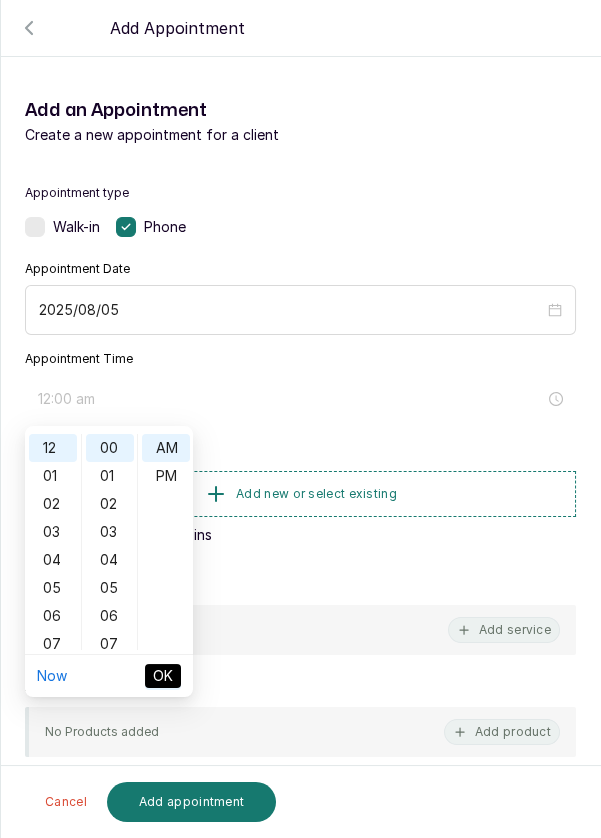 click on "12 01 02 03 04 05 06 07 08 09 10 11 00 01 02 03 04 05 06 07 08 09 10 11 12 13 14 15 16 17 18 19 20 21 22 23 24 25 26 27 28 29 30 31 32 33 34 35 36 37 38 39 40 41 42 43 44 45 46 47 48 49 50 51 52 53 54 55 56 57 58 59 AM PM" at bounding box center [109, 542] 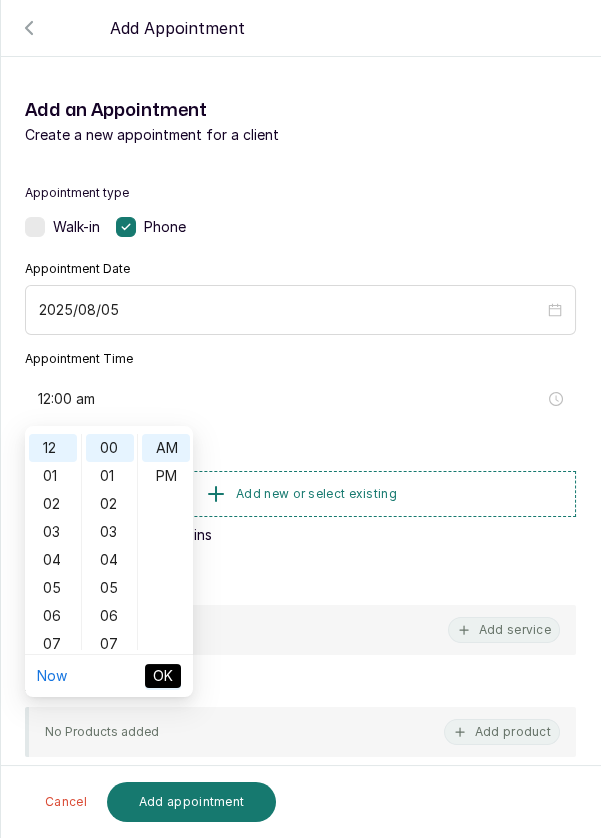 click on "Now [TITLE]" at bounding box center (109, 676) 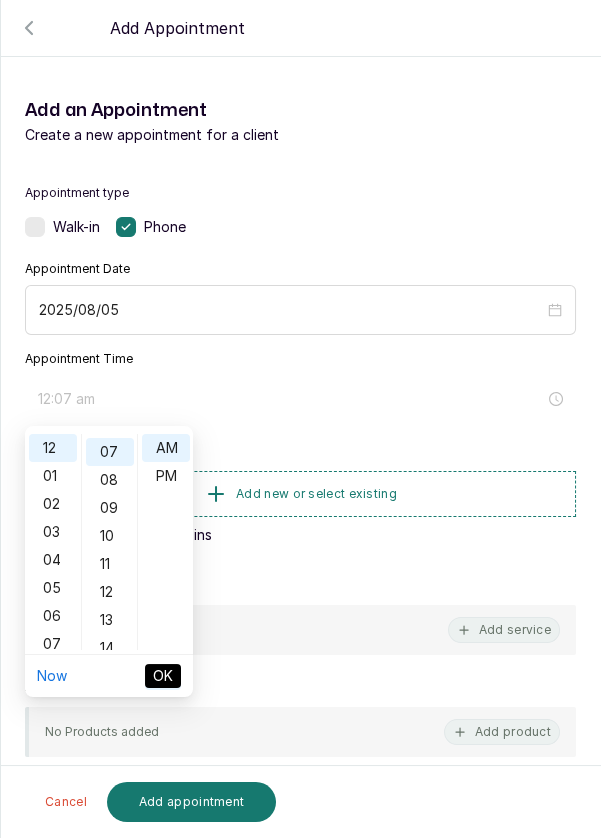 scroll, scrollTop: 196, scrollLeft: 0, axis: vertical 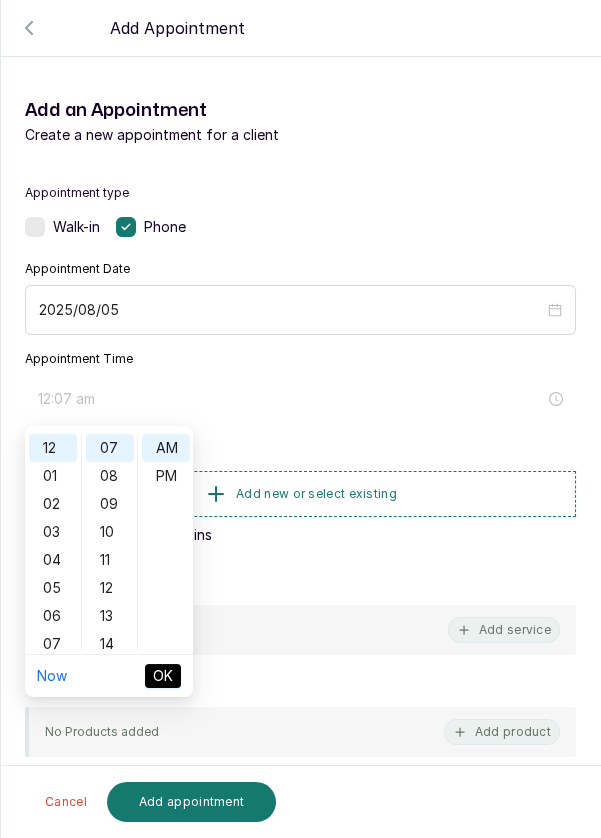 click on "12 01 02 03 04 05 06 07 08 09 10 11 00 01 02 03 04 05 06 07 08 09 10 11 12 13 14 15 16 17 18 19 20 21 22 23 24 25 26 27 28 29 30 31 32 33 34 35 36 37 38 39 40 41 42 43 44 45 46 47 48 49 50 51 52 53 54 55 56 57 58 59 AM PM" at bounding box center [109, 542] 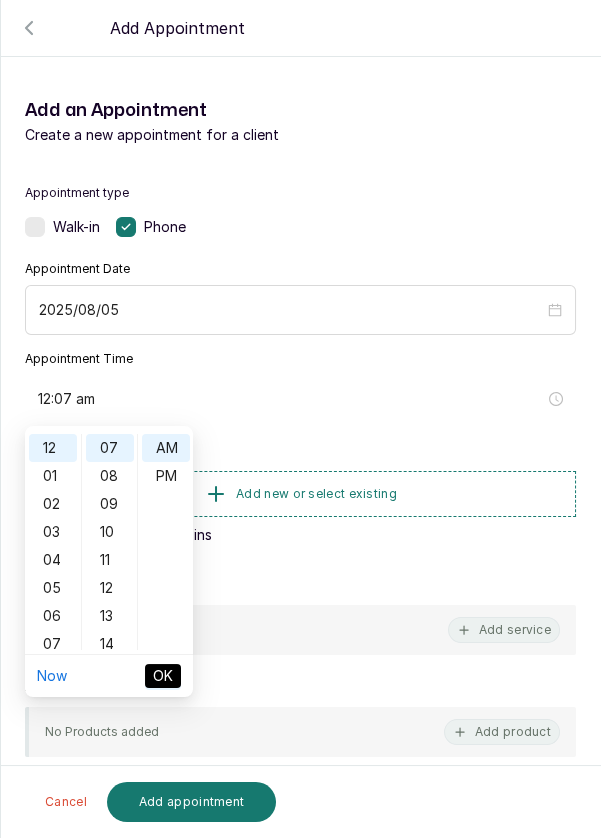 click on "Now [TITLE]" at bounding box center (109, 676) 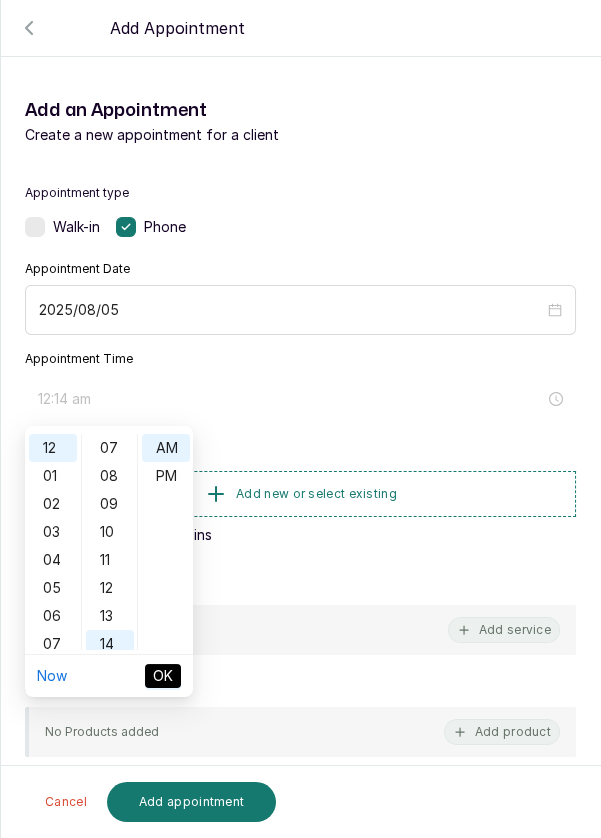 scroll, scrollTop: 392, scrollLeft: 0, axis: vertical 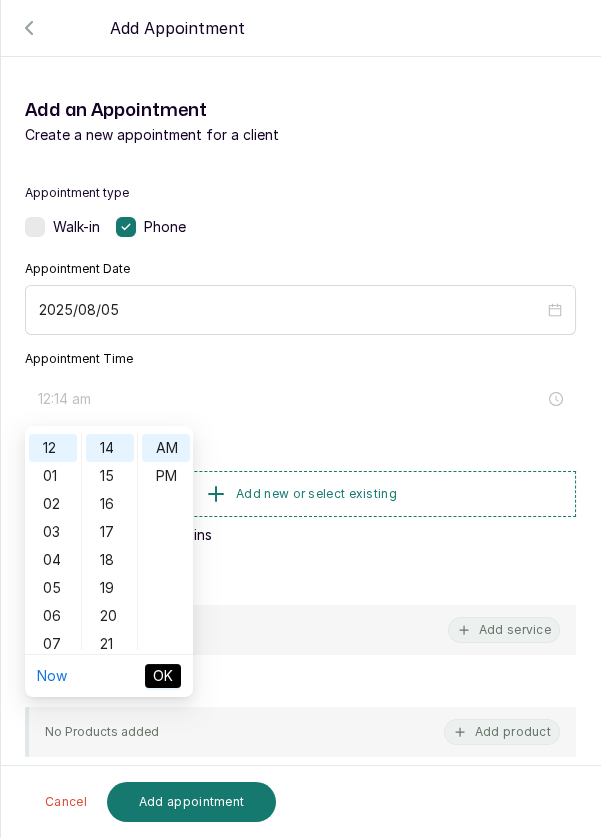 click on "21" at bounding box center [110, 644] 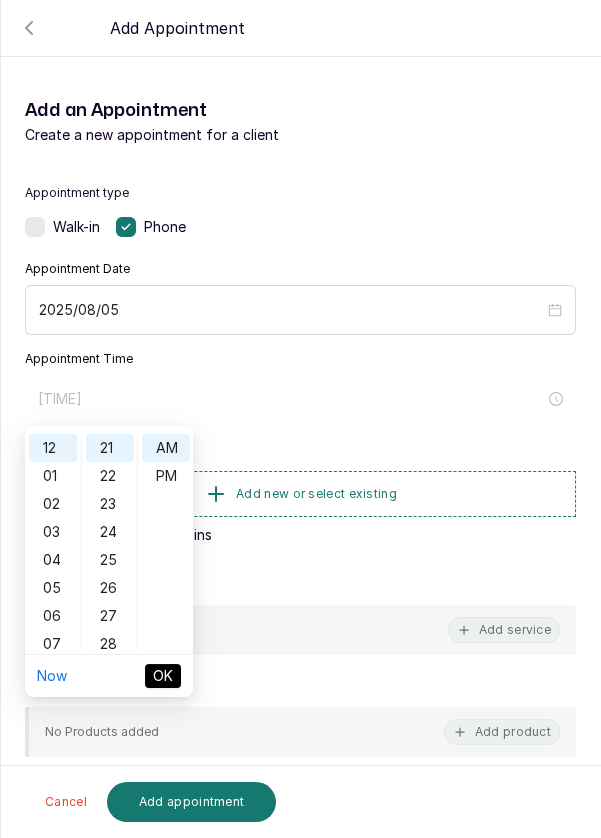 click on "28" at bounding box center [110, 644] 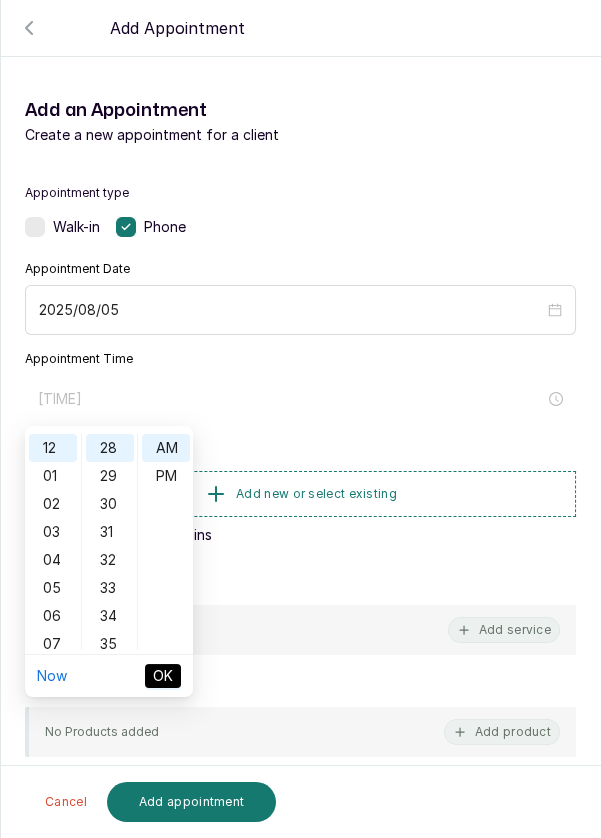click on "30" at bounding box center [110, 504] 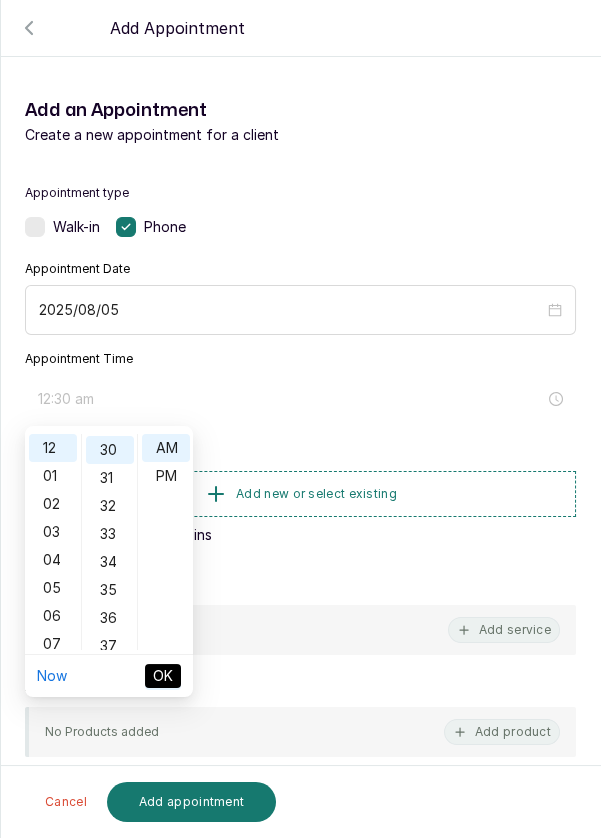 scroll, scrollTop: 839, scrollLeft: 0, axis: vertical 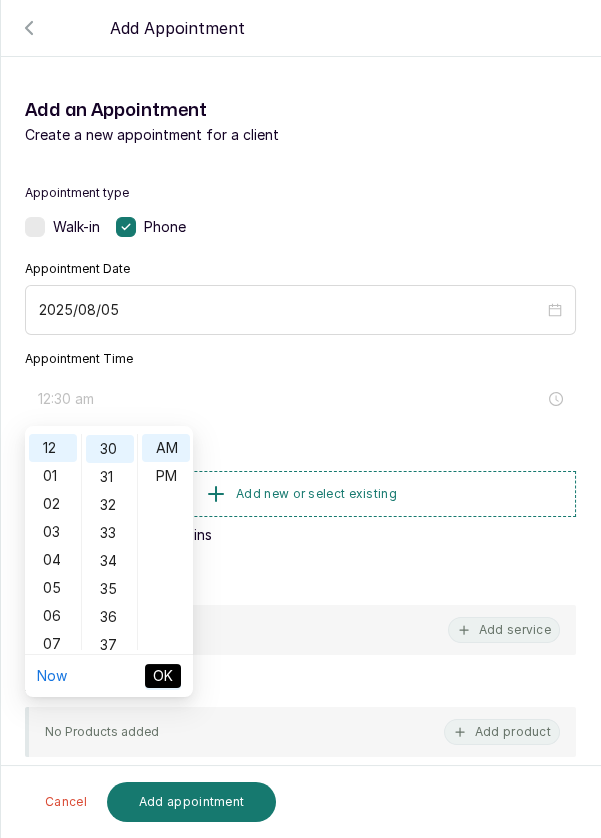 click on "PM" at bounding box center [166, 476] 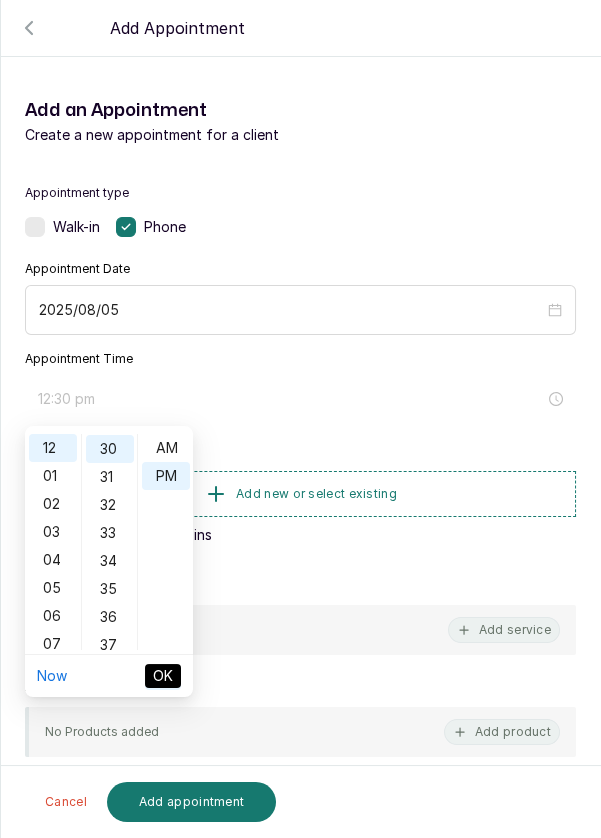 click on "OK" at bounding box center (163, 676) 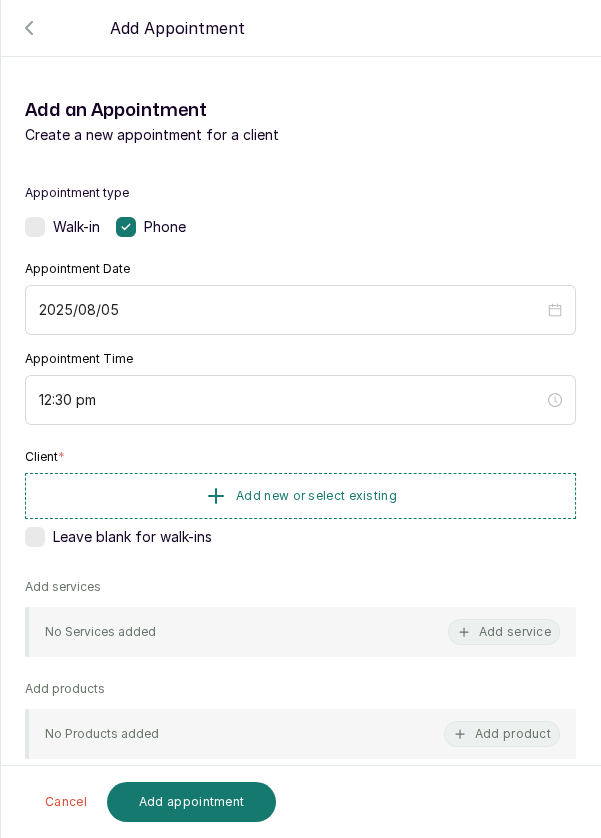 click on "Add new or select existing" at bounding box center [300, 496] 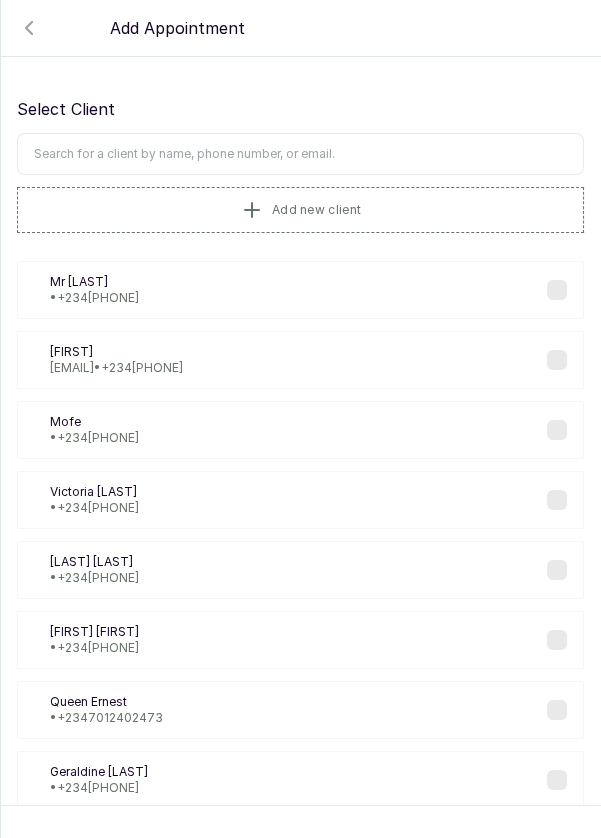 click on "Add new client" at bounding box center [300, 210] 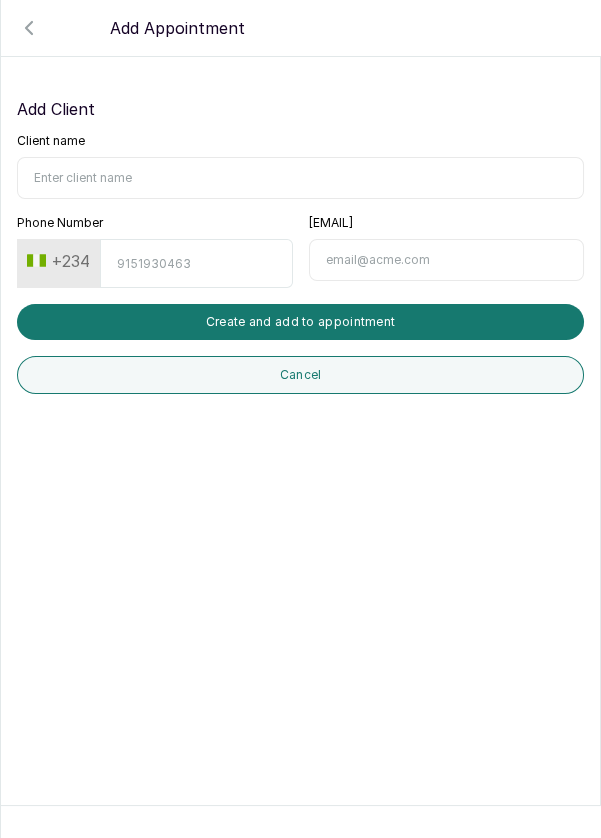 click on "Client name" at bounding box center [300, 178] 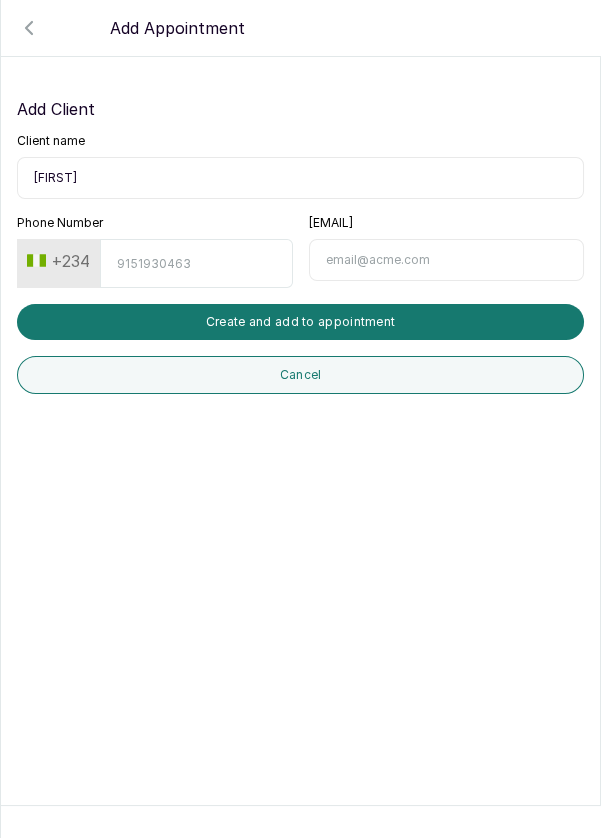 type on "[FIRST]" 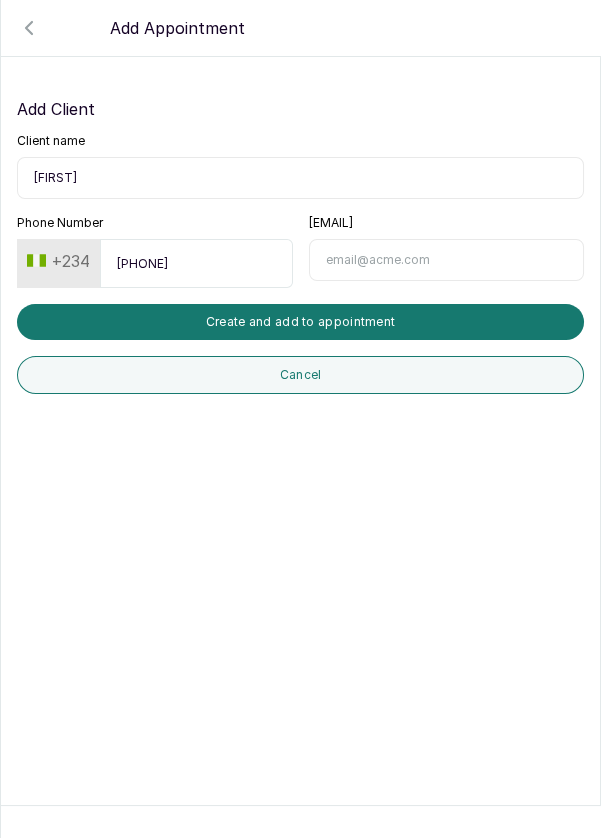type on "[PHONE]" 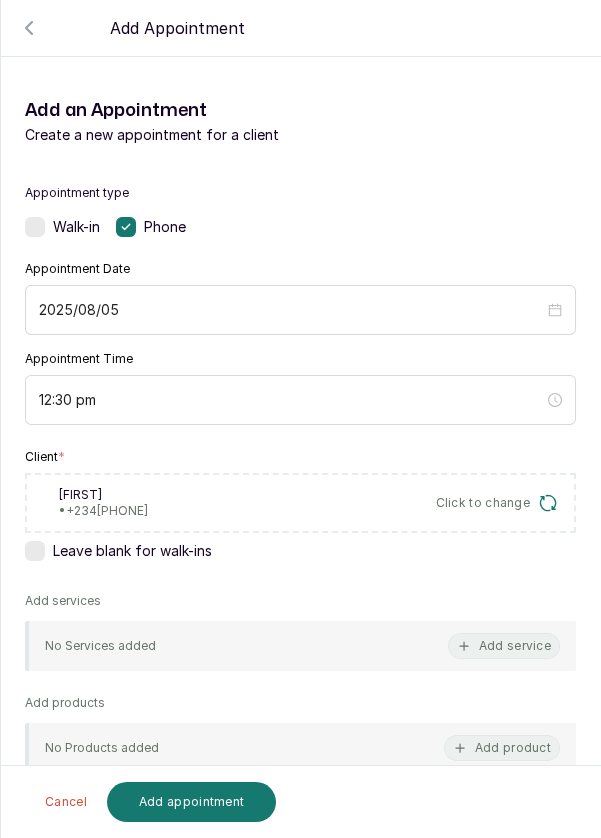 click on "Add service" at bounding box center (504, 646) 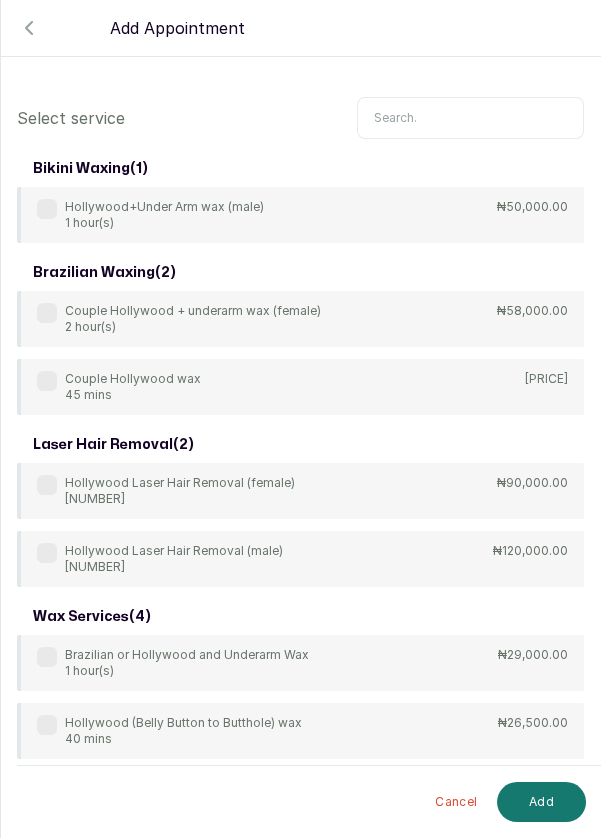 scroll, scrollTop: 24, scrollLeft: 0, axis: vertical 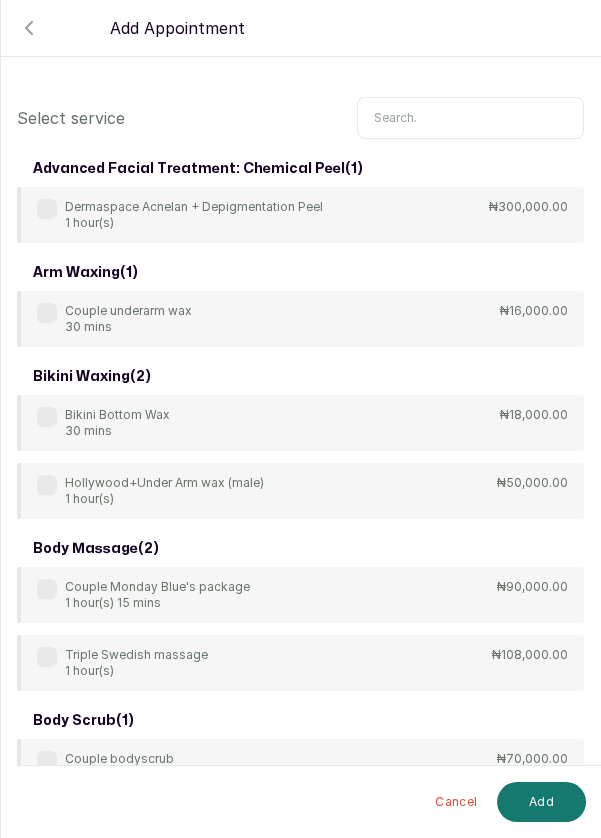 click at bounding box center (470, 118) 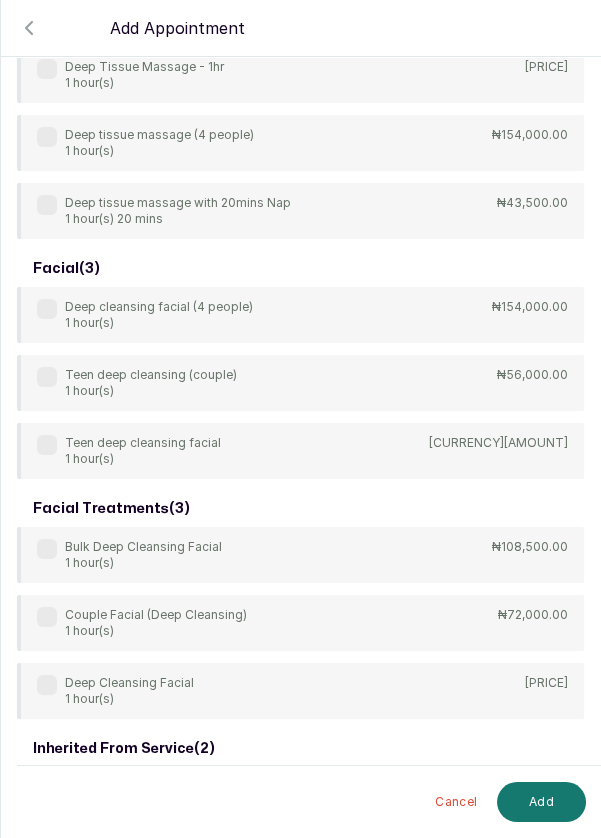 scroll, scrollTop: 600, scrollLeft: 0, axis: vertical 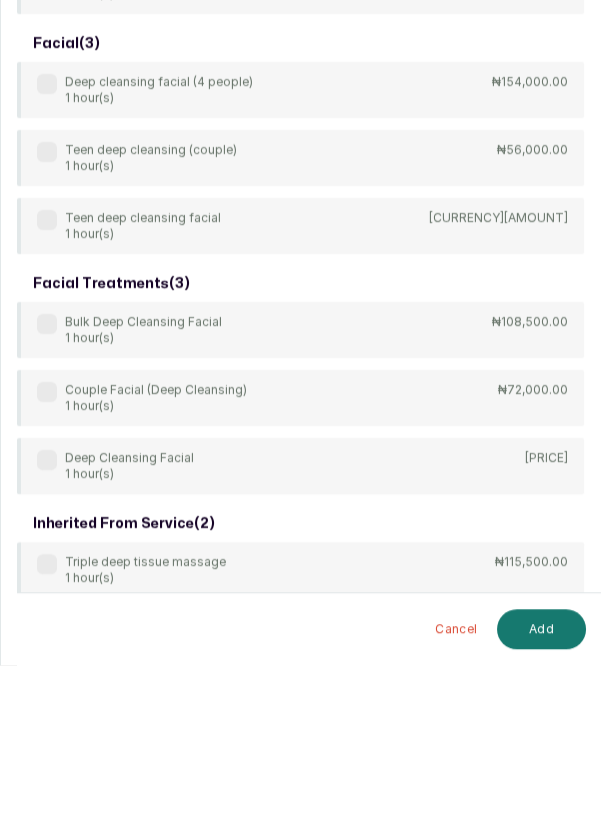 type on "Dee" 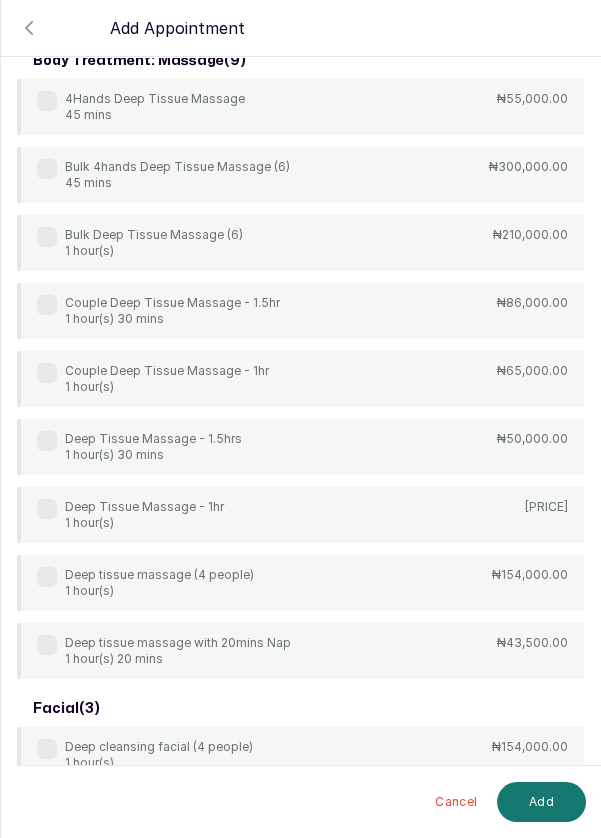 scroll, scrollTop: 0, scrollLeft: 0, axis: both 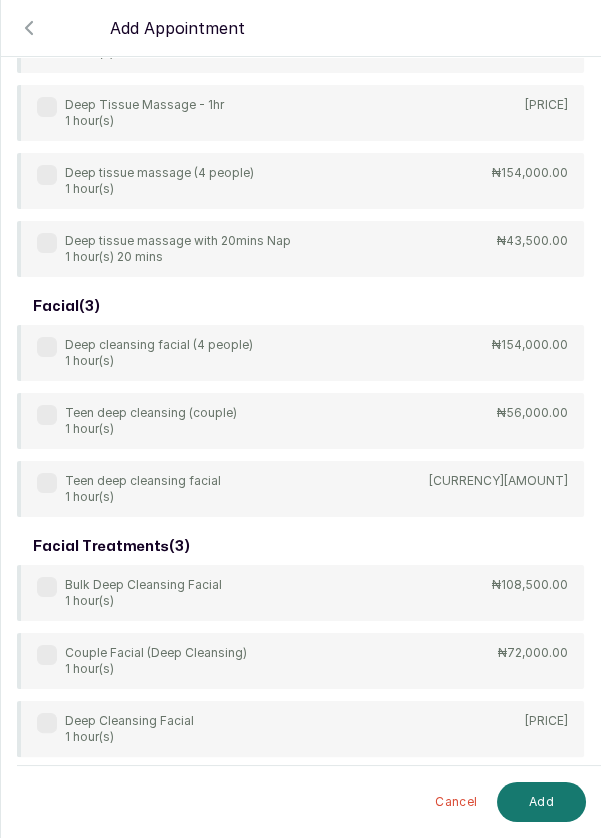 click at bounding box center (47, 723) 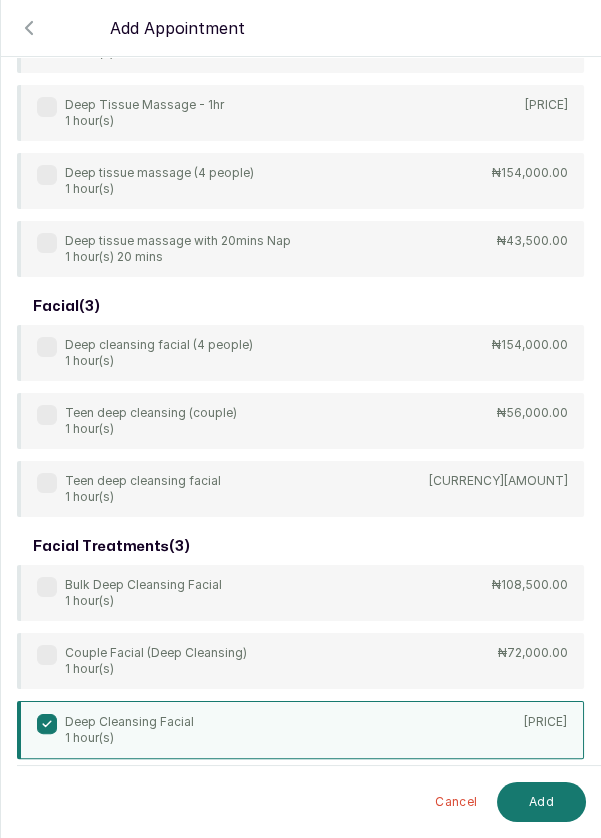 scroll, scrollTop: 601, scrollLeft: 0, axis: vertical 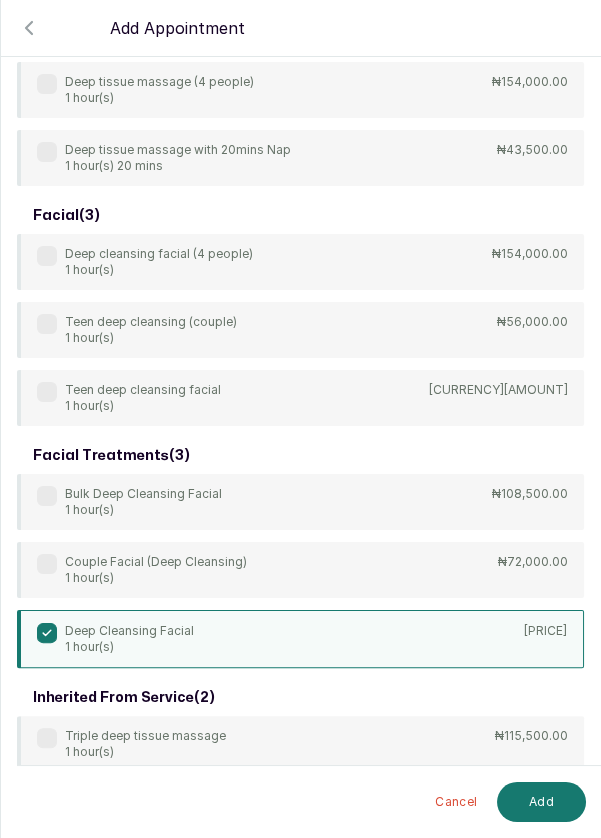 click on "Add" at bounding box center [541, 802] 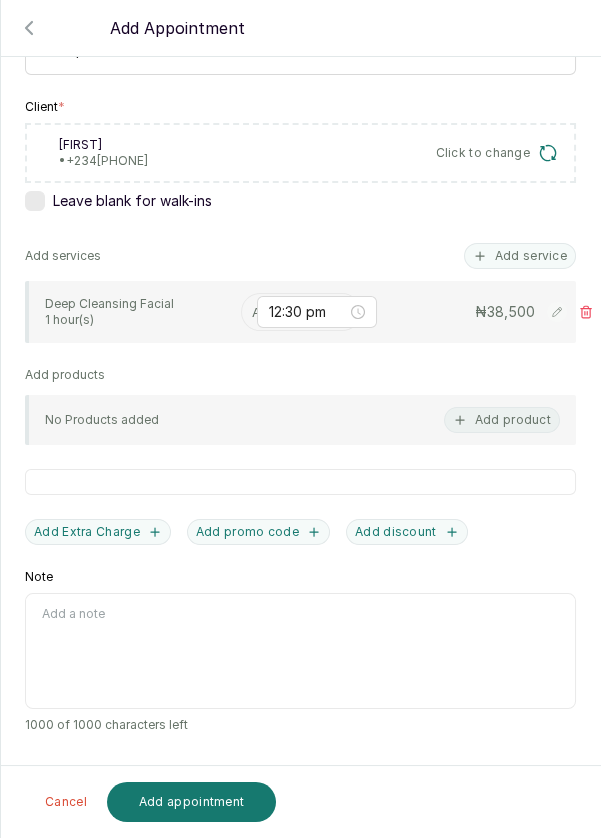 scroll, scrollTop: 248, scrollLeft: 0, axis: vertical 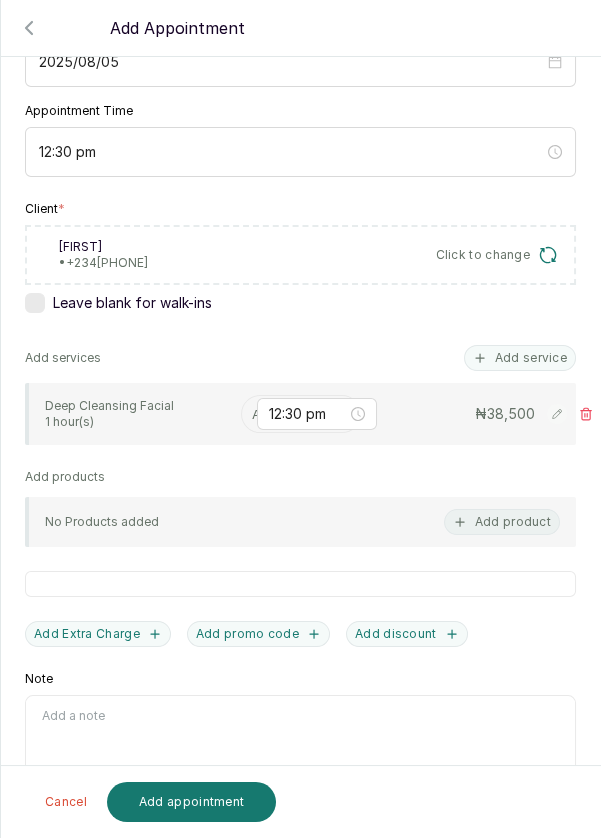 click at bounding box center [254, 414] 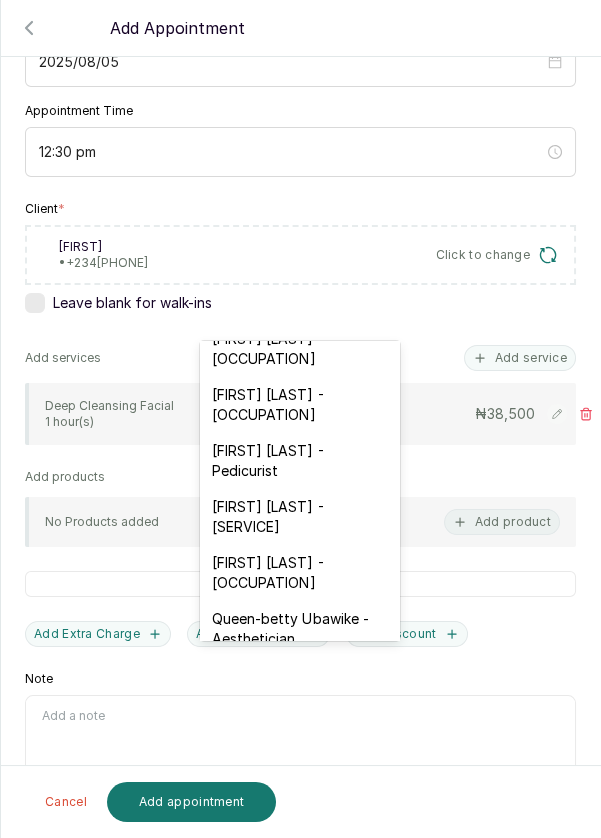 scroll, scrollTop: 175, scrollLeft: 0, axis: vertical 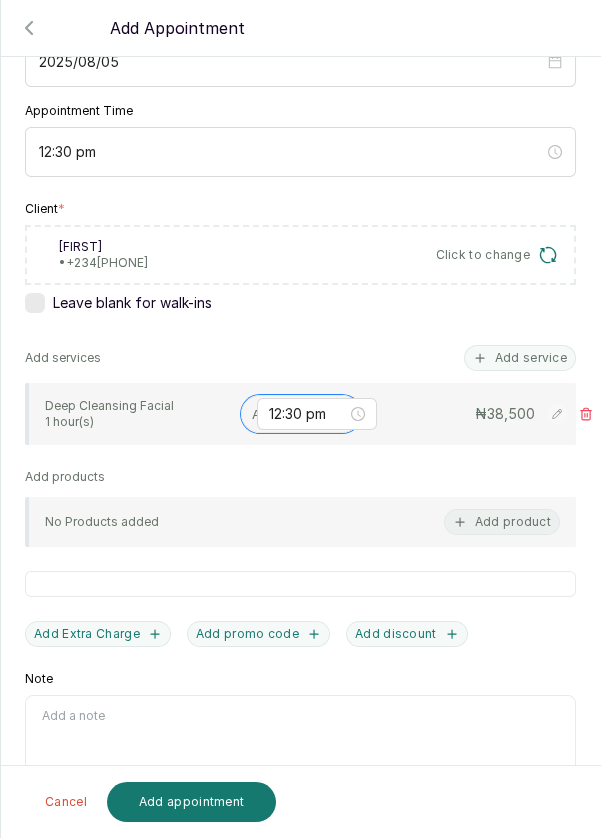 click on "Deep Cleansing Facial 1 hour(s) option , selected. Select is focused ,type to refine list, press Down to open the menu,  Assign [TIME] [PRICE]" at bounding box center (302, 414) 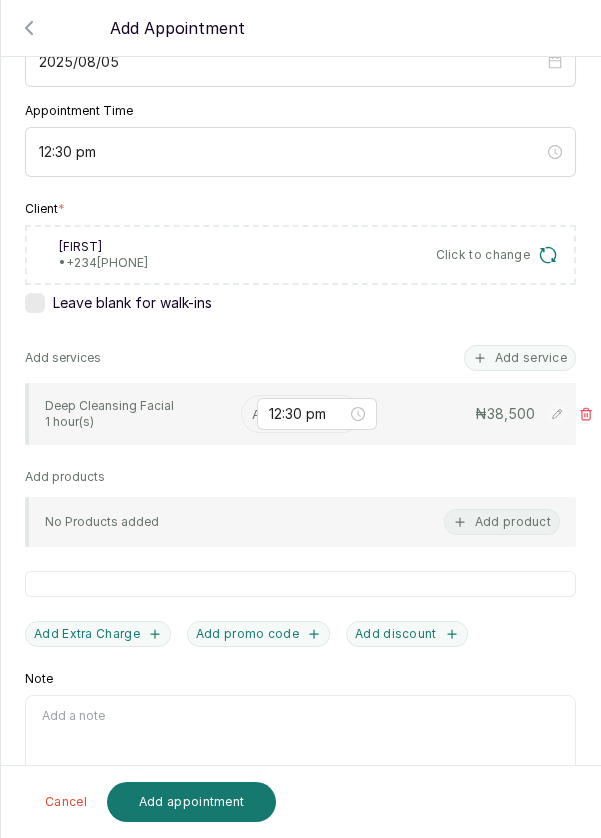 click at bounding box center [254, 414] 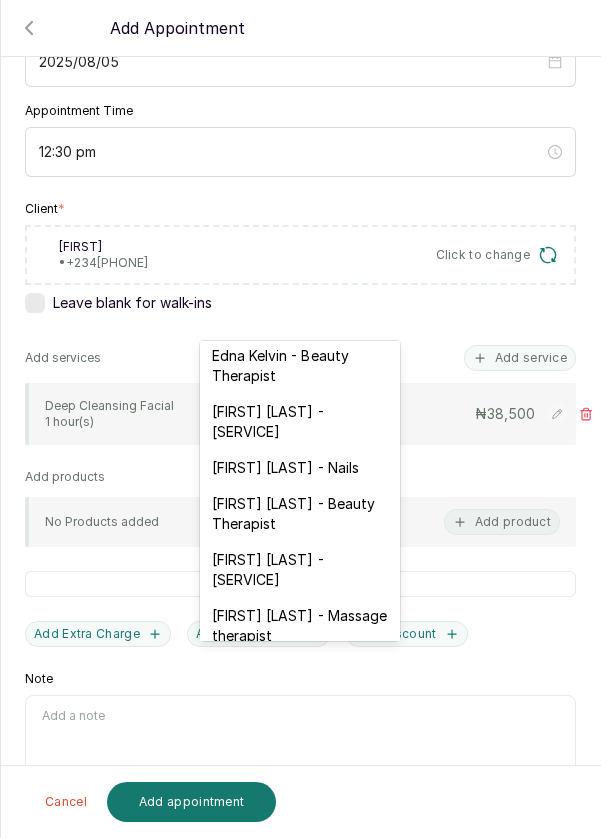 scroll, scrollTop: 787, scrollLeft: 0, axis: vertical 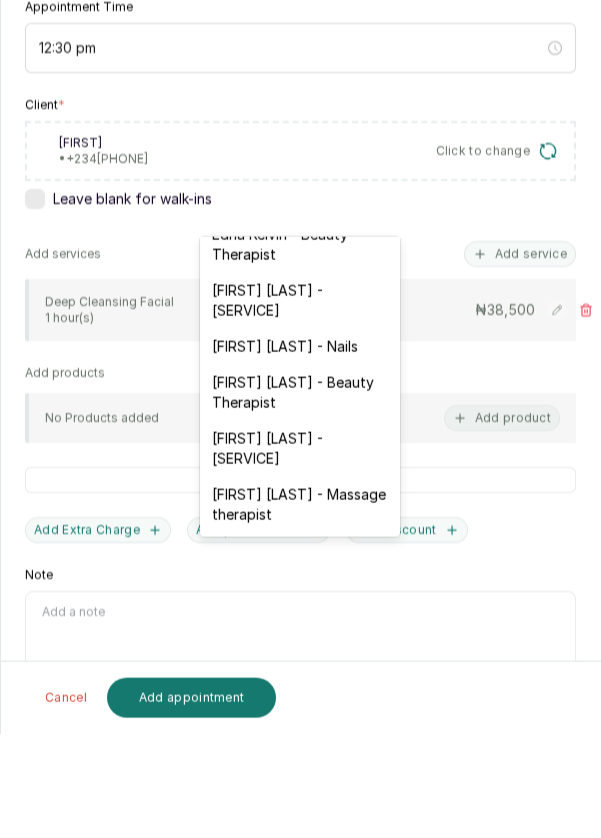 click on "[FIRST] [LAST] - [SERVICE]" at bounding box center [300, 553] 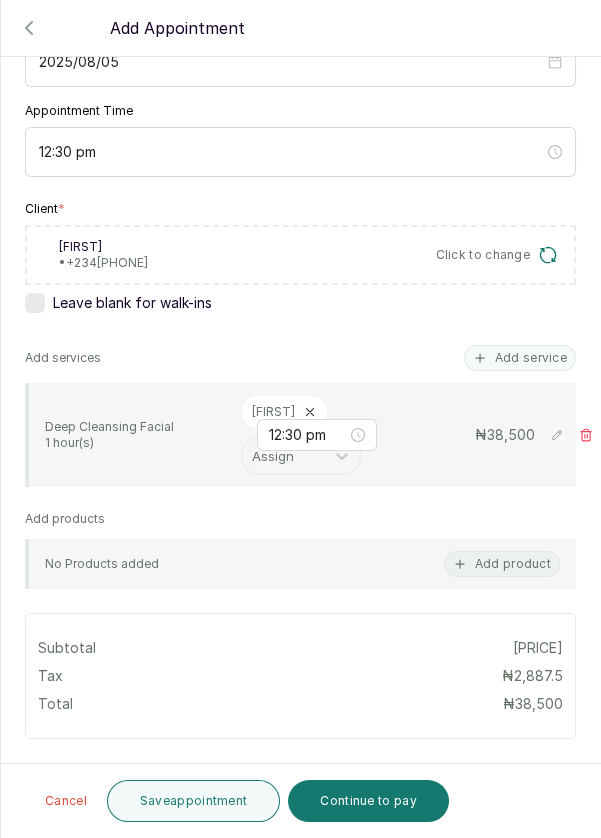 click on "Save  appointment" at bounding box center [194, 801] 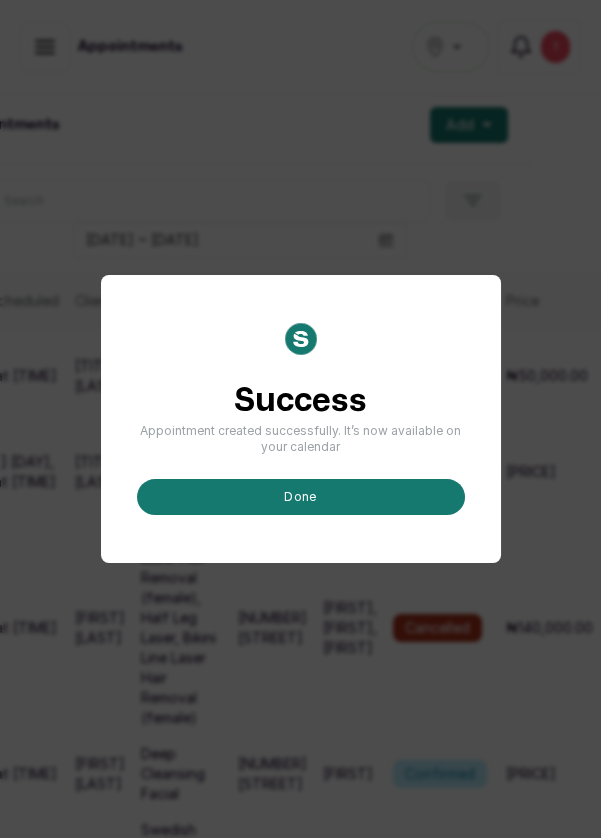 click on "done" at bounding box center [301, 497] 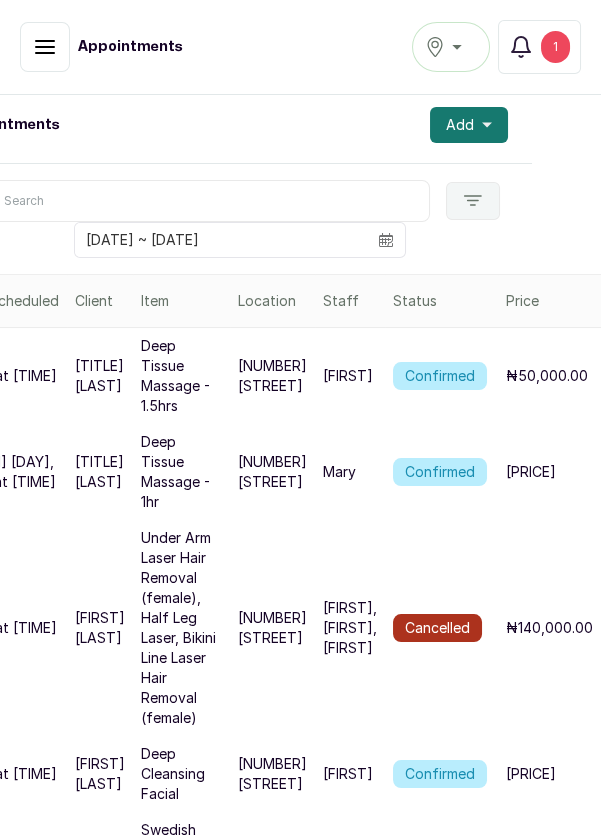 click on "Add" at bounding box center (469, 125) 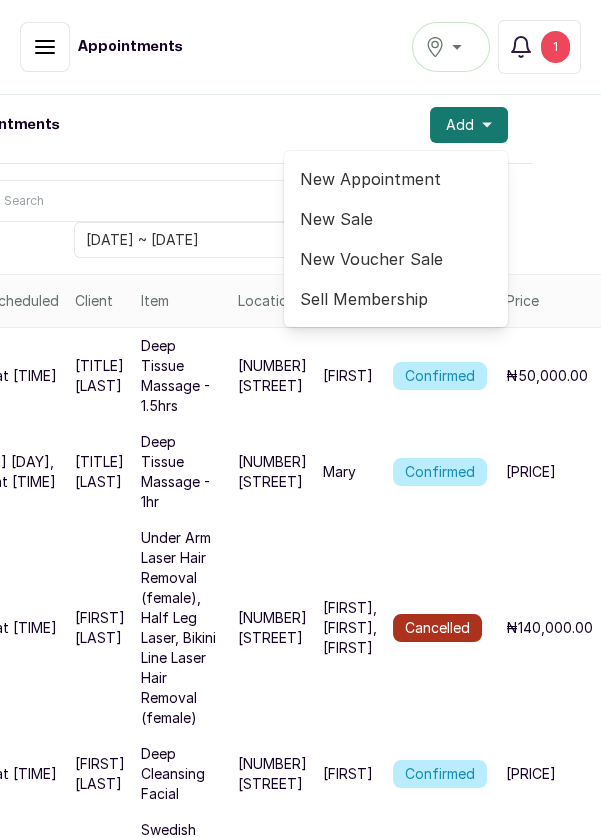 click on "New Appointment" at bounding box center [396, 179] 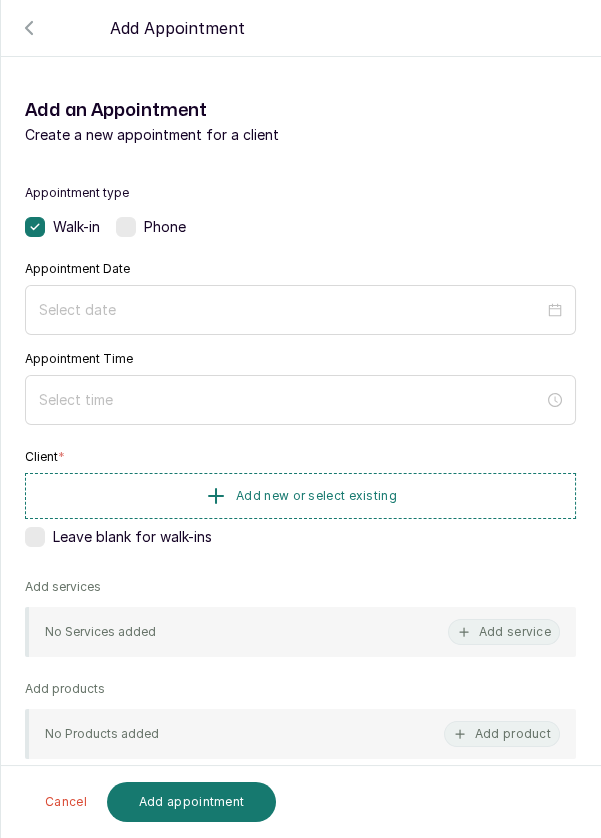 click at bounding box center (126, 227) 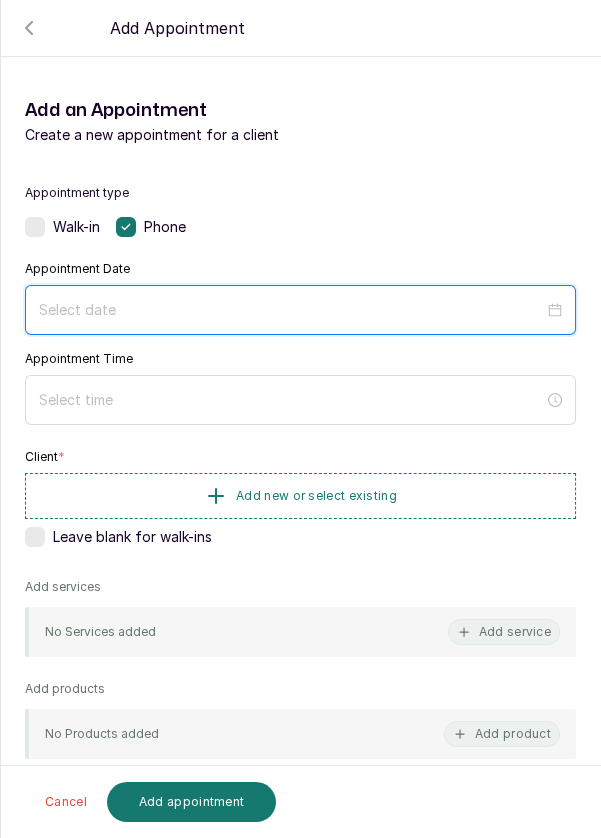 click at bounding box center [291, 310] 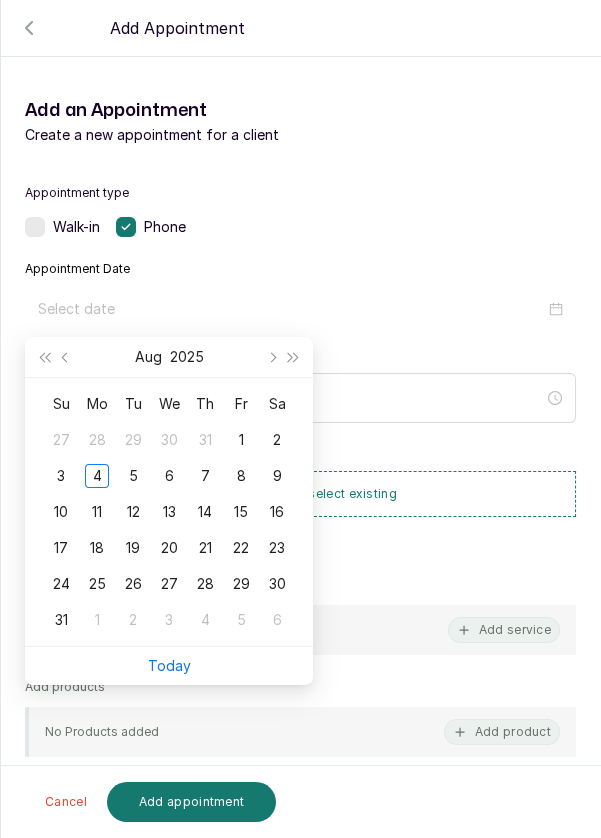 click on "5" at bounding box center (133, 476) 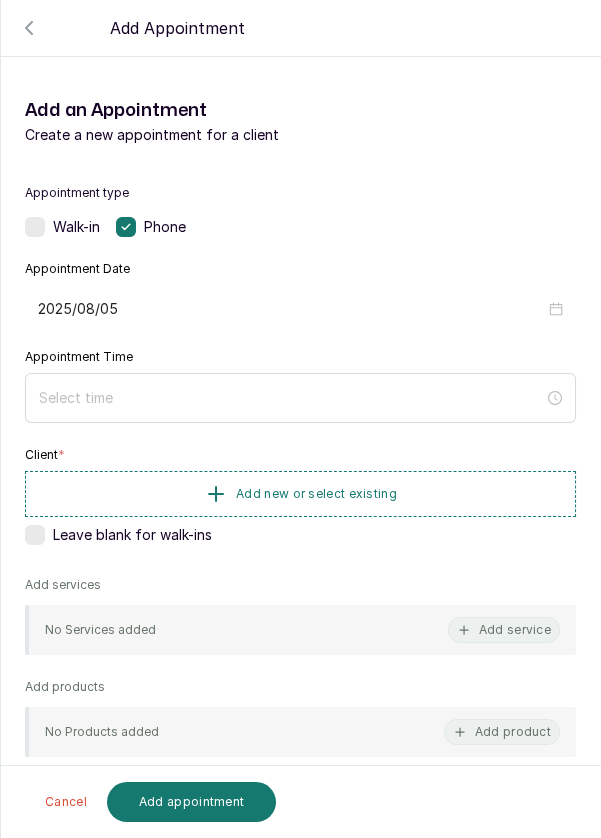 type on "2025/08/05" 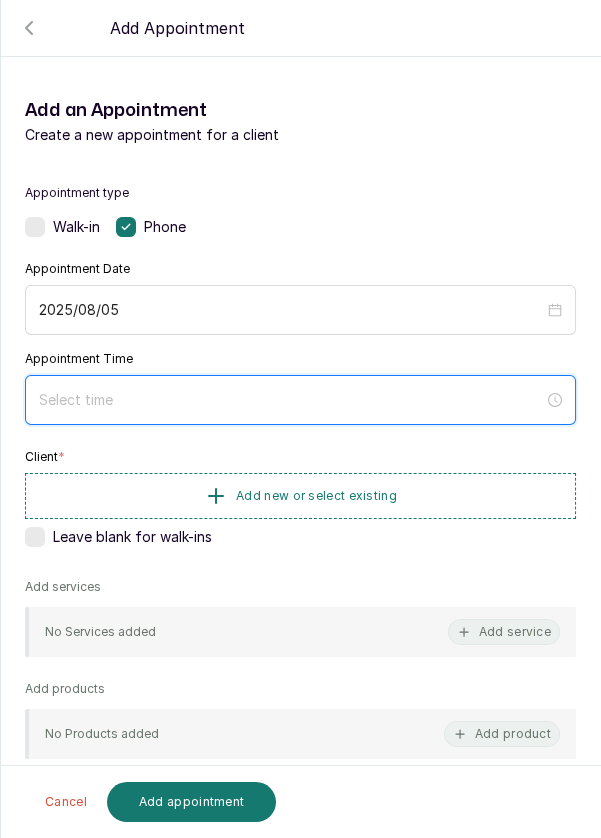 click at bounding box center [291, 400] 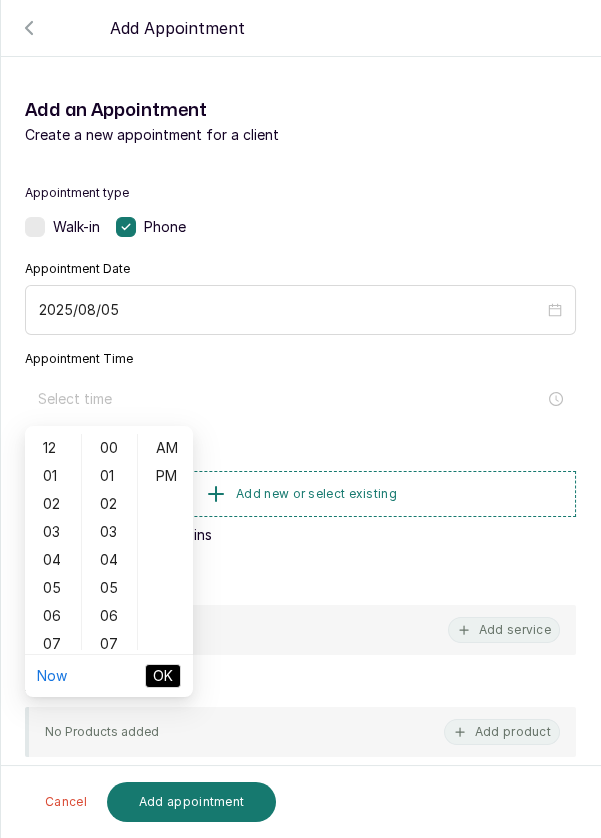 click on "12" at bounding box center (53, 448) 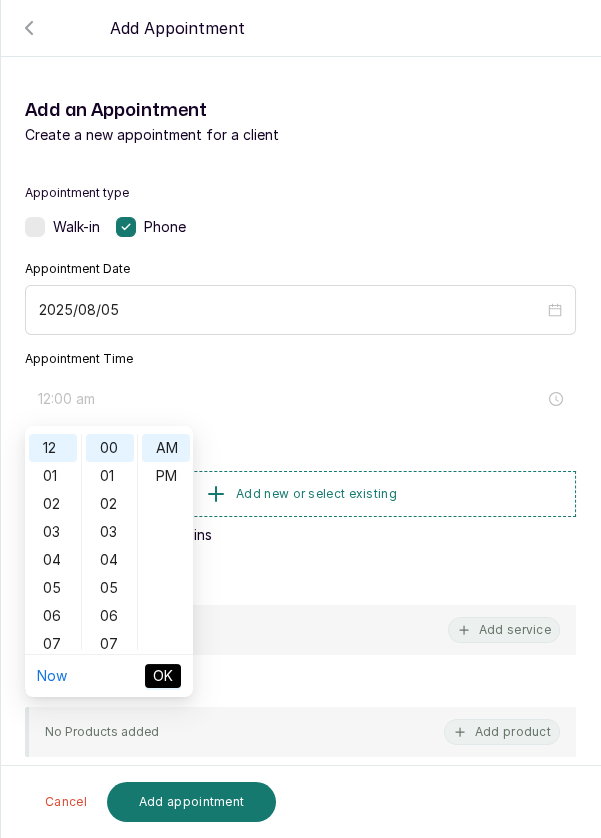 click on "PM" at bounding box center [166, 476] 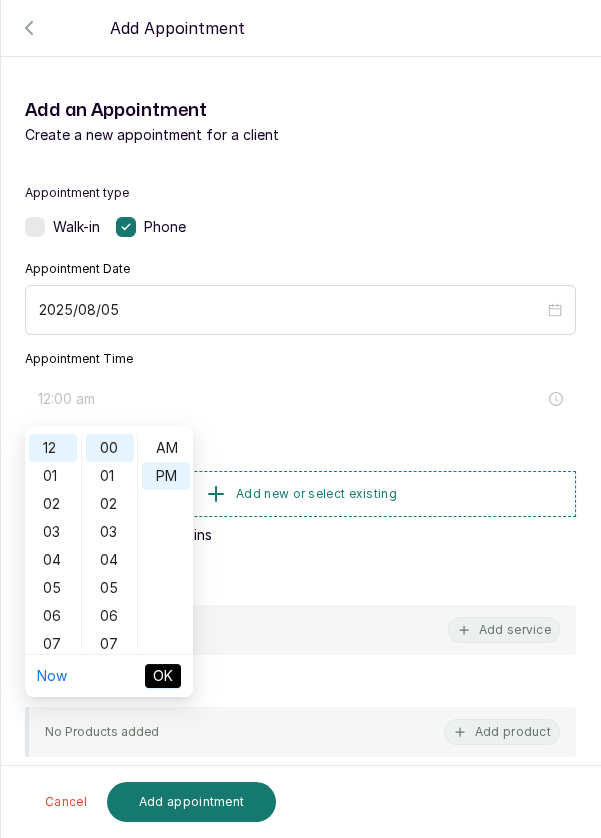 type on "12:00 pm" 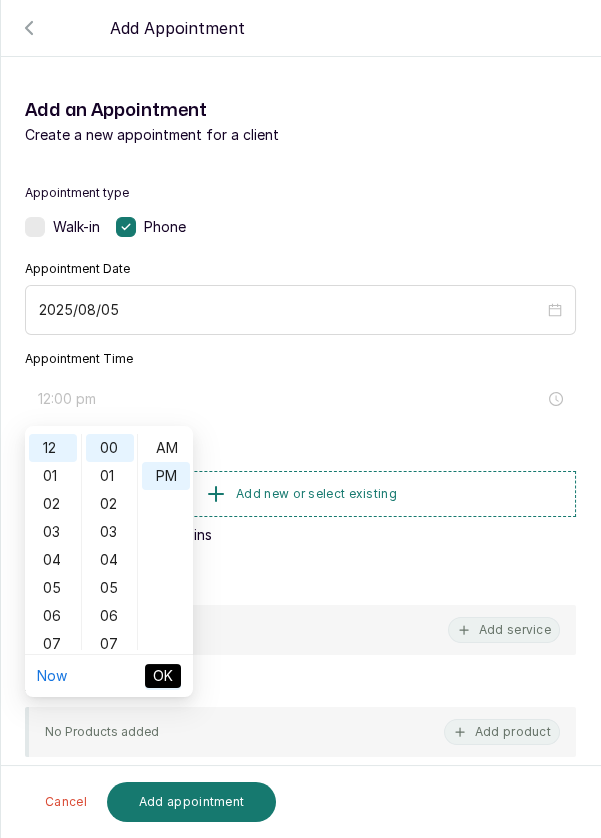 click on "OK" at bounding box center [163, 676] 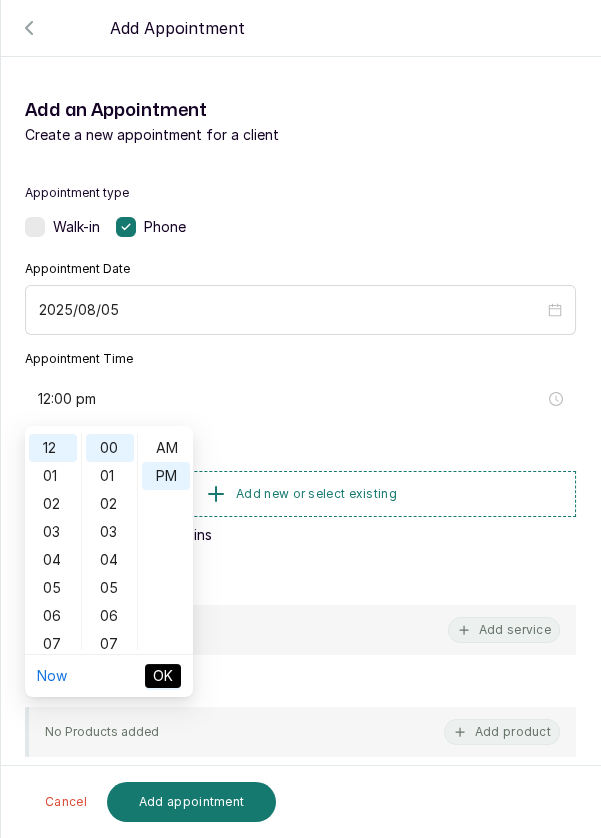 click on "OK" at bounding box center (163, 676) 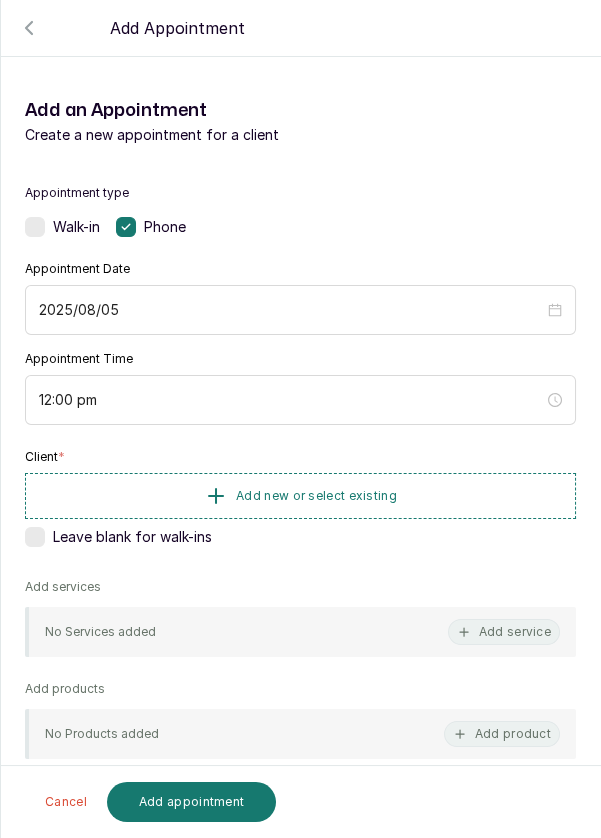 click on "Add new or select existing" at bounding box center (316, 496) 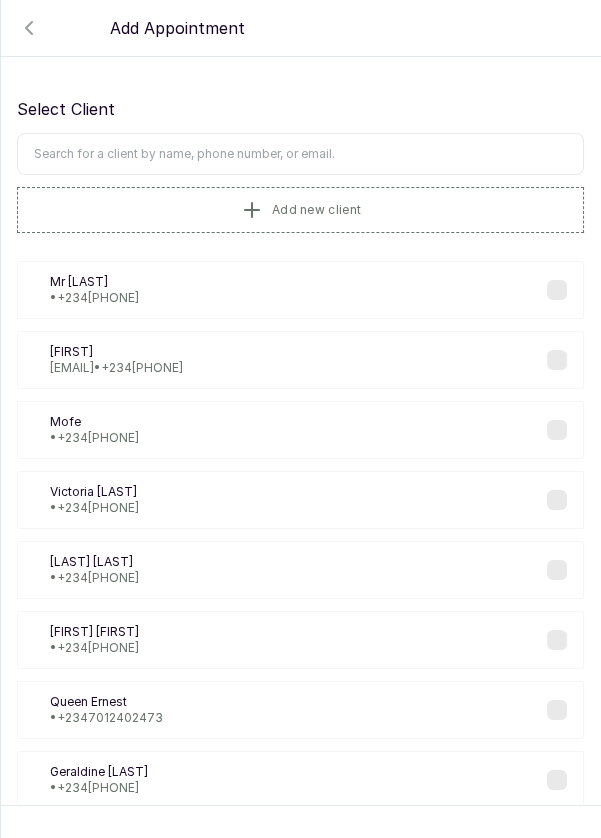 click 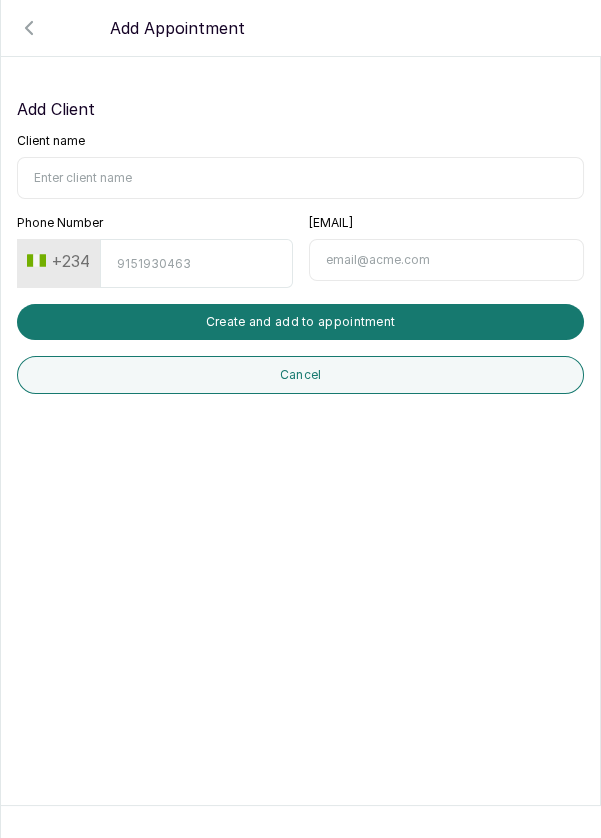 click on "Client name" at bounding box center (300, 178) 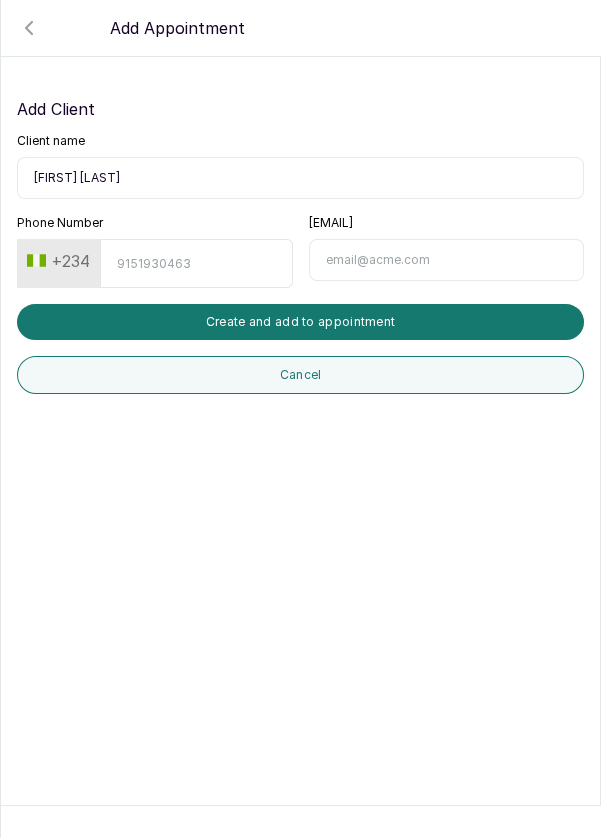 type on "[FIRST] [LAST]" 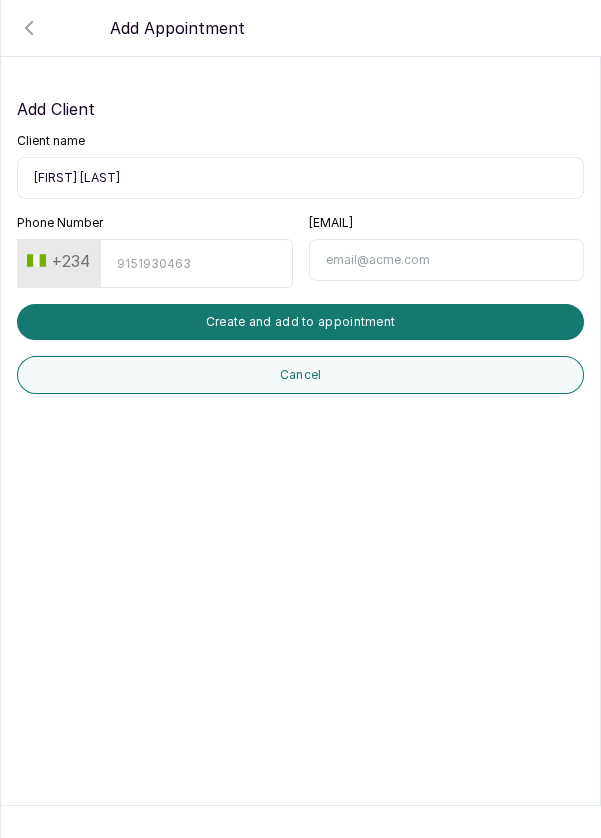 click on "+234" at bounding box center [58, 261] 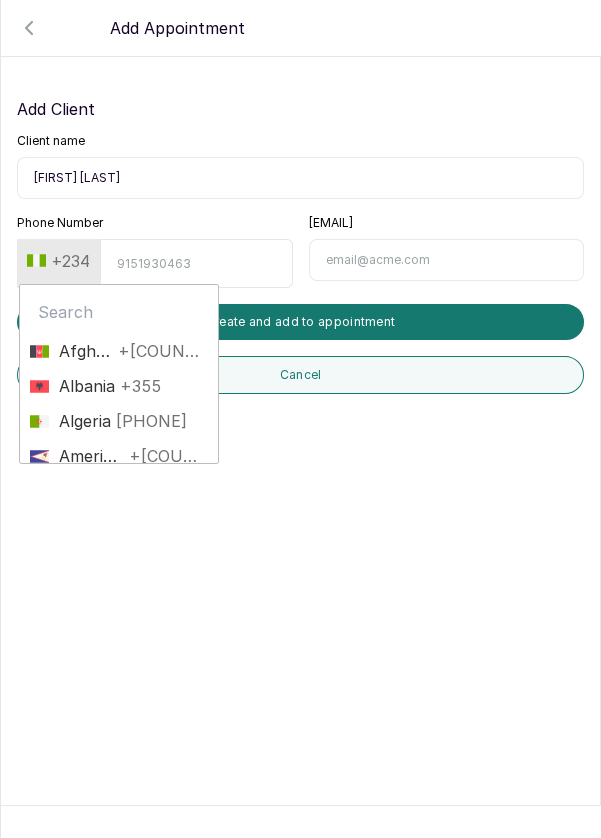 click at bounding box center [119, 312] 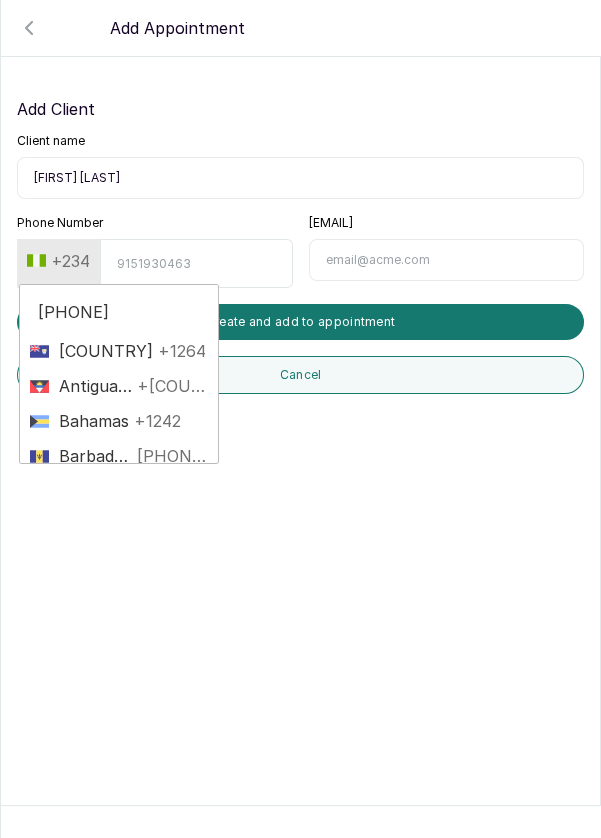 type on "+1" 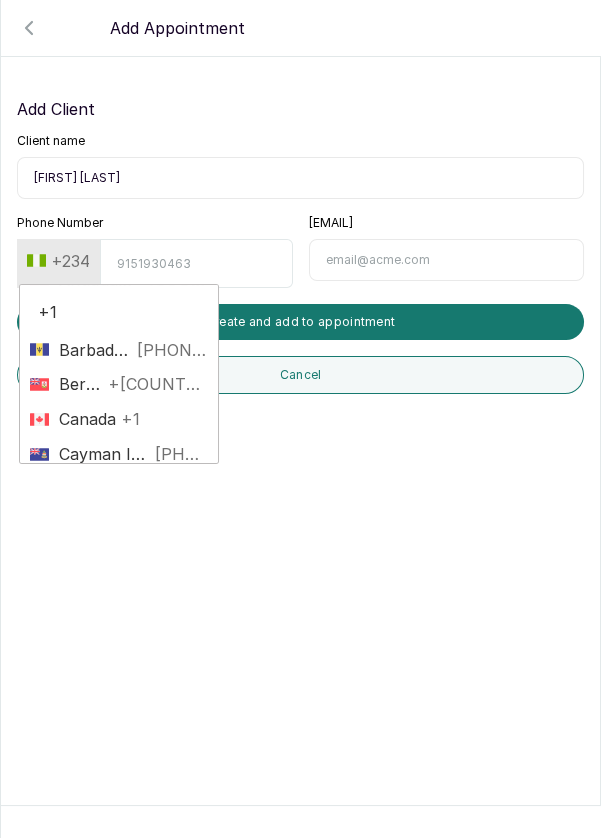 scroll, scrollTop: 151, scrollLeft: 0, axis: vertical 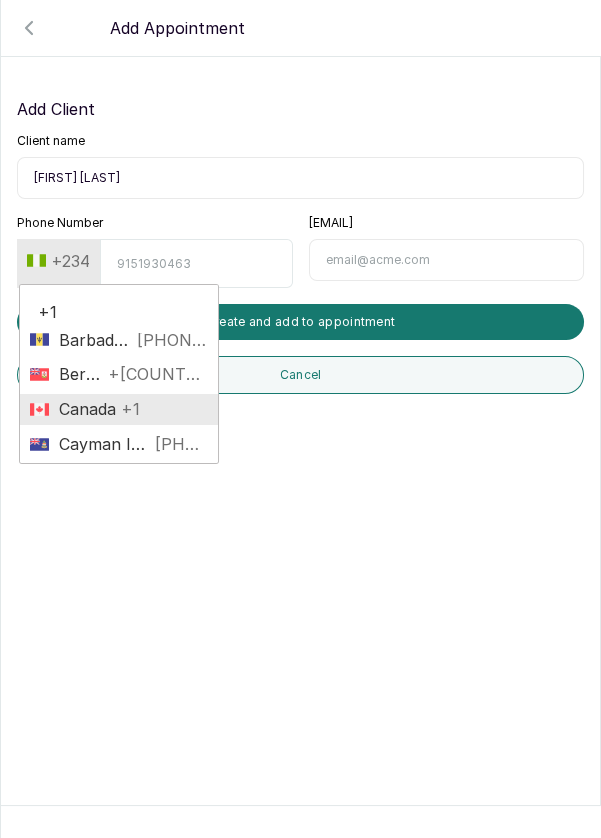 click on "+1" at bounding box center [128, 409] 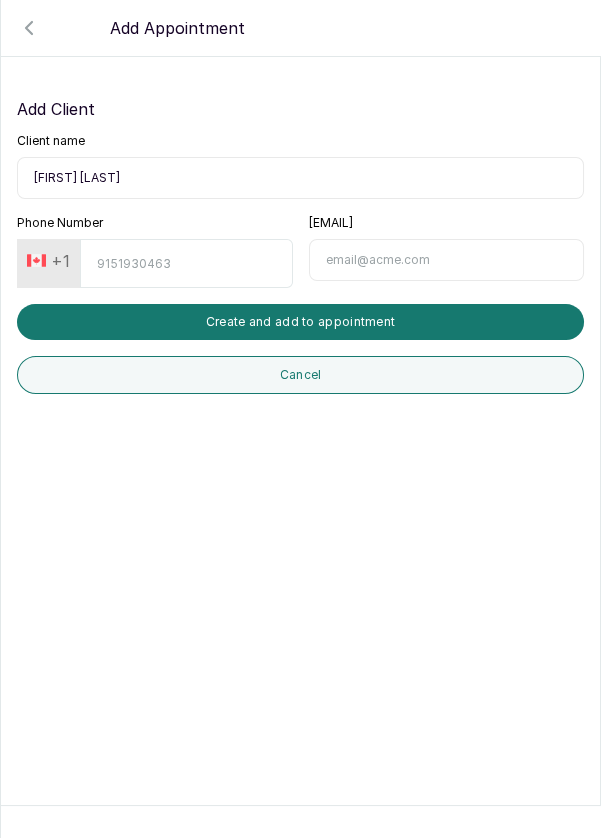click on "Phone Number" at bounding box center (186, 263) 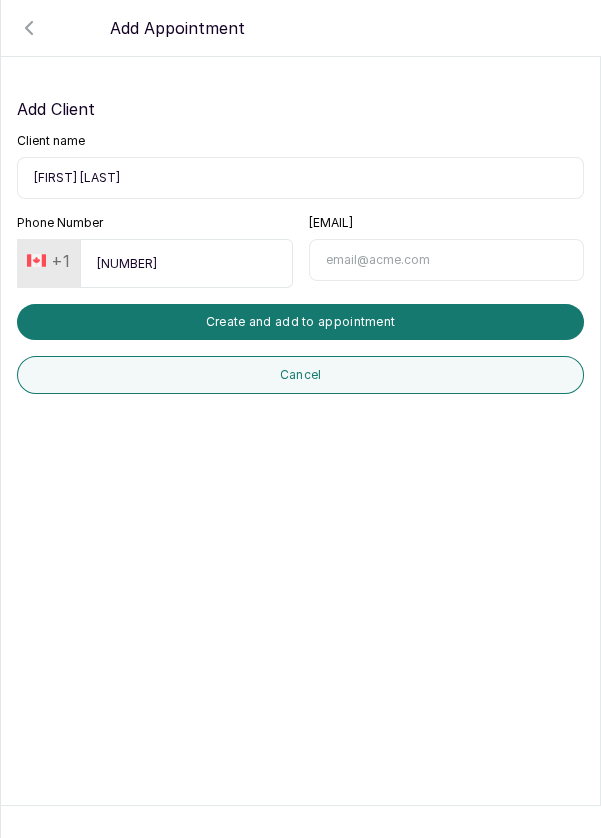 type on "2022468441" 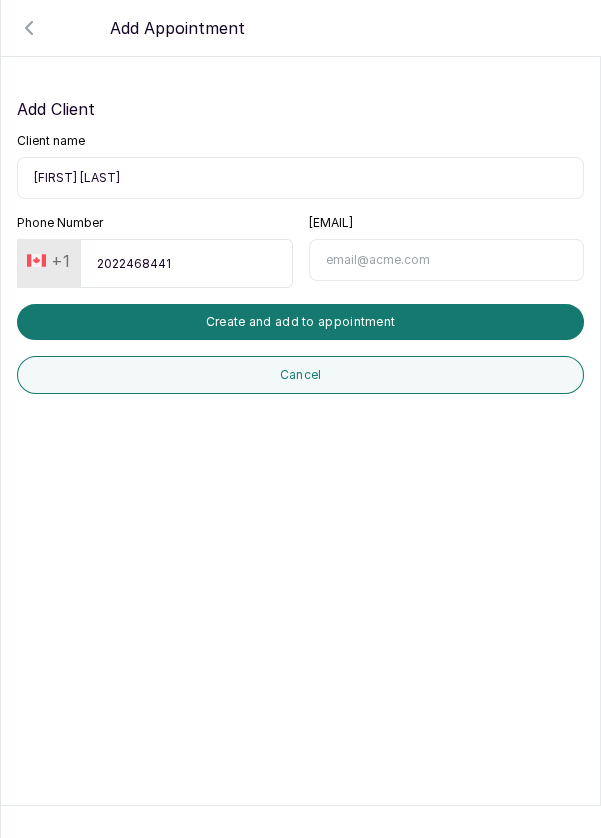 click on "Create and add to appointment" at bounding box center [300, 322] 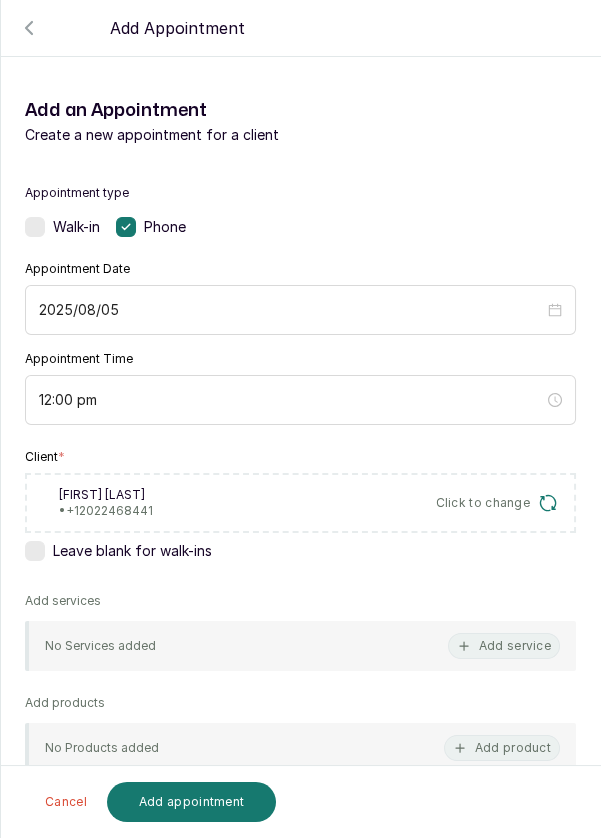 click on "Add service" at bounding box center (504, 646) 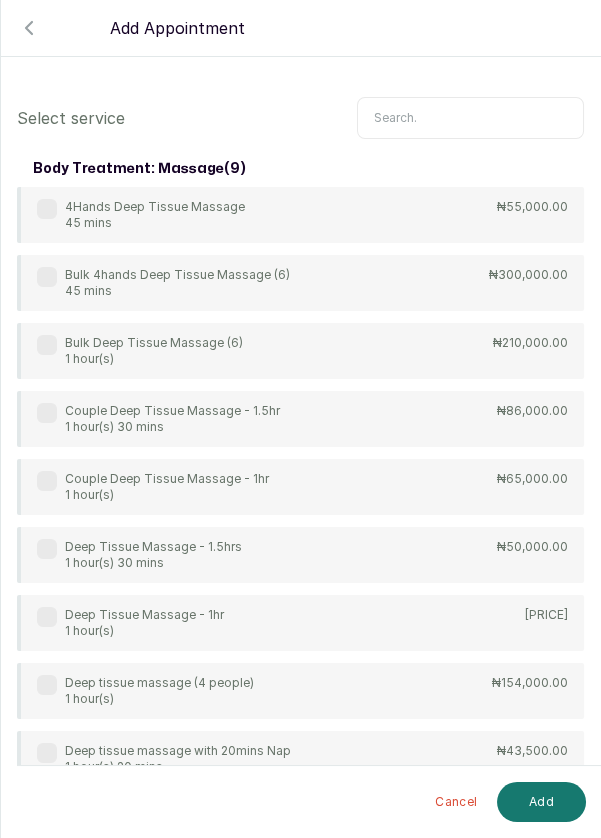 scroll, scrollTop: 0, scrollLeft: 0, axis: both 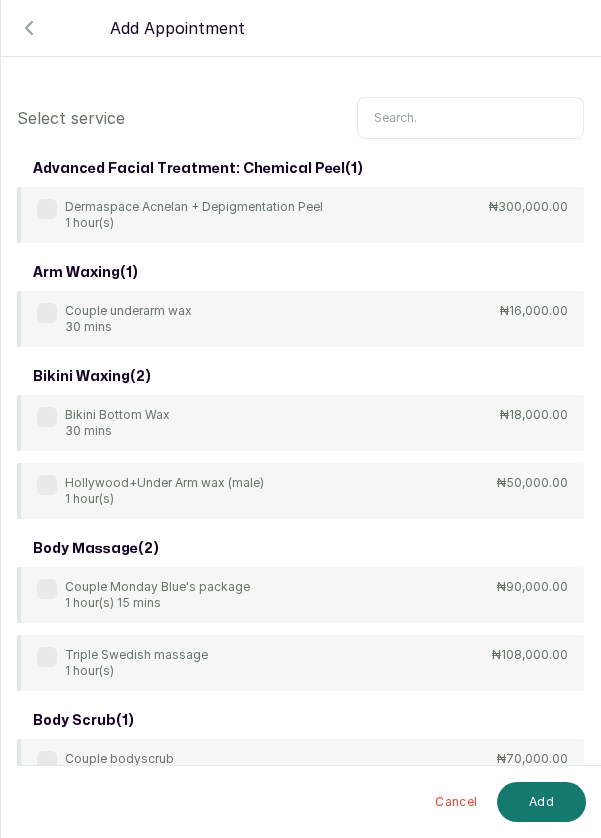 click at bounding box center (470, 118) 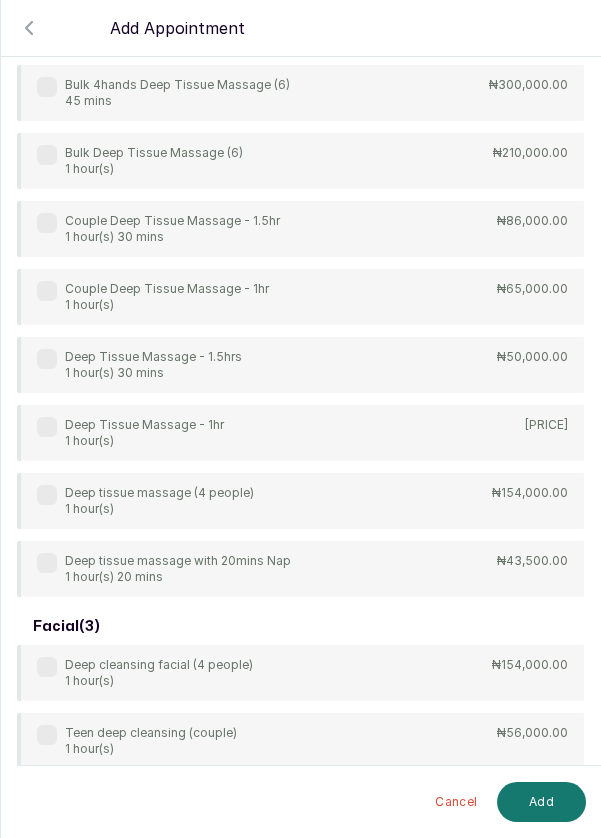 scroll, scrollTop: 191, scrollLeft: 0, axis: vertical 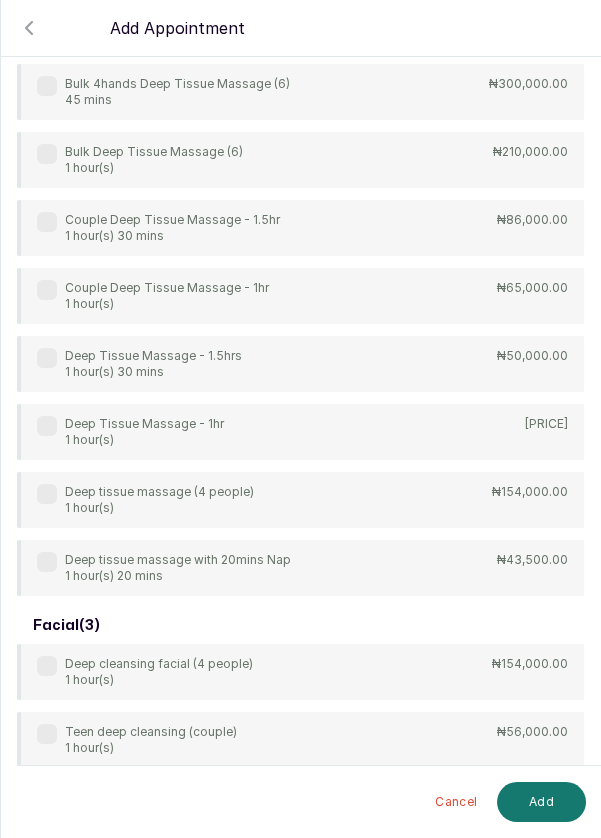 type on "Dee" 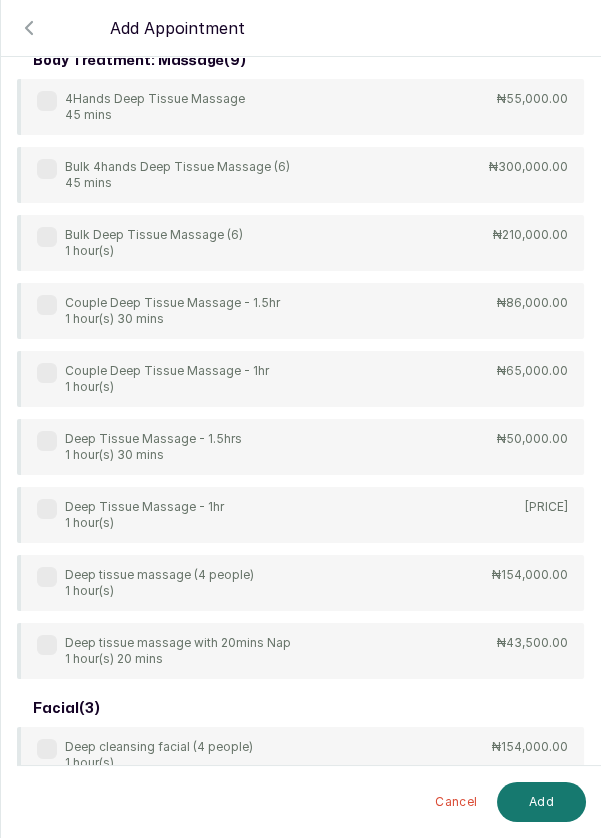 click at bounding box center [47, 509] 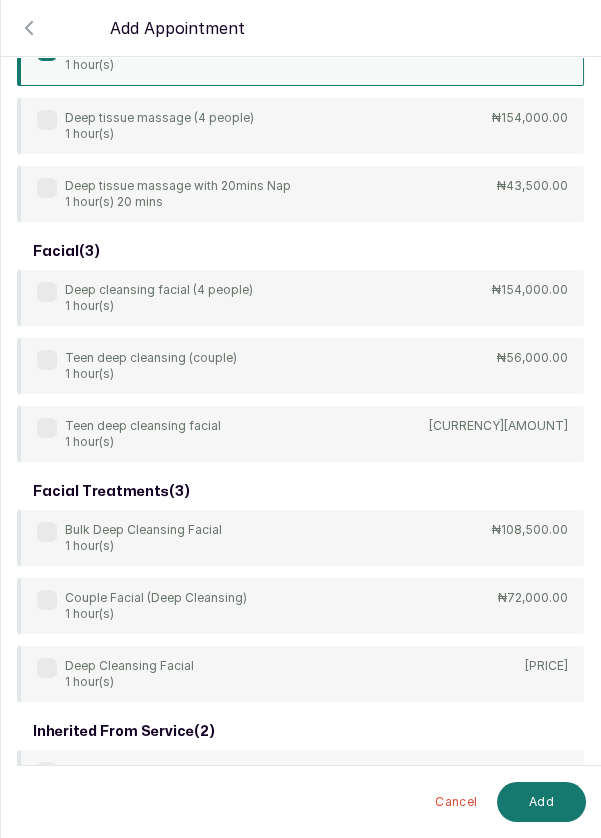 scroll, scrollTop: 572, scrollLeft: 0, axis: vertical 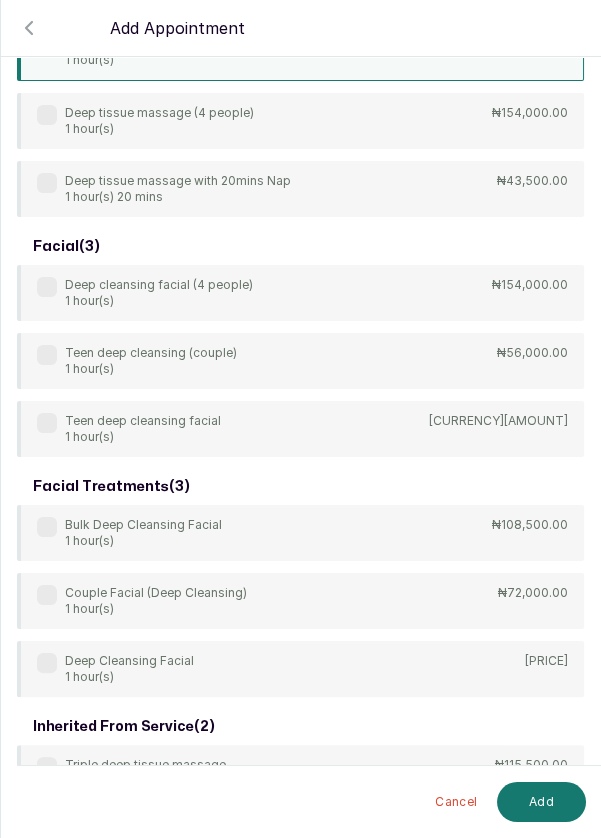 click on "Deep Cleansing Facial 1 hour(s)" at bounding box center [115, 669] 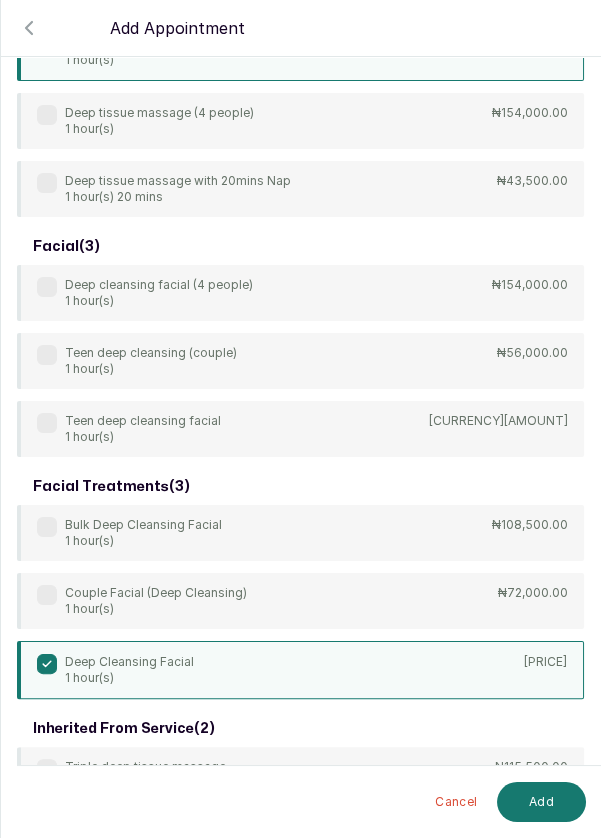 click on "Add" at bounding box center (541, 802) 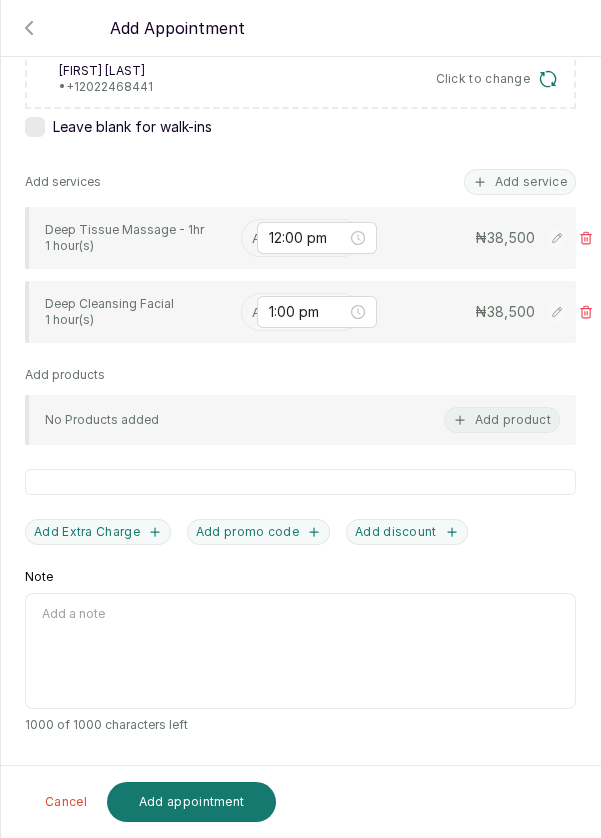 scroll, scrollTop: 323, scrollLeft: 0, axis: vertical 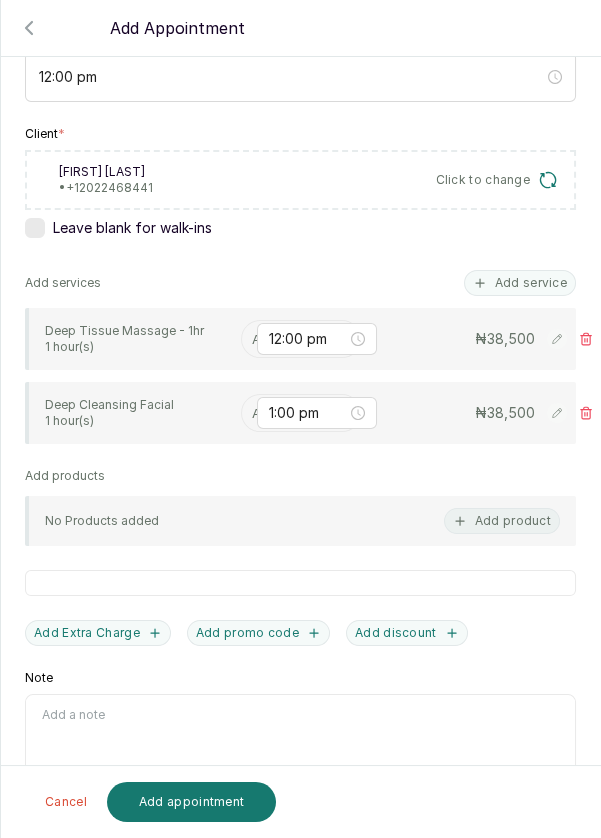 click at bounding box center (254, 339) 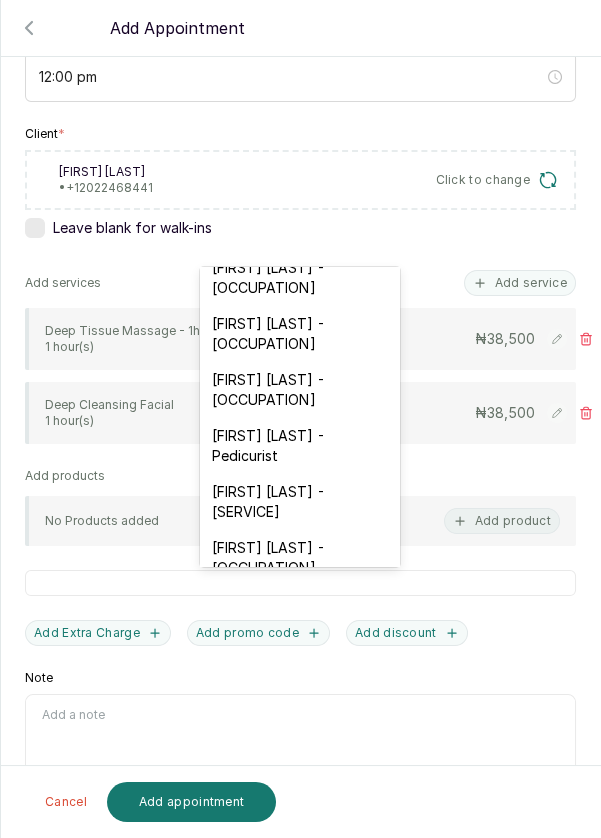 scroll, scrollTop: 120, scrollLeft: 0, axis: vertical 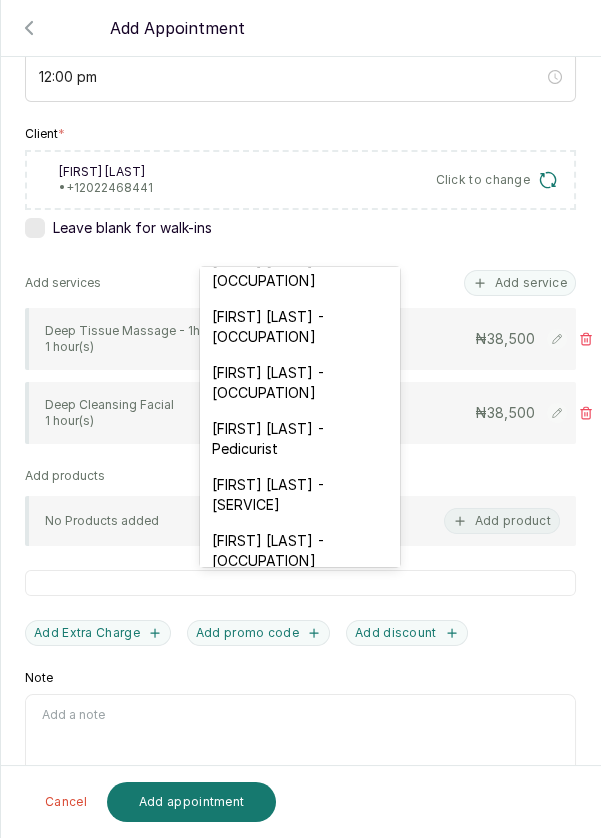 click on "[FIRST] [LAST] - [OCCUPATION]" at bounding box center [300, 383] 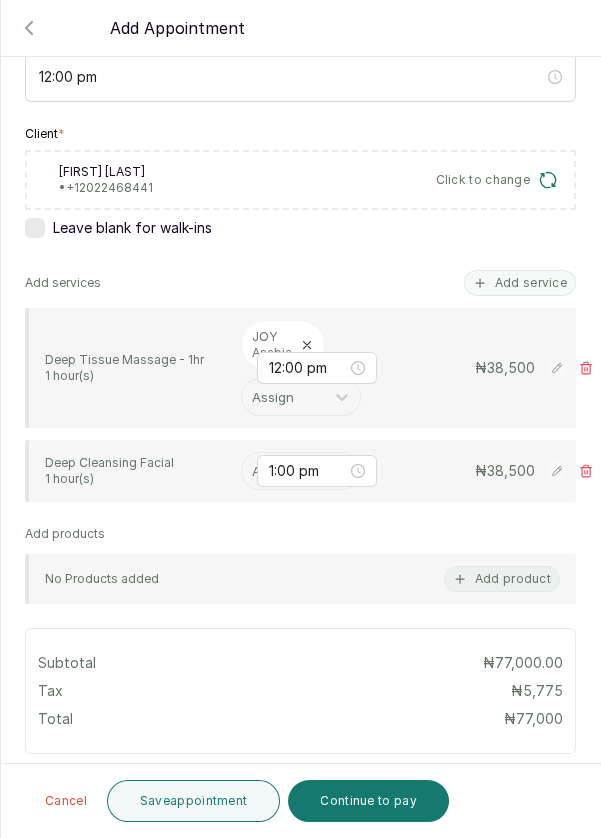 click at bounding box center [254, 471] 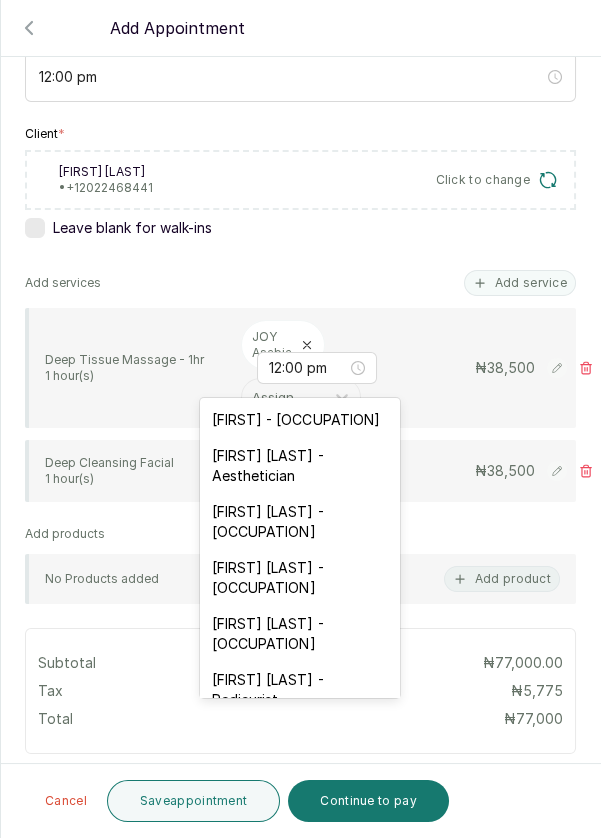 click on "[FIRST] [LAST] - Aesthetician" at bounding box center (300, 466) 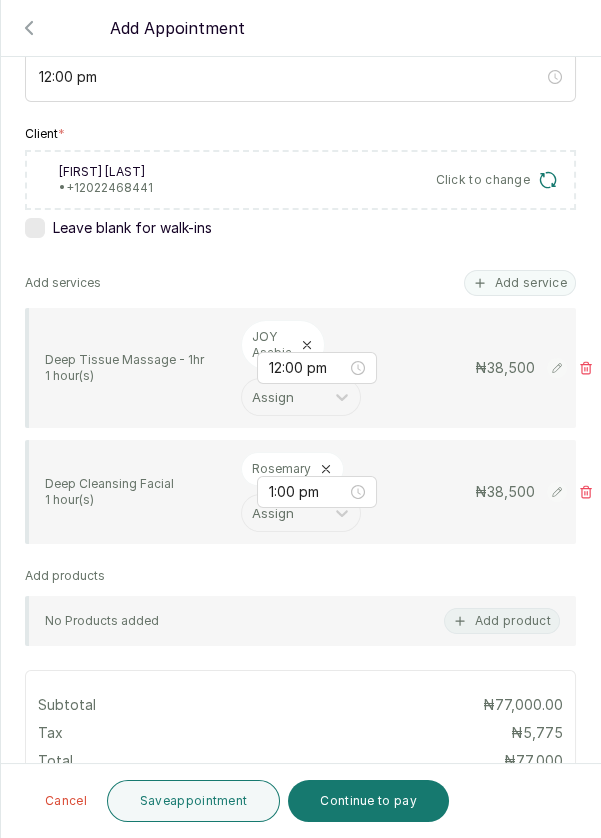 click on "Save  appointment" at bounding box center [194, 801] 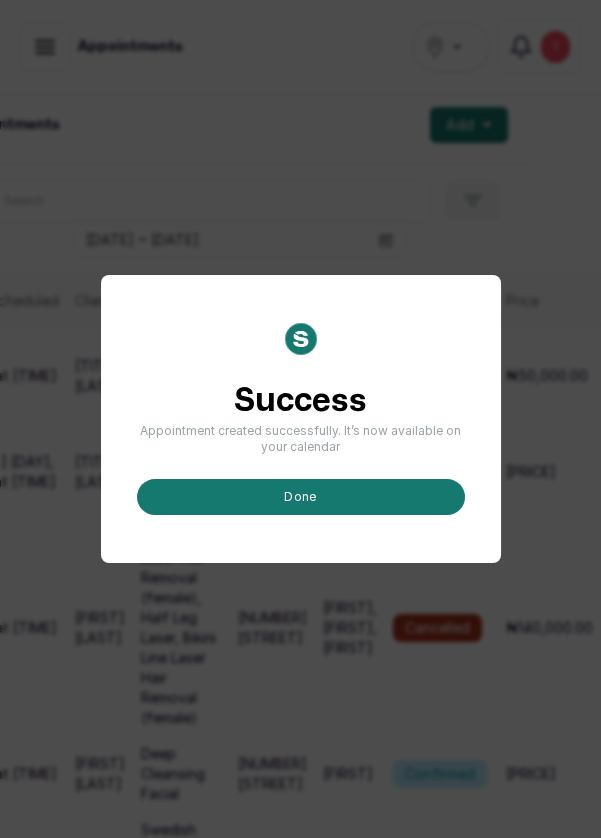 click on "done" at bounding box center [301, 497] 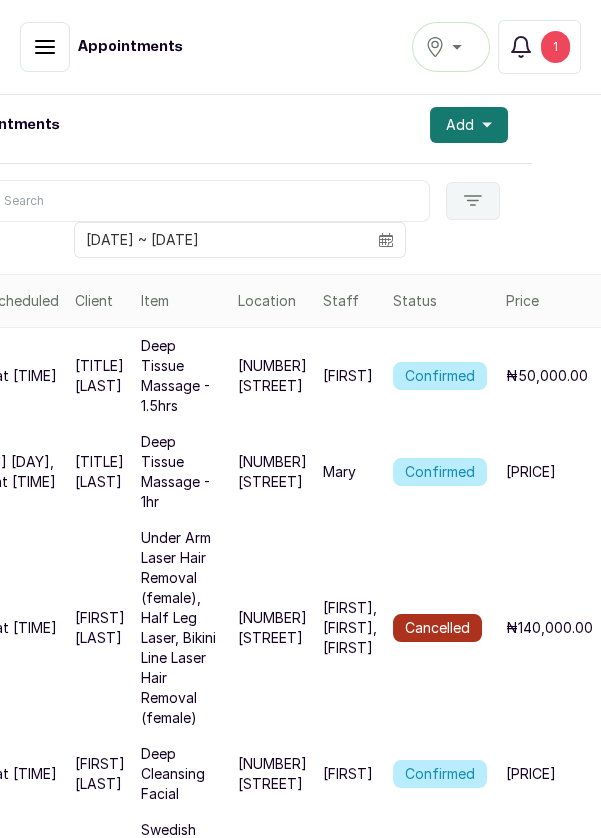 click on "Add" at bounding box center (469, 125) 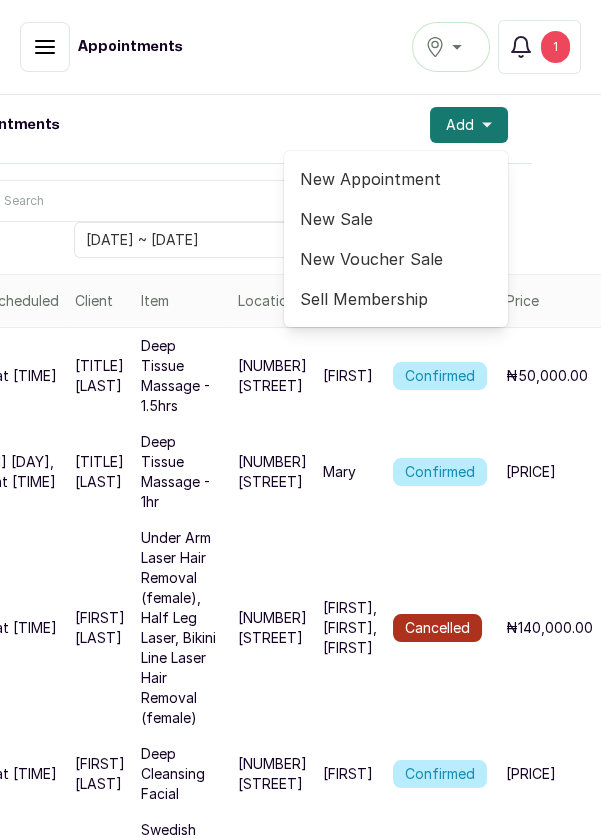 click on "New Appointment" at bounding box center [396, 179] 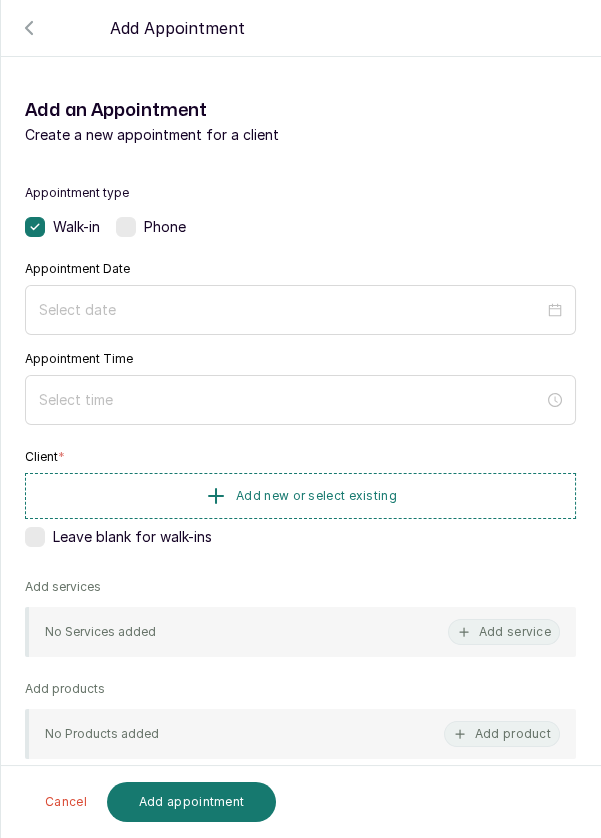 click at bounding box center [126, 227] 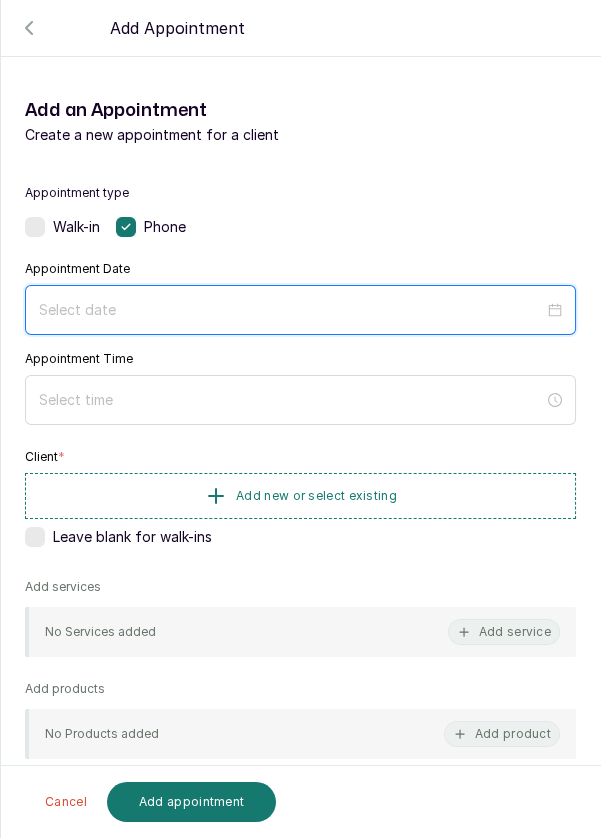 click at bounding box center [291, 310] 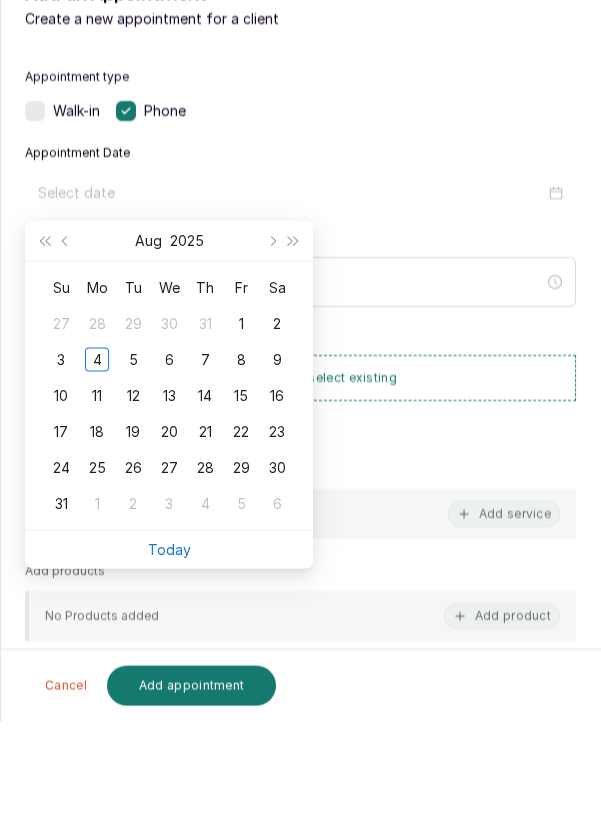 click on "5" at bounding box center [133, 476] 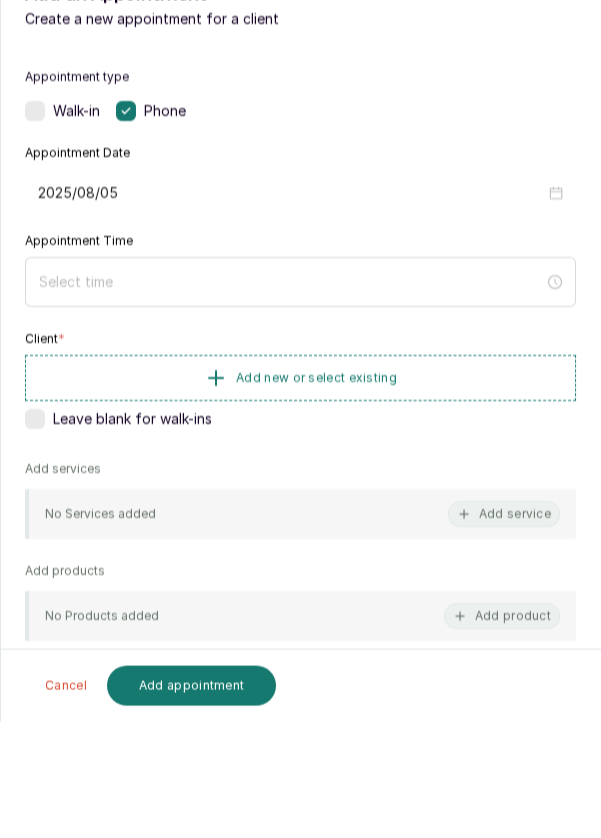 type on "2025/08/05" 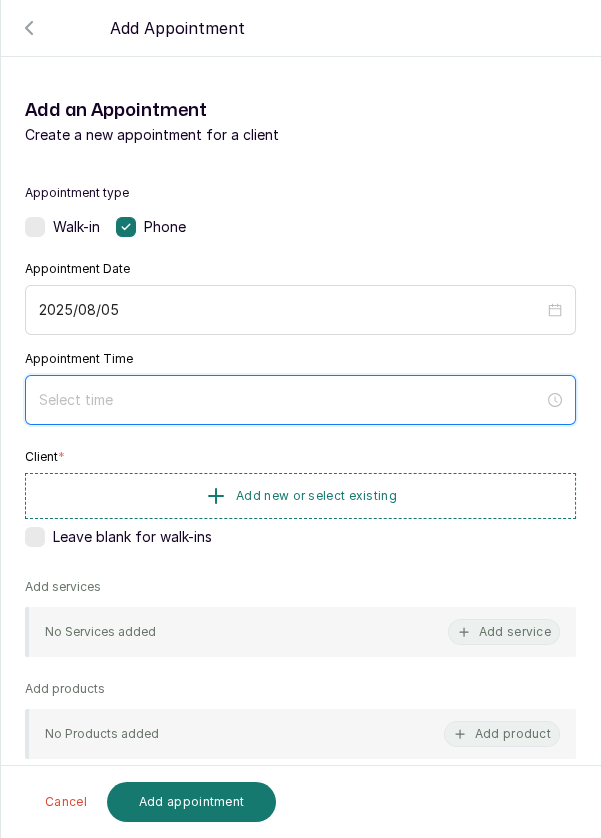 click at bounding box center (291, 400) 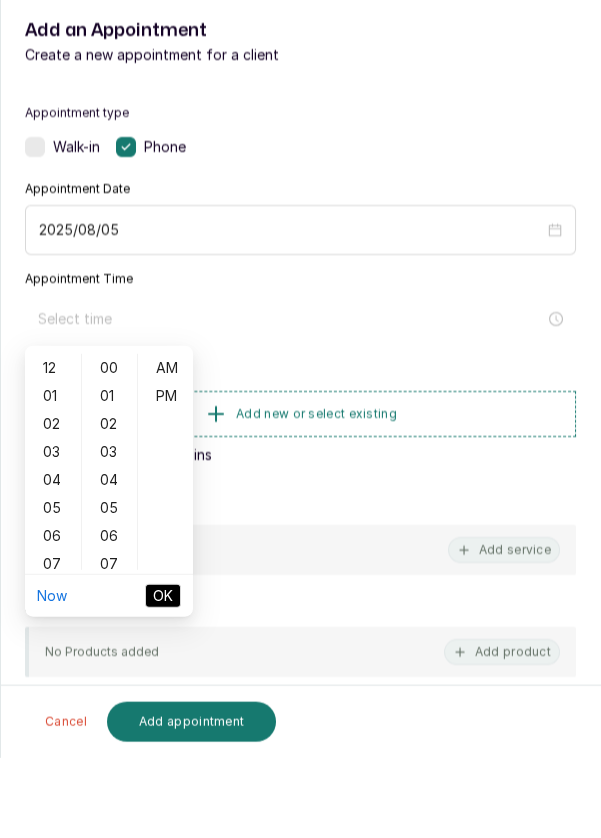 click on "02" at bounding box center (53, 504) 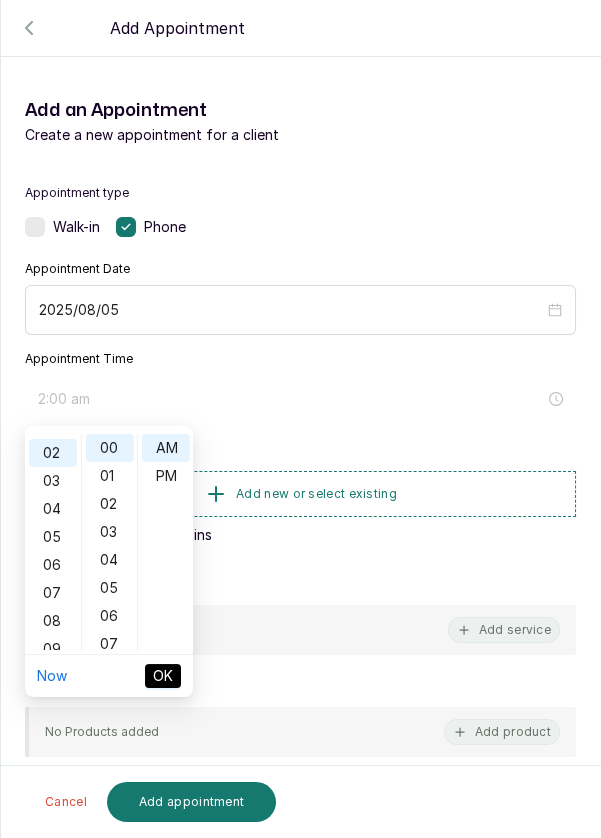 scroll, scrollTop: 56, scrollLeft: 0, axis: vertical 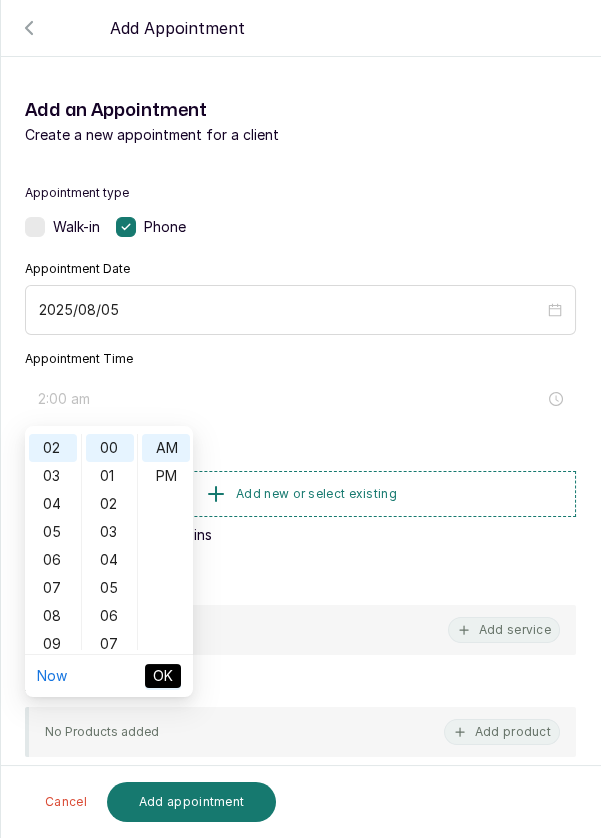 click on "PM" at bounding box center [166, 476] 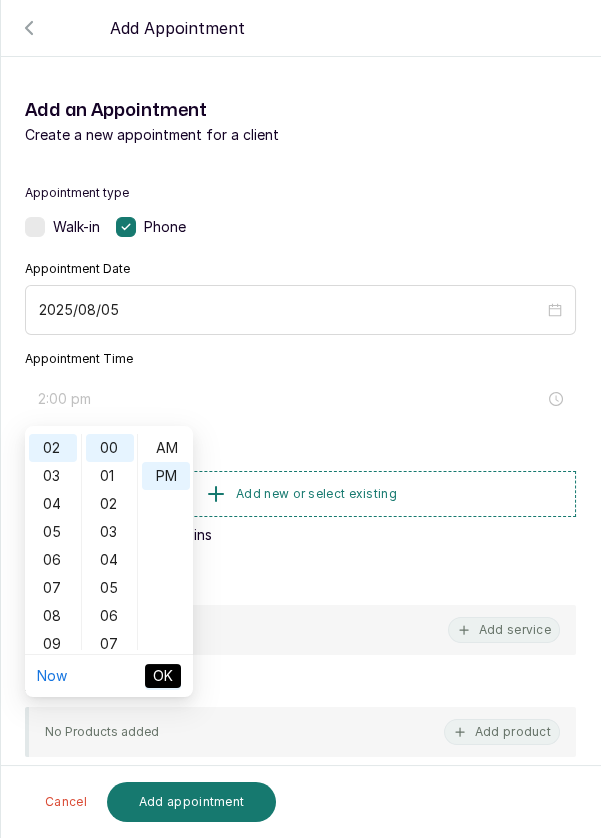 click on "OK" at bounding box center [163, 676] 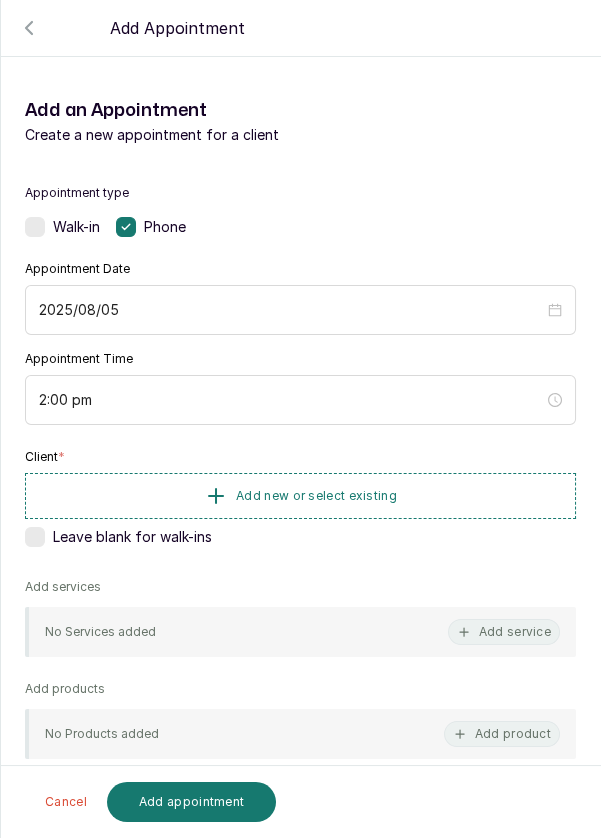 click on "Add new or select existing" at bounding box center [316, 496] 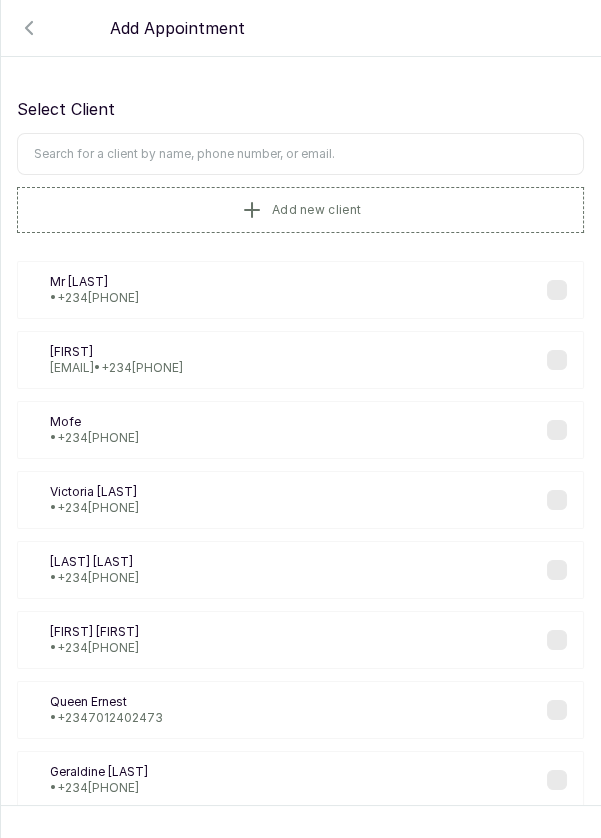click at bounding box center [300, 154] 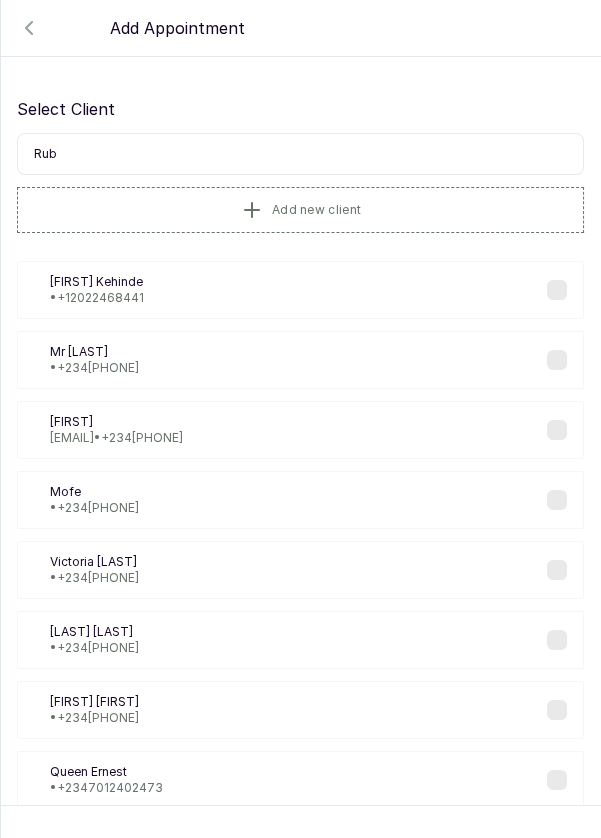 type on "[FIRST]" 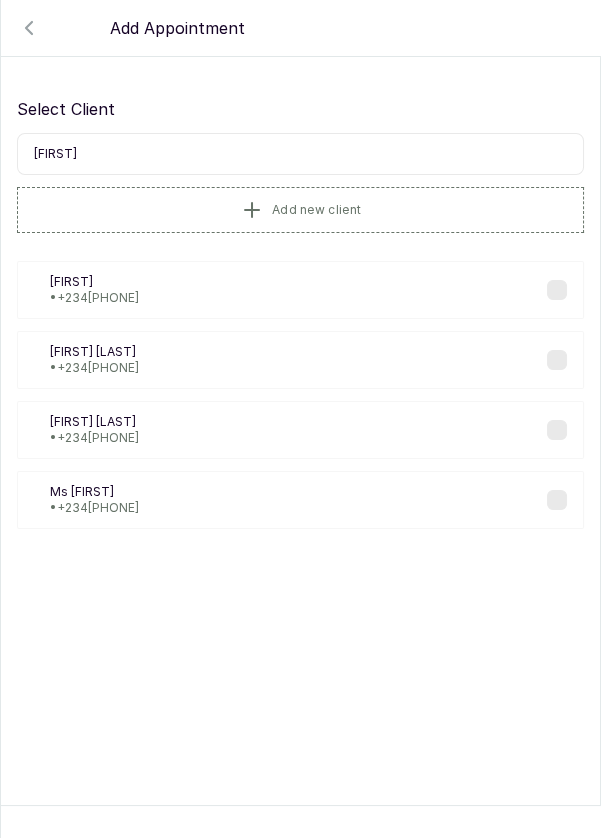 click on "[FIRST] [LAST]  •  [PHONE]" at bounding box center (300, 360) 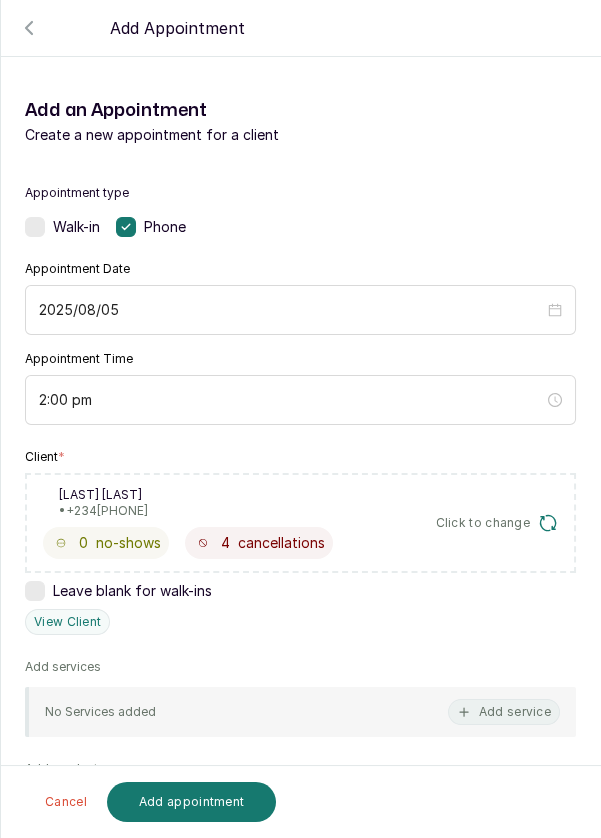 click on "Add service" at bounding box center [504, 712] 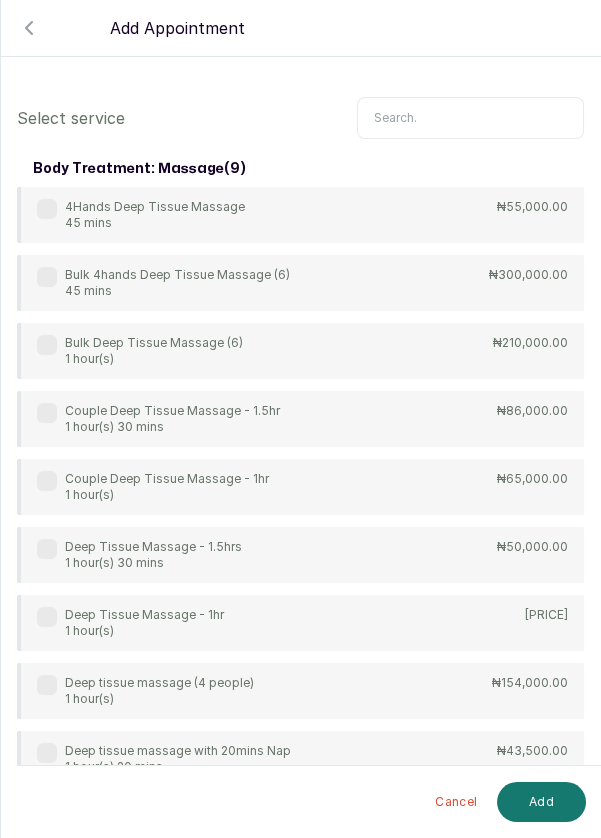 scroll, scrollTop: 0, scrollLeft: 0, axis: both 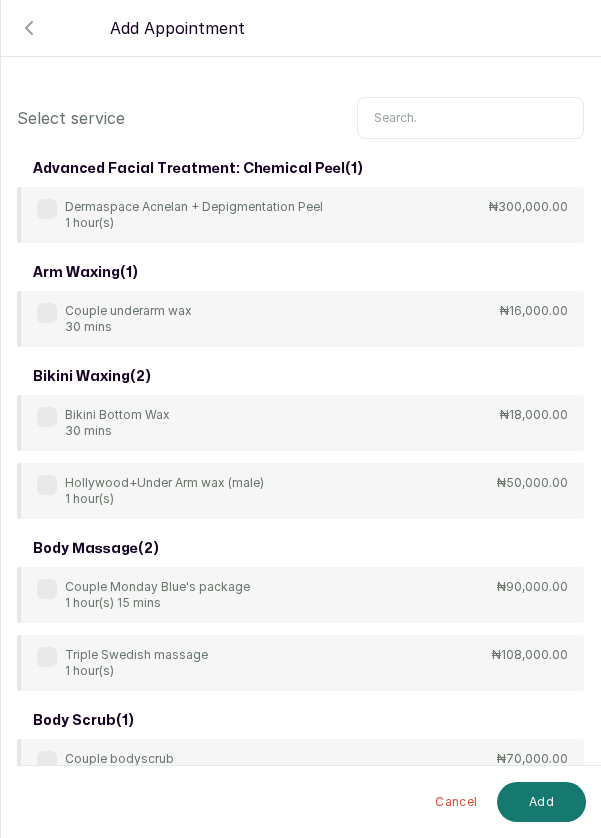 click at bounding box center (470, 118) 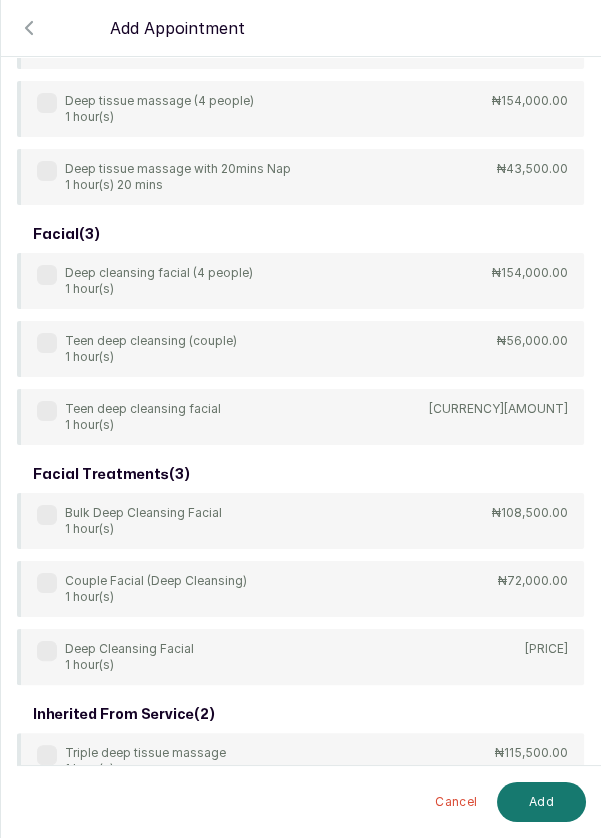 scroll, scrollTop: 600, scrollLeft: 0, axis: vertical 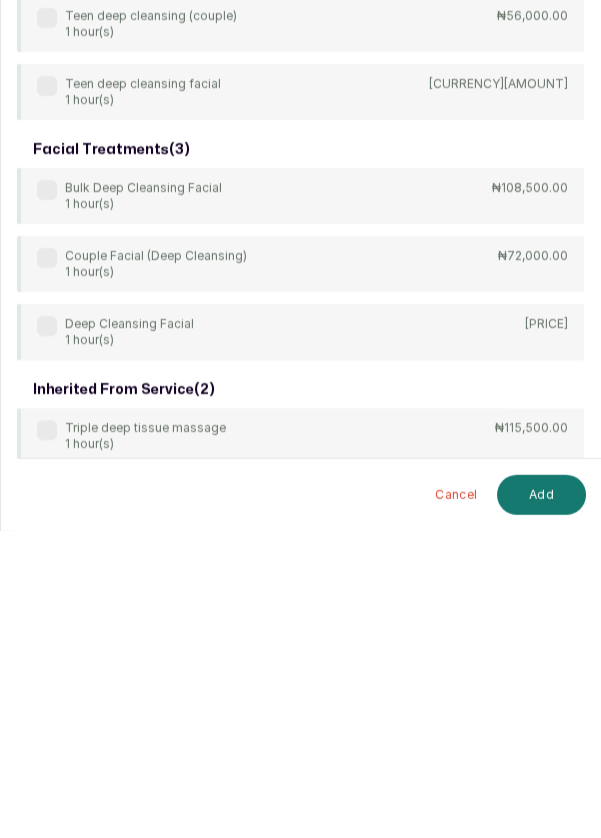click on "body treatment: massage  ( 9 ) 4Hands Deep Tissue Massage  45 mins ₦55,000.00 Bulk 4hands Deep Tissue Massage (6) 45 mins ₦300,000.00 Bulk Deep Tissue Massage (6) 1 hour(s) ₦210,000.00 Couple Deep Tissue Massage  - 1.5hr 1 hour(s) 30 mins ₦86,000.00 Couple Deep Tissue Massage  - 1hr 1 hour(s) ₦65,000.00 Deep Tissue Massage - 1.5hrs 1 hour(s) 30 mins ₦50,000.00 Deep Tissue Massage - 1hr 1 hour(s) ₦38,500.00 Deep tissue massage (4 people) 1 hour(s) ₦154,000.00 Deep tissue massage with 20mins Nap 1 hour(s) 20 mins ₦43,500.00 facial  ( 3 ) Deep cleansing facial (4 people) 1 hour(s) ₦154,000.00 Teen deep cleansing (couple) 1 hour(s) ₦56,000.00 Teen deep cleansing facial  1 hour(s) ₦28,000.00 facial treatments  ( 3 ) Bulk Deep Cleansing Facial  1 hour(s) ₦108,500.00 Couple Facial (Deep Cleansing) 1 hour(s) 72,000.00 Deep Cleansing Facial 1 hour(s) ₦38,500.00 inherited from service  ( 2 ) Triple deep tissue massage  1 hour(s) ₦115,500.00 Triple facial (deep cleansing) 1 hour(s)" at bounding box center (300, 195) 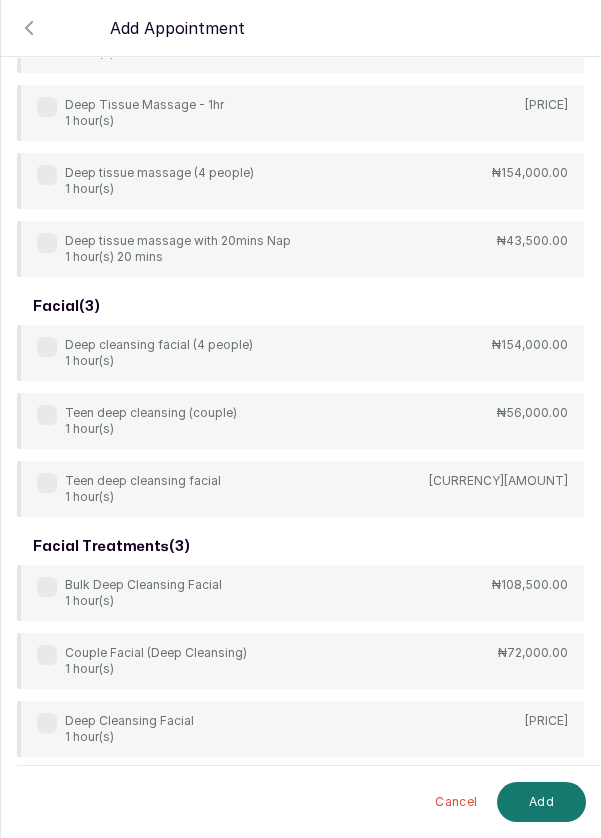 scroll, scrollTop: 601, scrollLeft: 0, axis: vertical 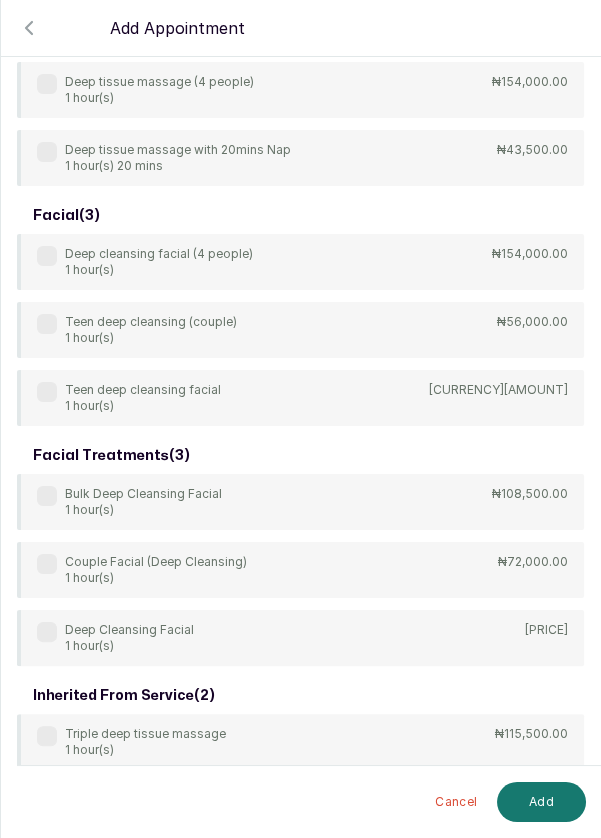 click at bounding box center (47, 632) 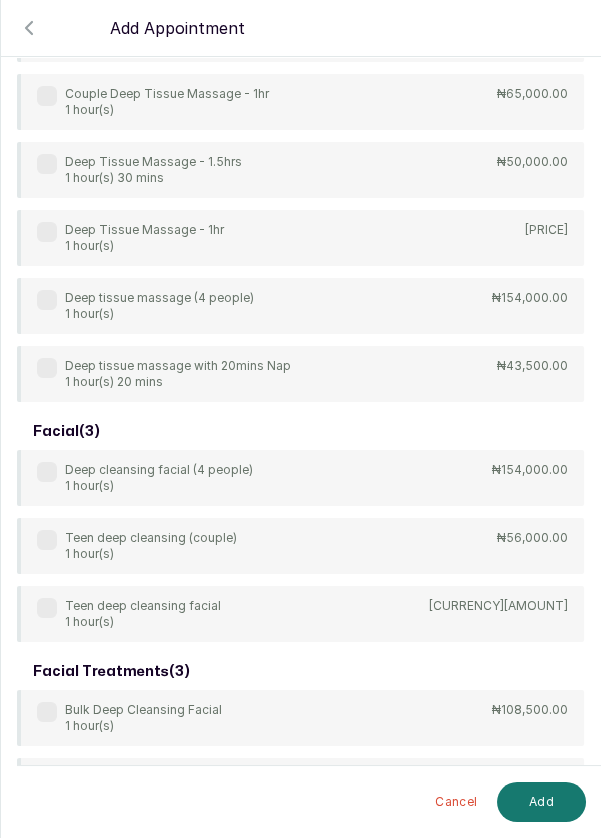 scroll, scrollTop: 0, scrollLeft: 0, axis: both 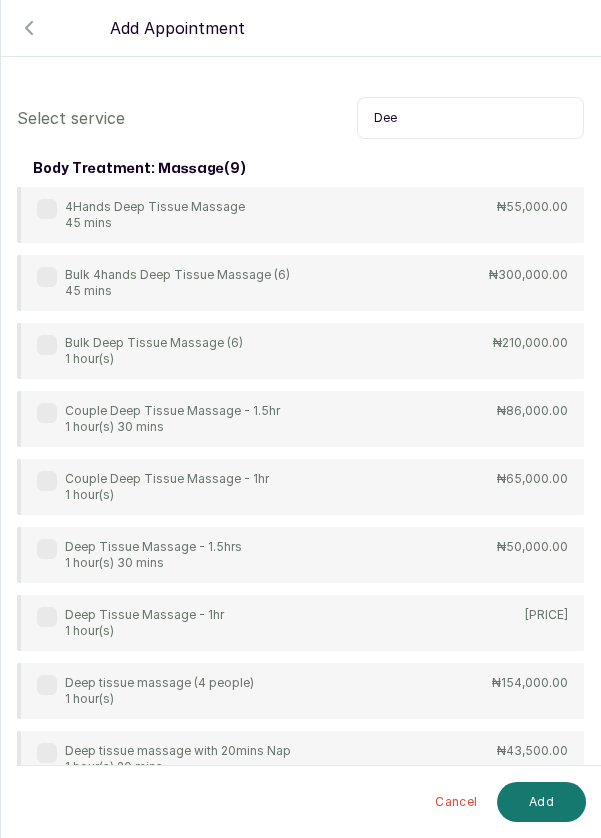 click on "Dee" at bounding box center (470, 118) 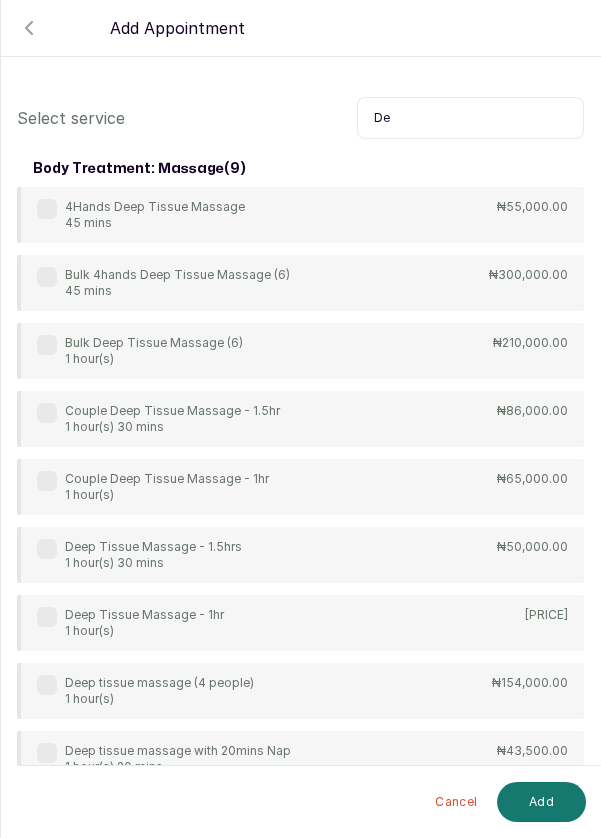 type on "D" 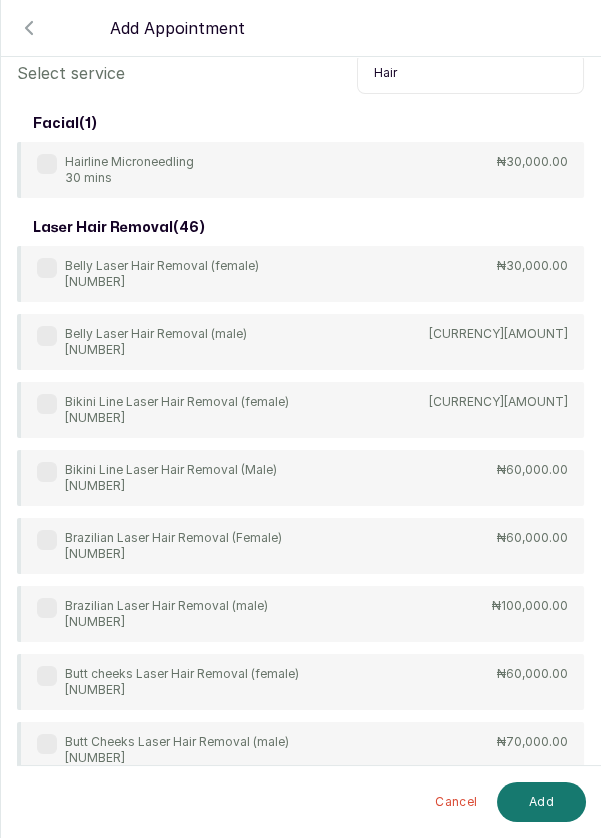 scroll, scrollTop: 43, scrollLeft: 0, axis: vertical 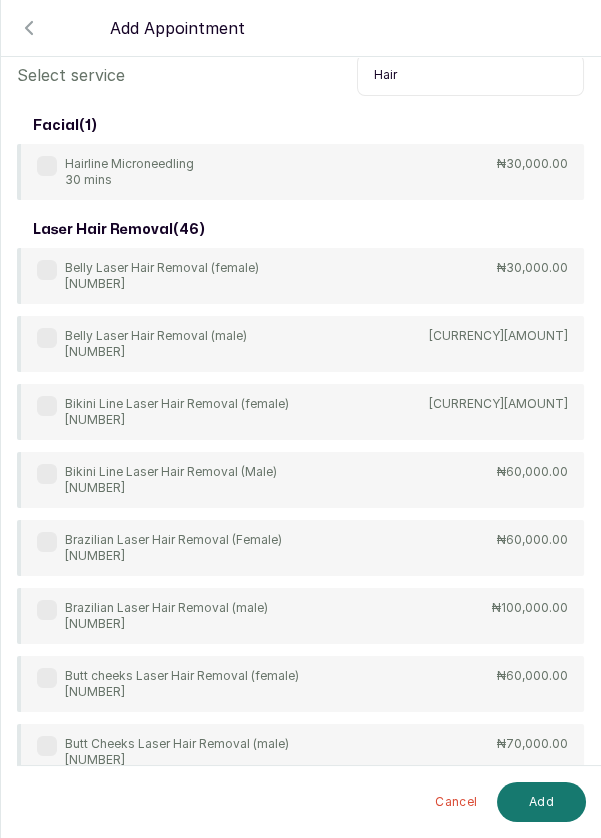 type on "Hair" 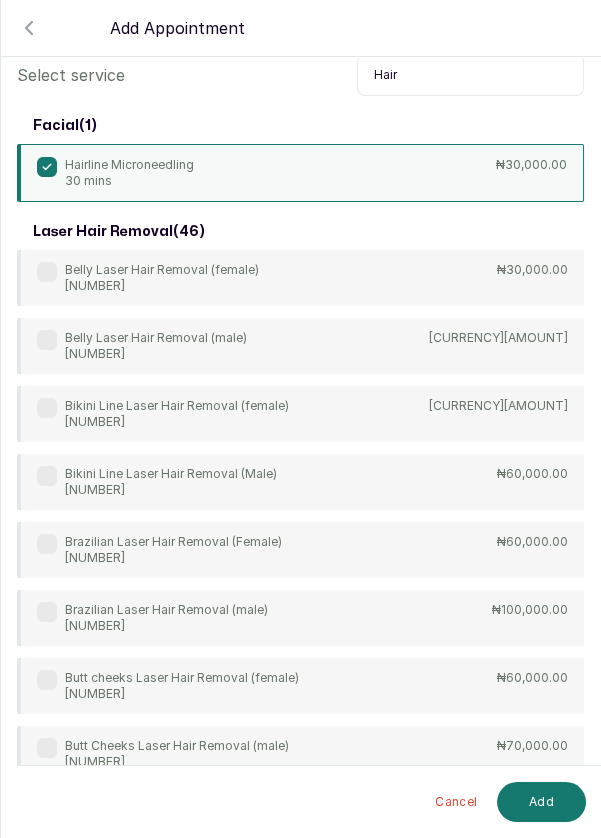 click on "Add" at bounding box center (541, 802) 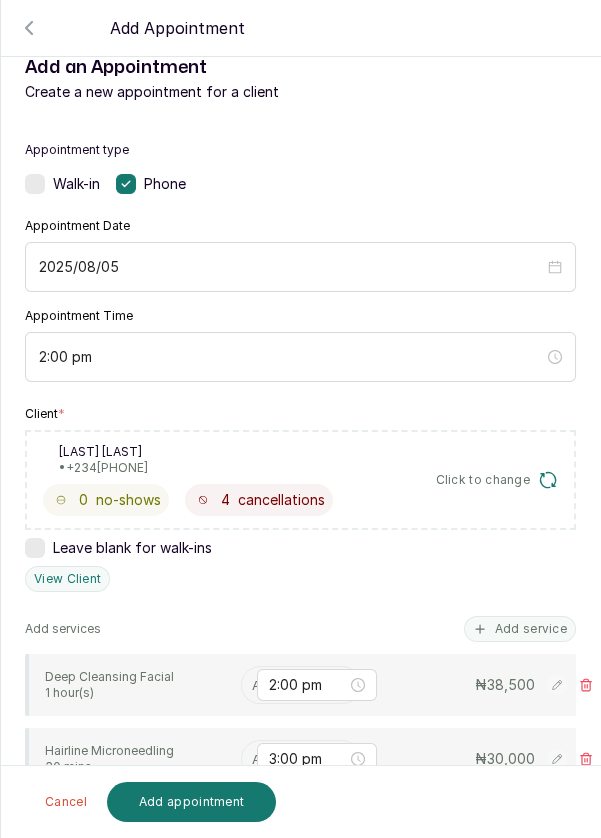 click at bounding box center (254, 685) 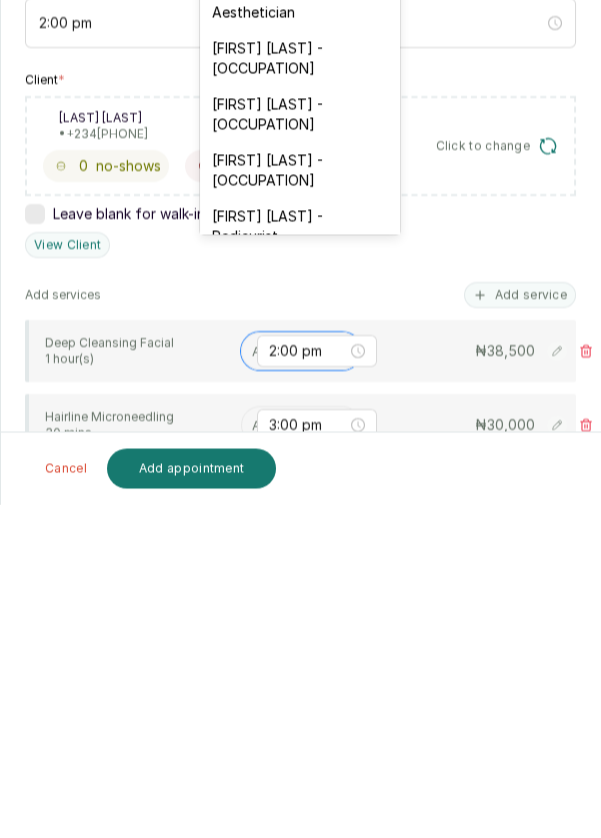 scroll, scrollTop: 94, scrollLeft: 0, axis: vertical 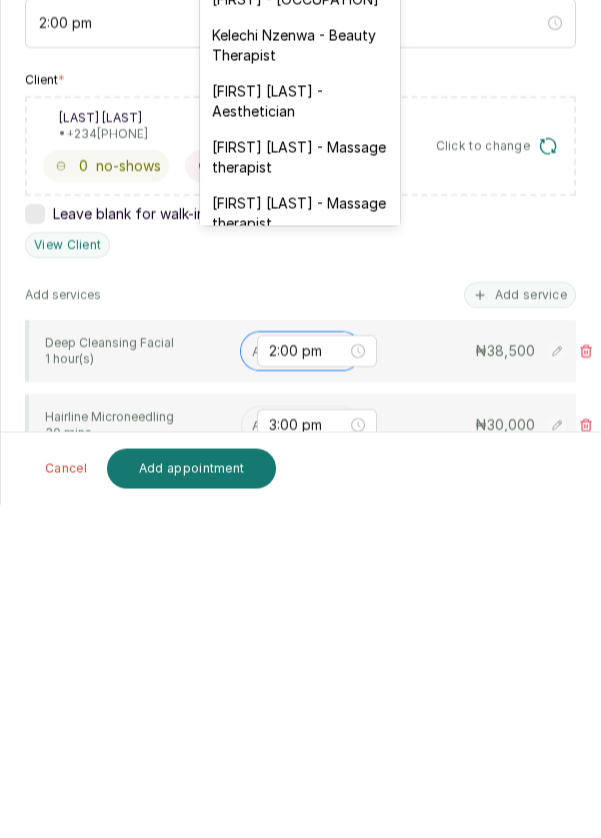 click on "[FIRST] [LAST] - Aesthetician" at bounding box center (300, 435) 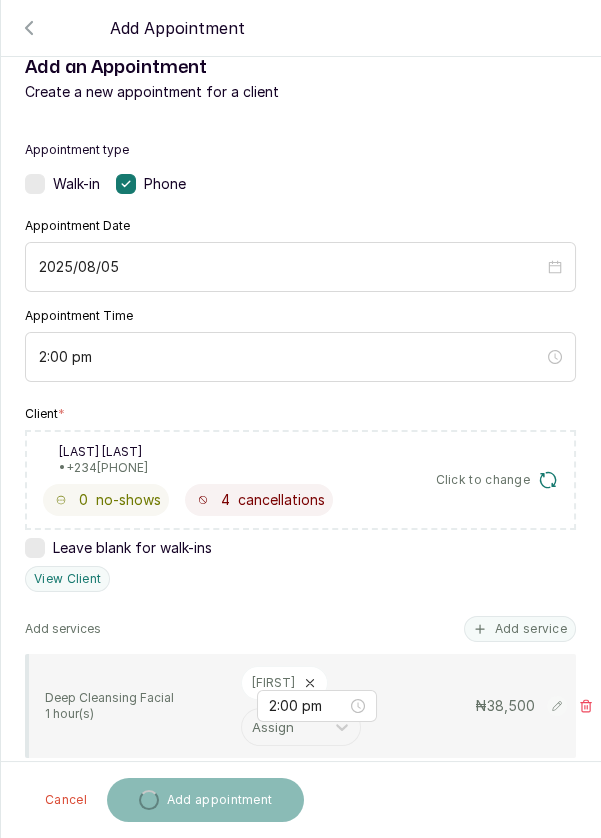 click at bounding box center [254, 801] 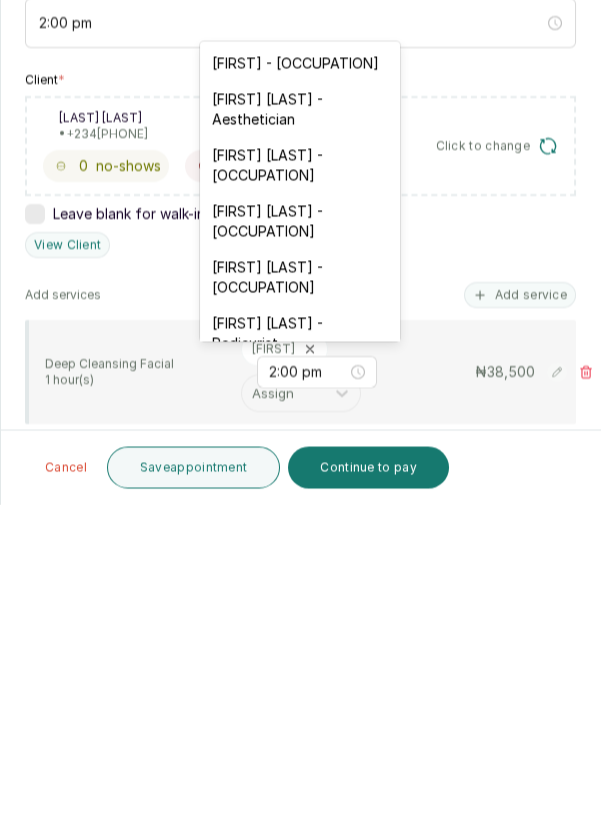 scroll, scrollTop: 96, scrollLeft: 0, axis: vertical 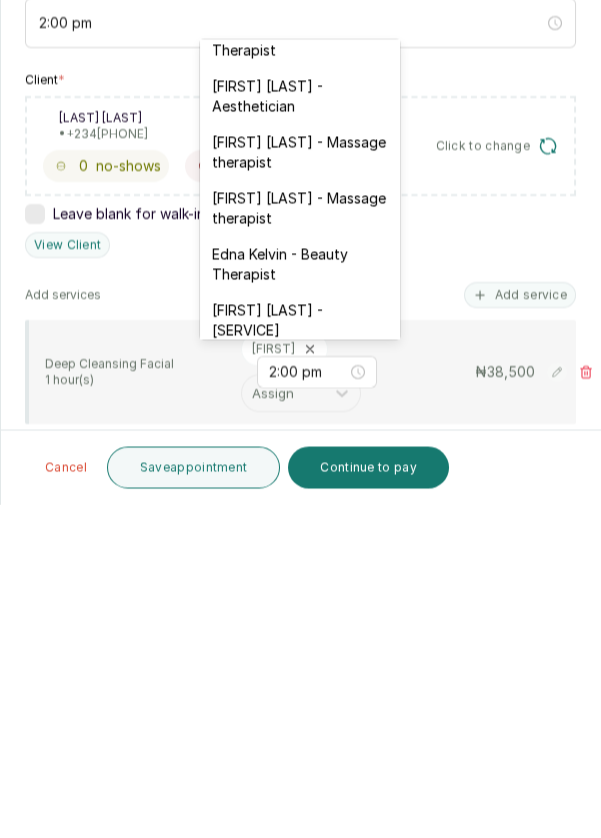 click on "[FIRST] [LAST] - Aesthetician" at bounding box center [300, 430] 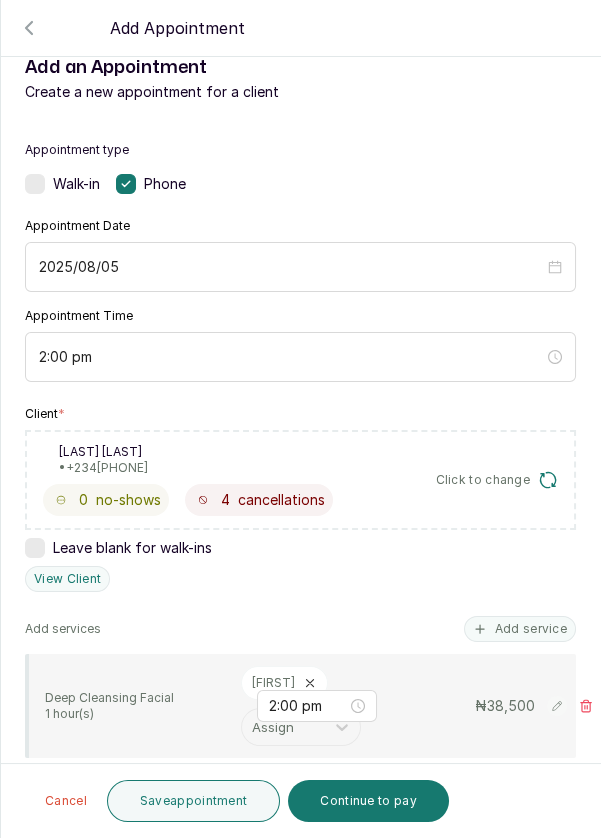 click on "Save  appointment" at bounding box center [194, 801] 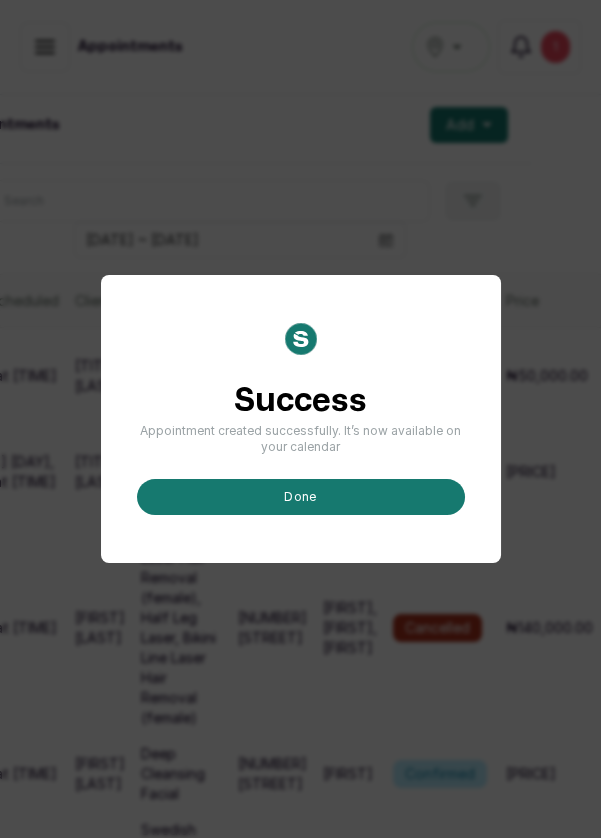 click on "done" at bounding box center (301, 497) 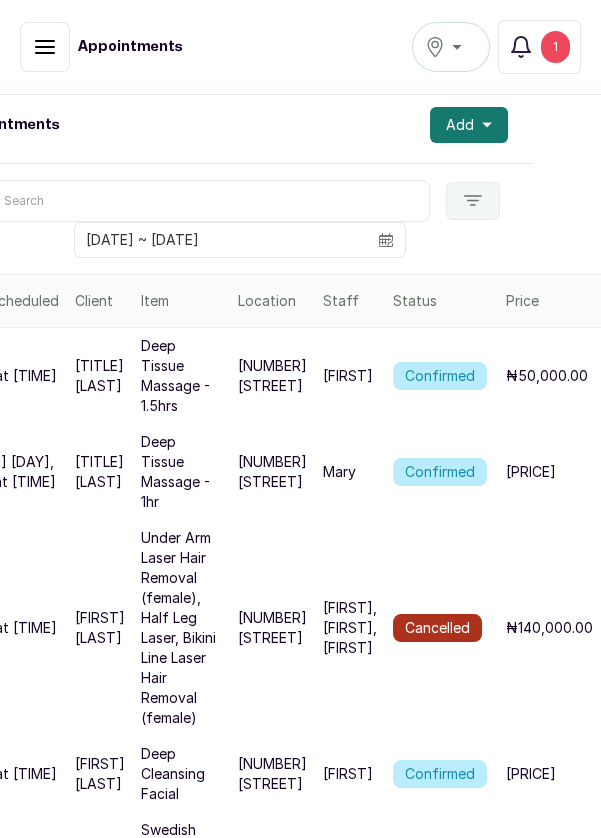 click on "Add" at bounding box center (469, 125) 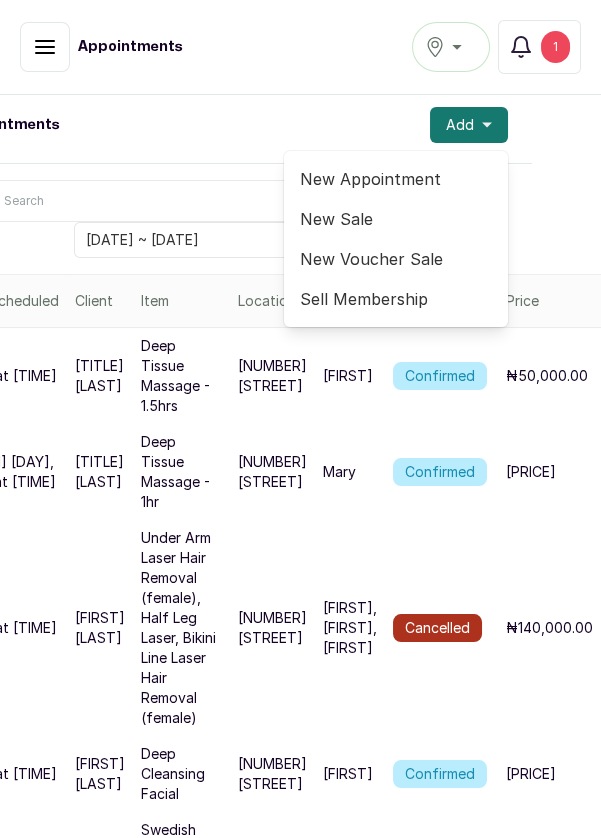 click on "New Appointment" at bounding box center (396, 179) 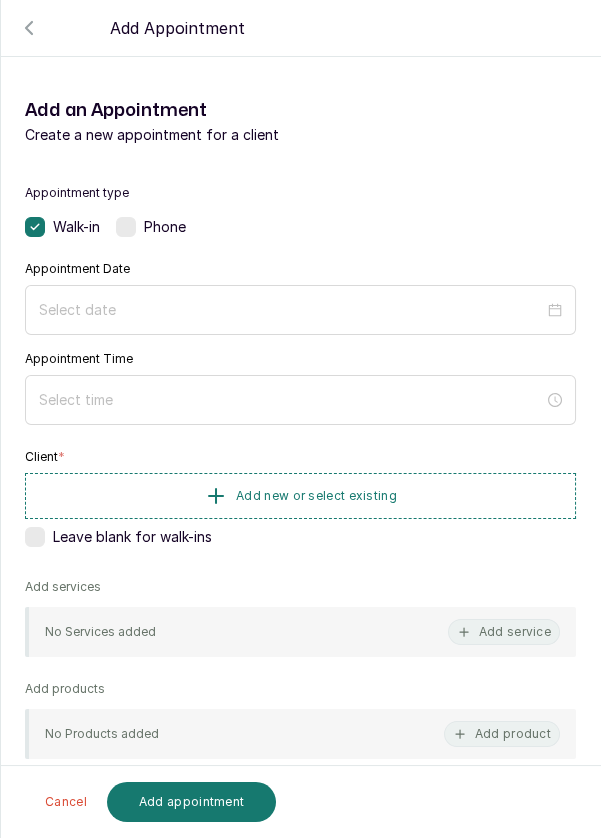 click on "Phone" at bounding box center [151, 227] 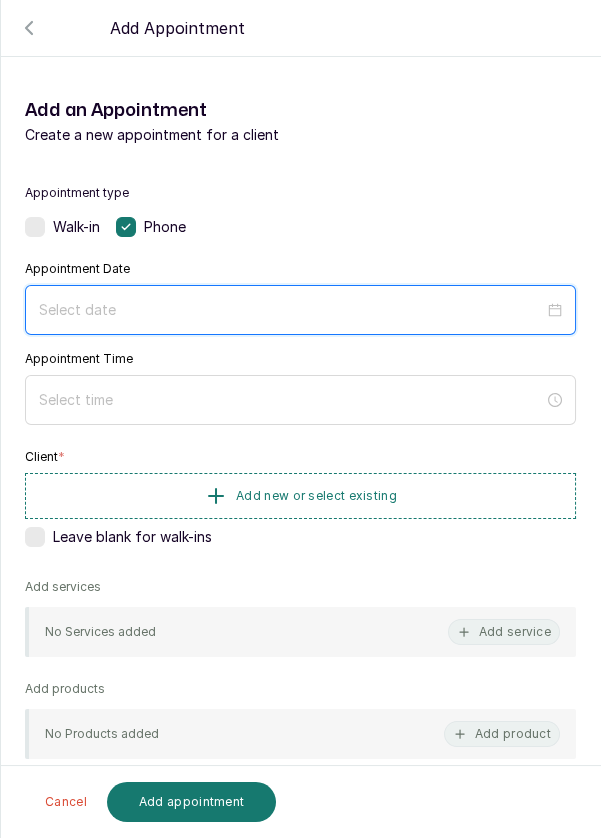 click at bounding box center (291, 310) 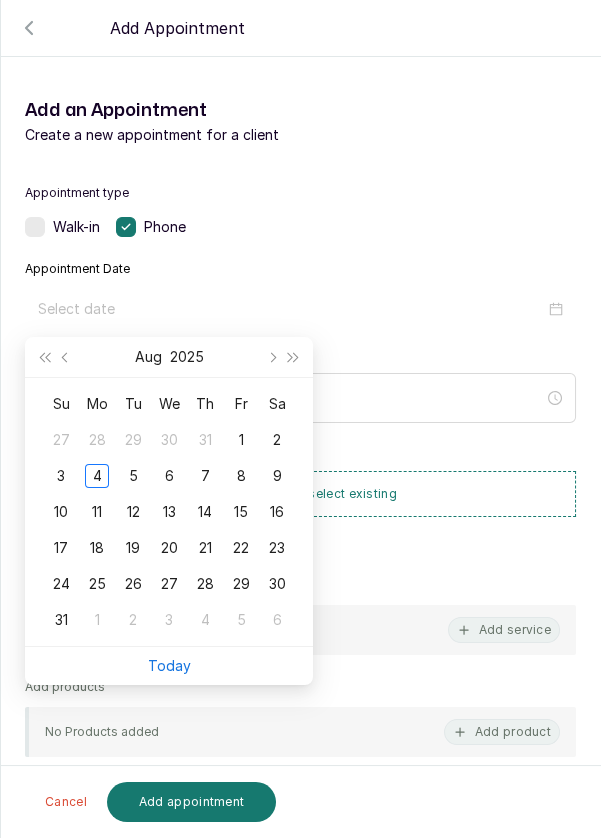 click on "5" at bounding box center [133, 476] 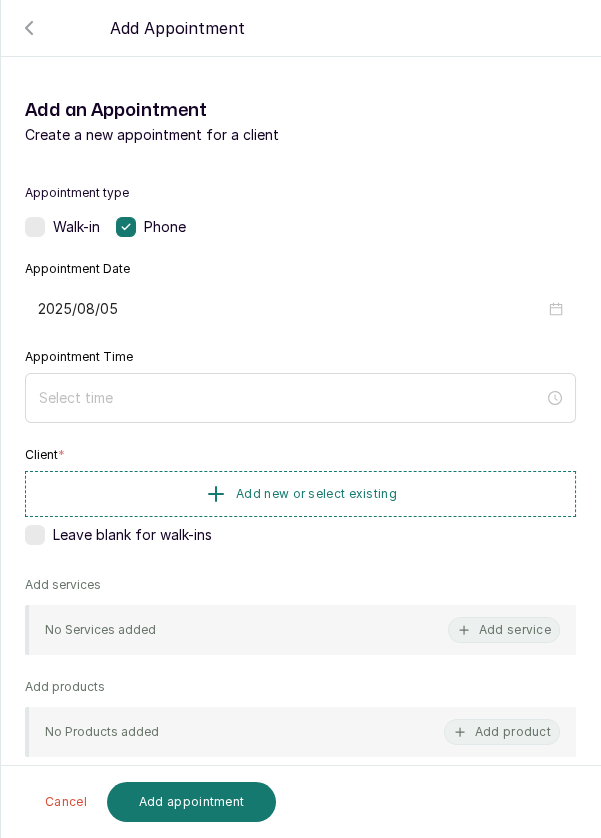 type on "2025/08/05" 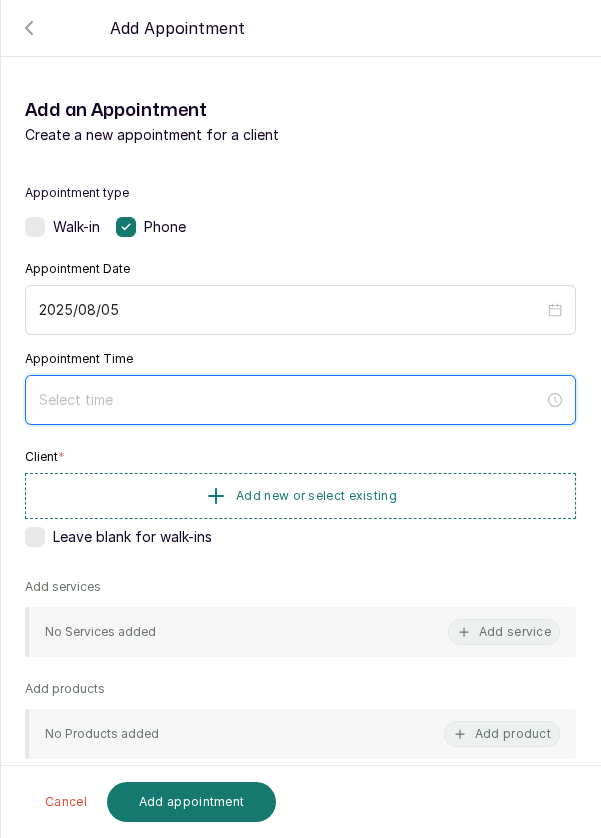 click at bounding box center [291, 400] 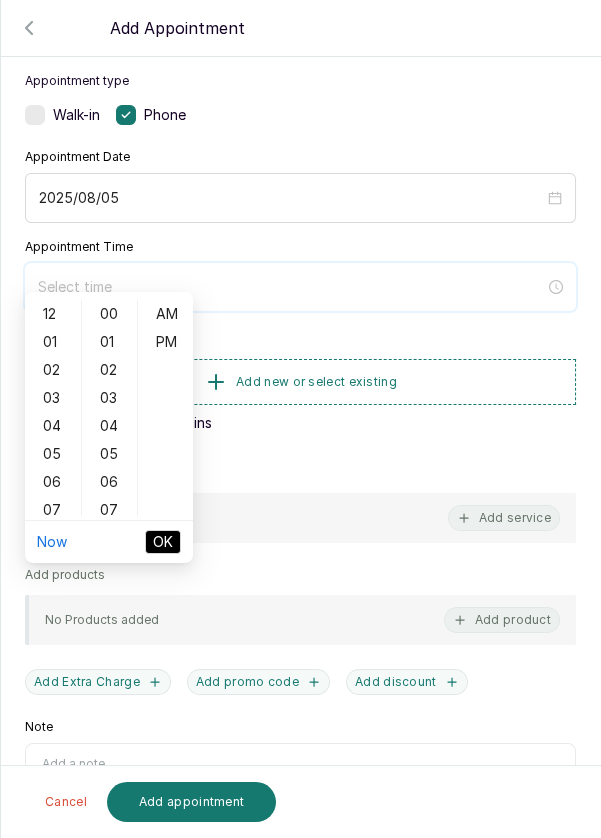 scroll, scrollTop: 147, scrollLeft: 0, axis: vertical 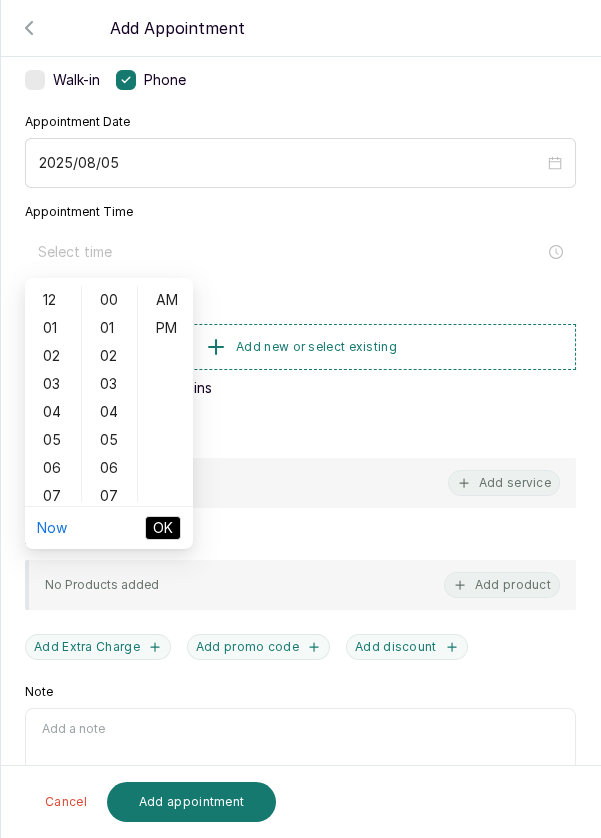 click on "04" at bounding box center [53, 412] 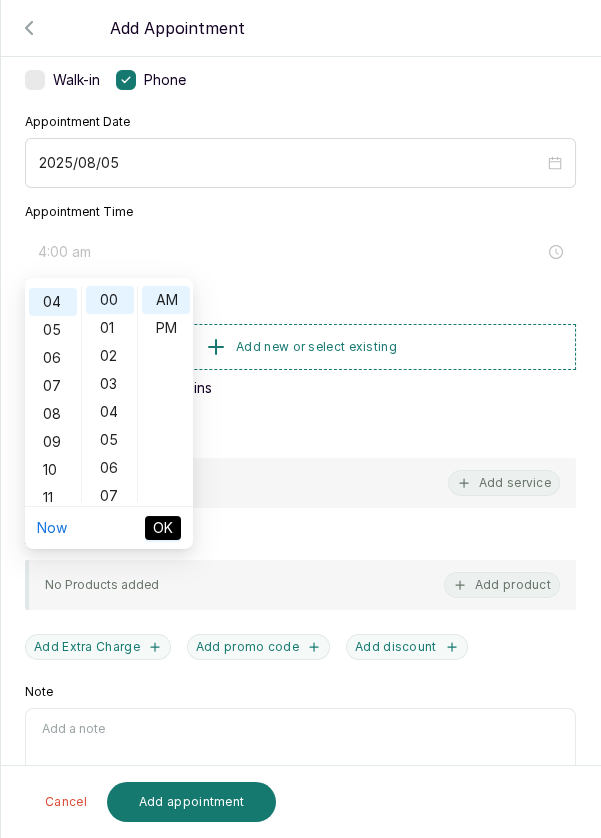 scroll, scrollTop: 111, scrollLeft: 0, axis: vertical 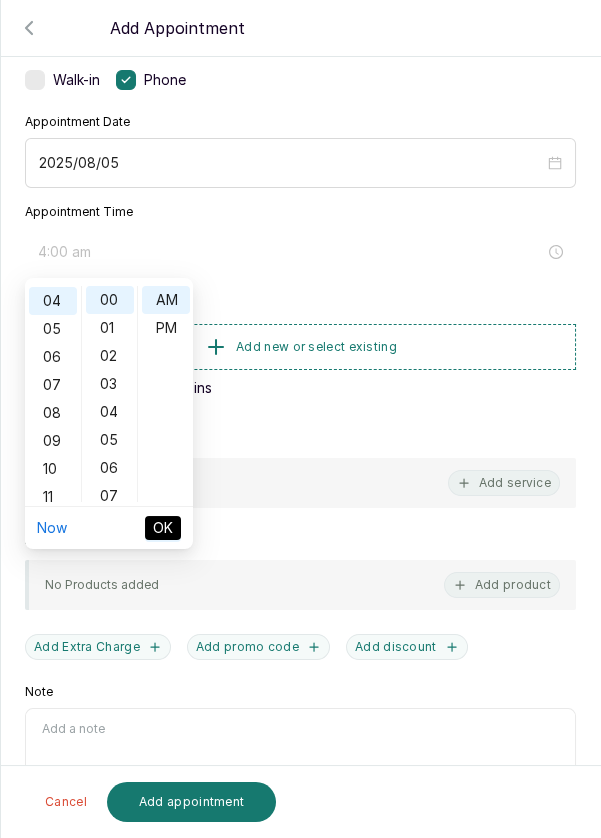 click on "PM" at bounding box center (166, 328) 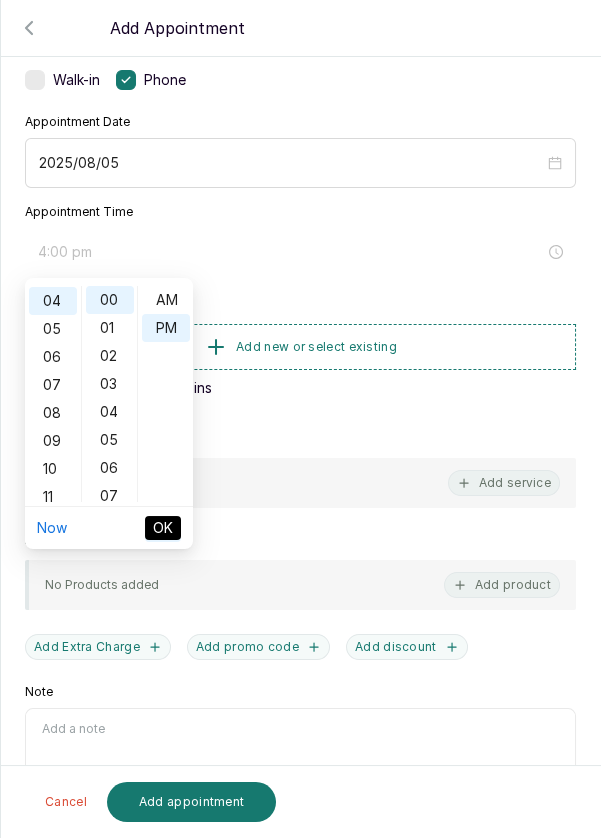 click on "OK" at bounding box center (163, 528) 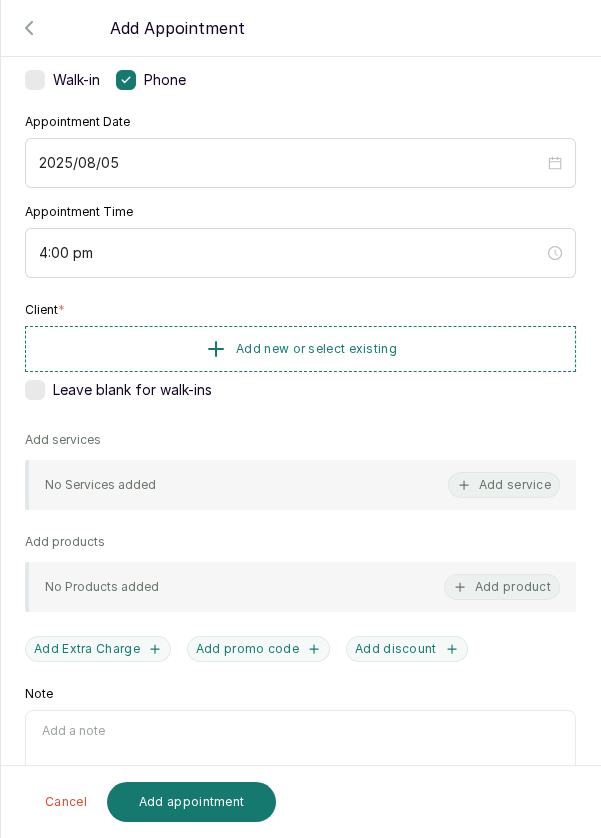 click on "Add new or select existing" at bounding box center (316, 349) 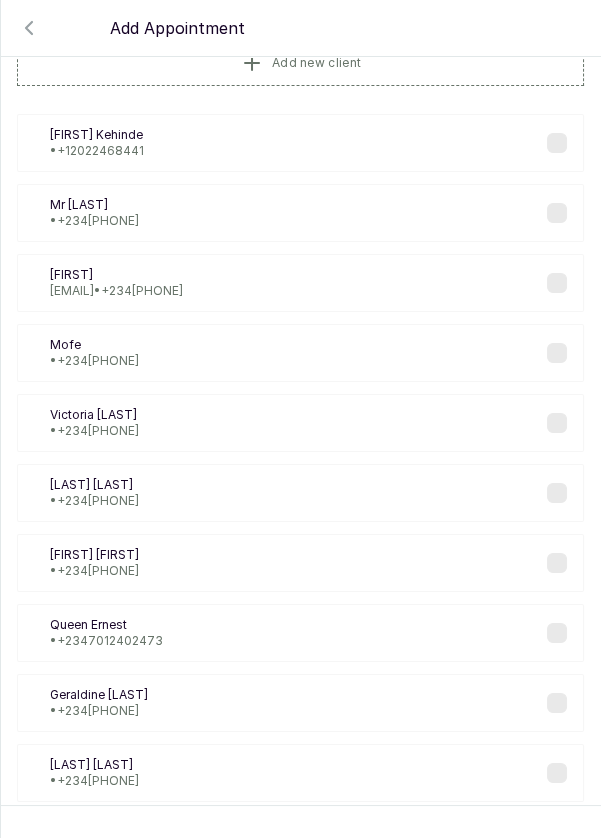 scroll, scrollTop: 68, scrollLeft: 0, axis: vertical 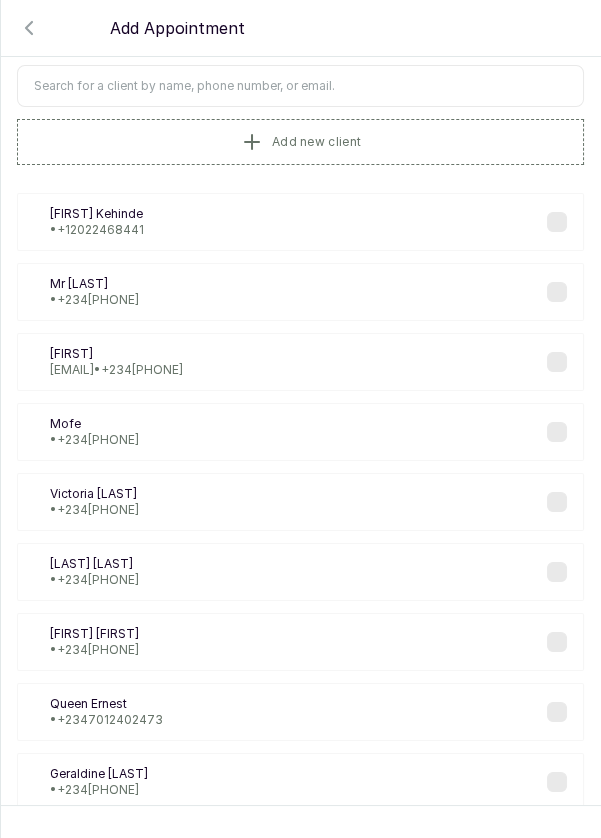 click at bounding box center [300, 86] 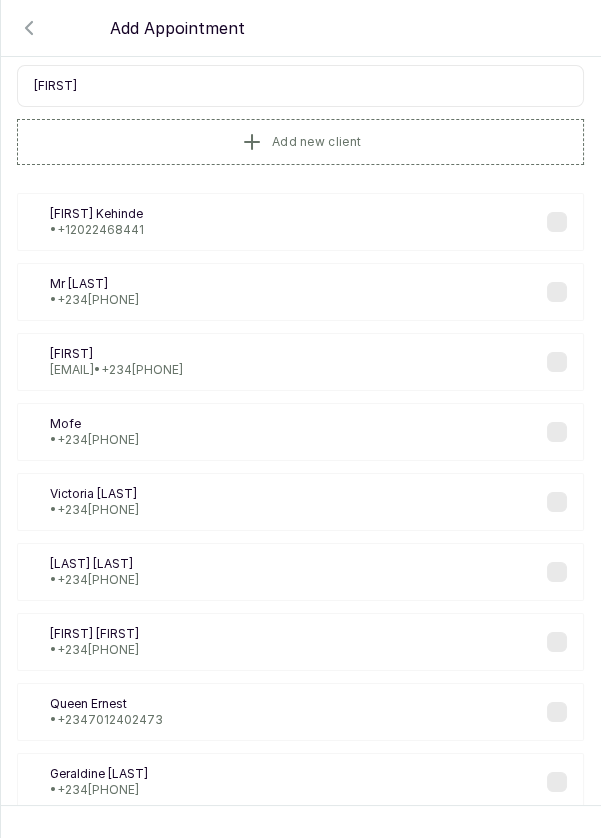 type on "[FIRST]" 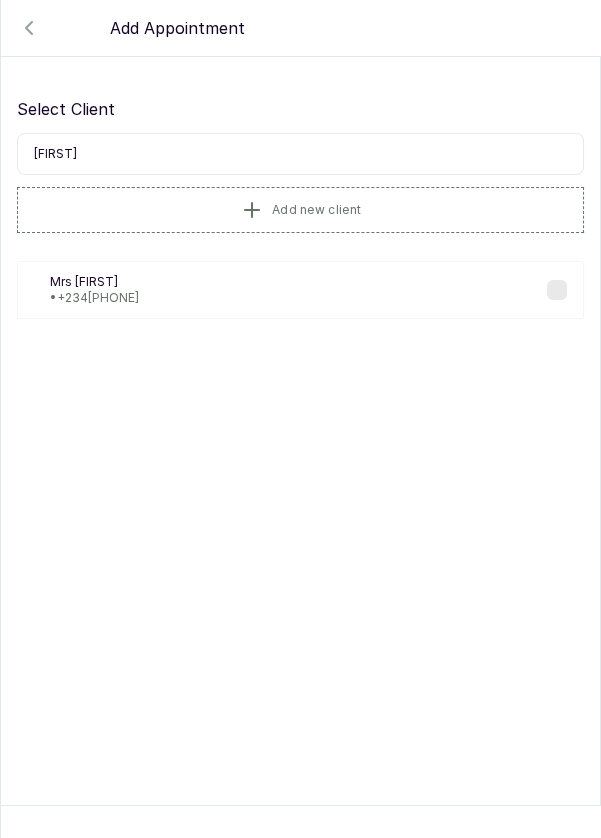 scroll, scrollTop: 0, scrollLeft: 0, axis: both 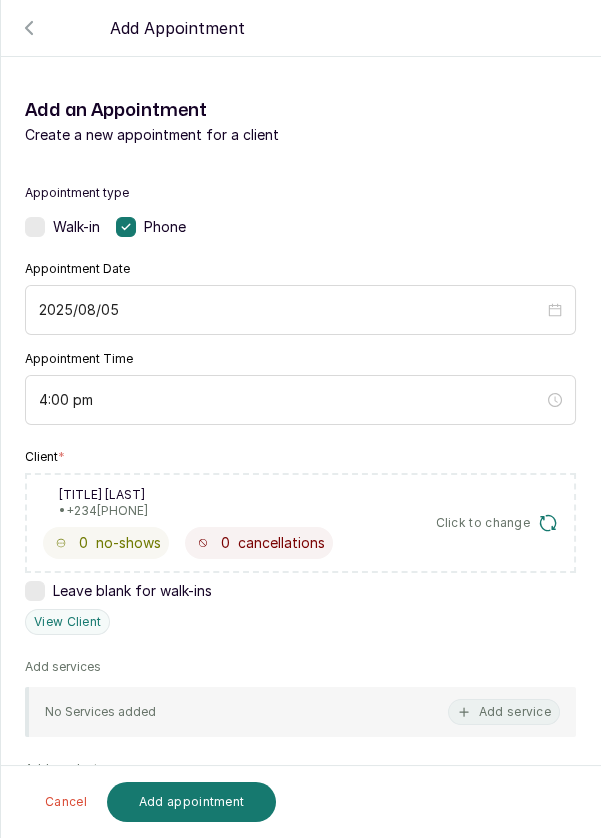 click on "Click to change" at bounding box center [483, 523] 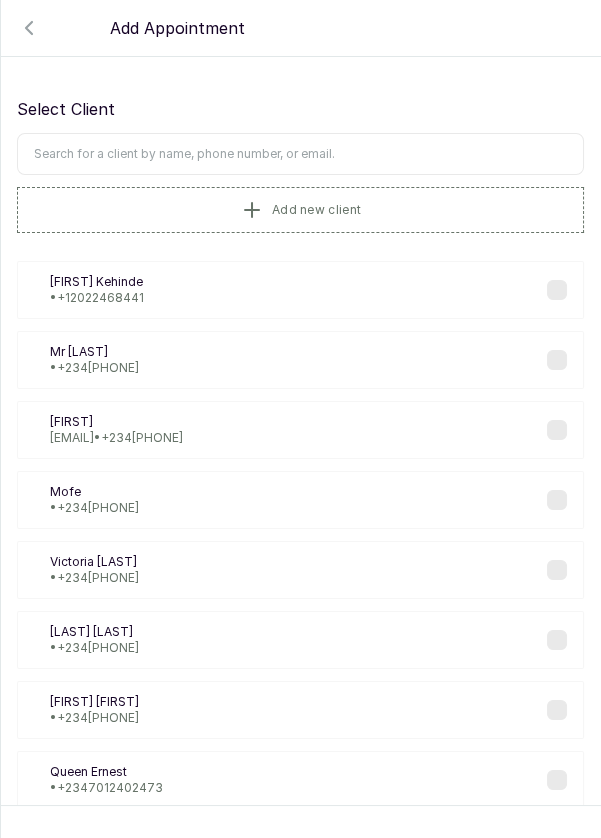 click on "Add new client" at bounding box center [300, 210] 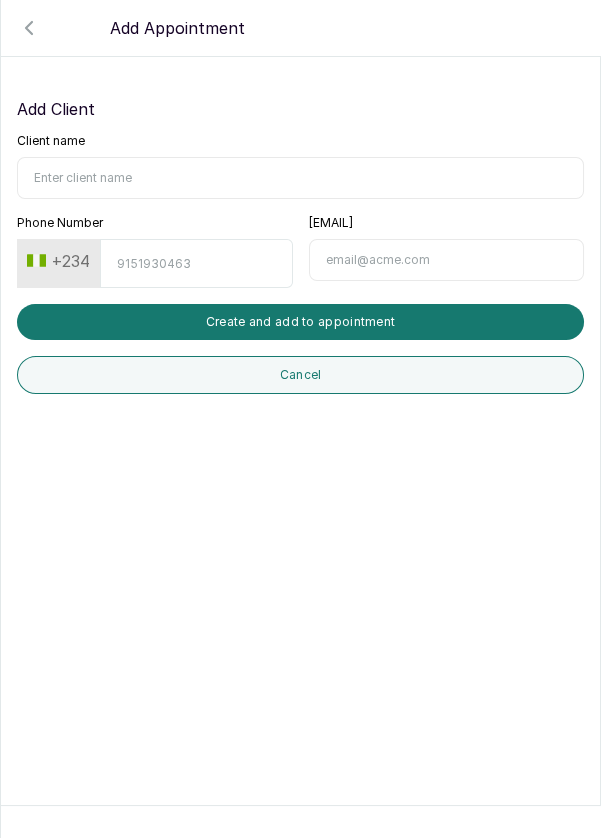 click on "Client name" at bounding box center (300, 178) 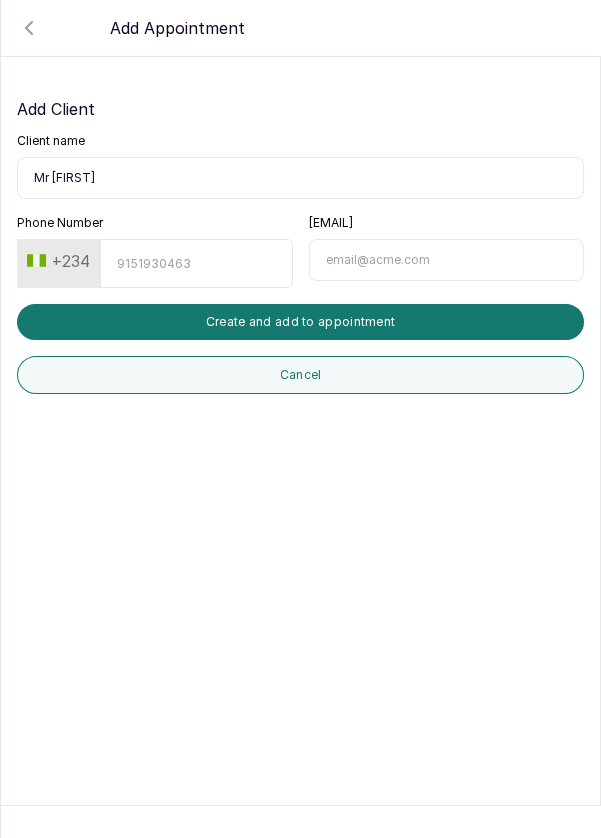 type on "Mr [FIRST]" 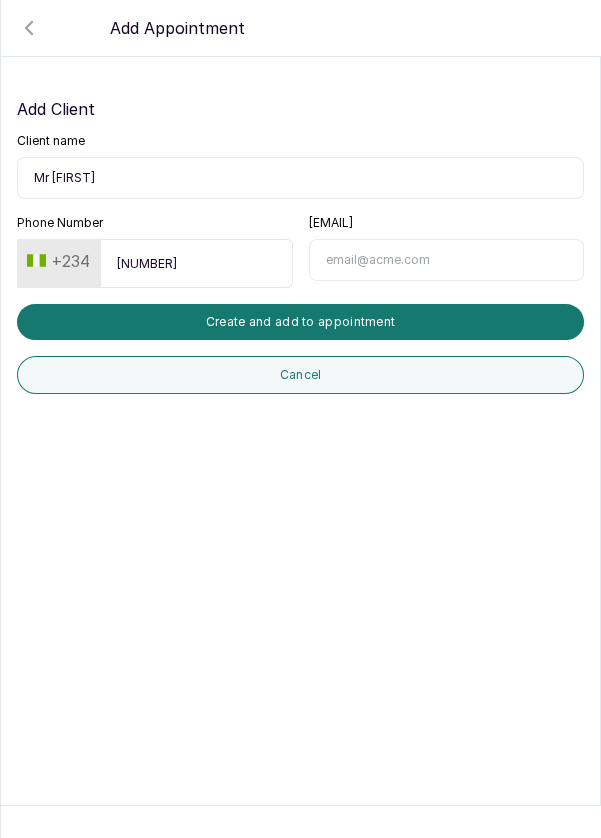 type on "[PHONE]" 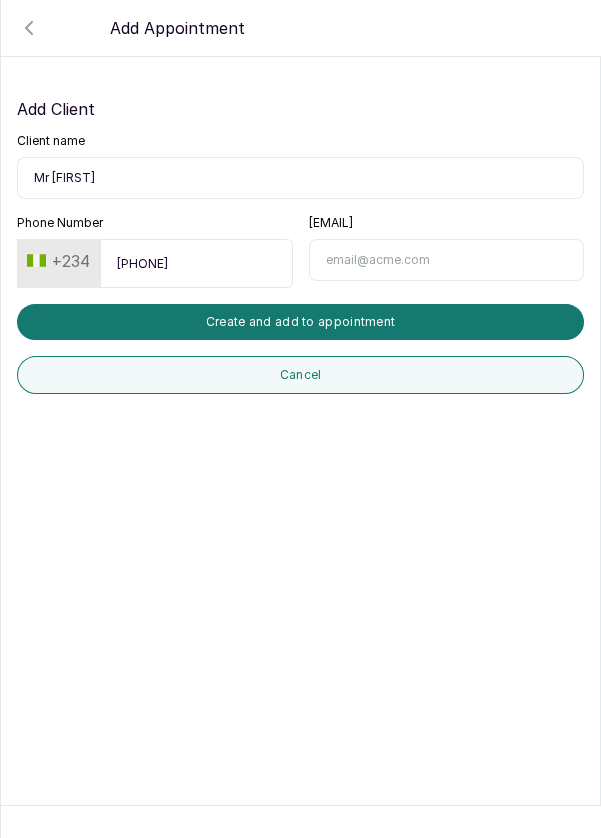 click on "Create and add to appointment" at bounding box center [300, 322] 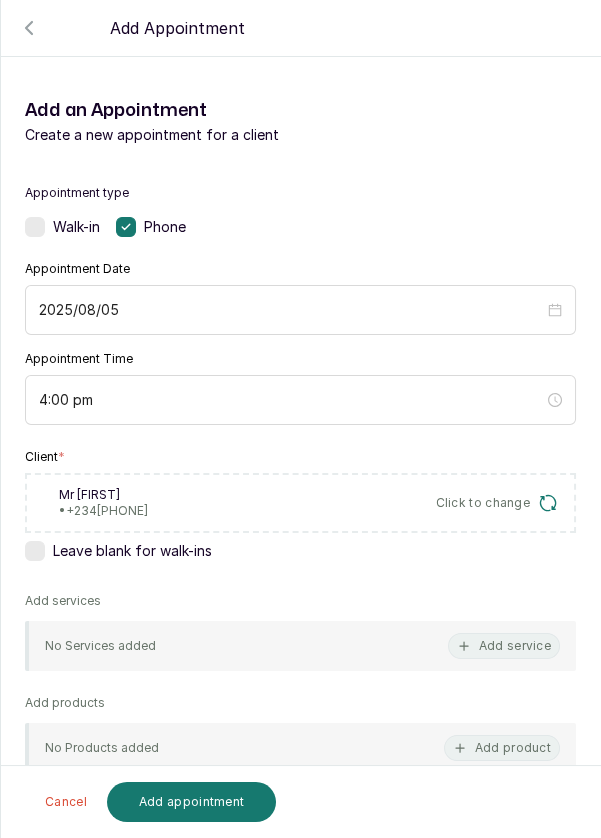 click on "Add service" at bounding box center [504, 646] 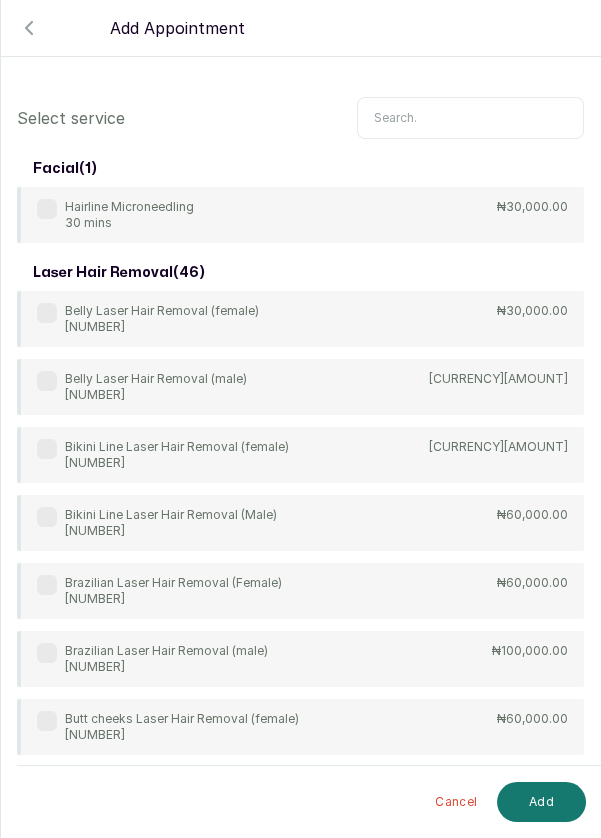 scroll, scrollTop: 0, scrollLeft: 0, axis: both 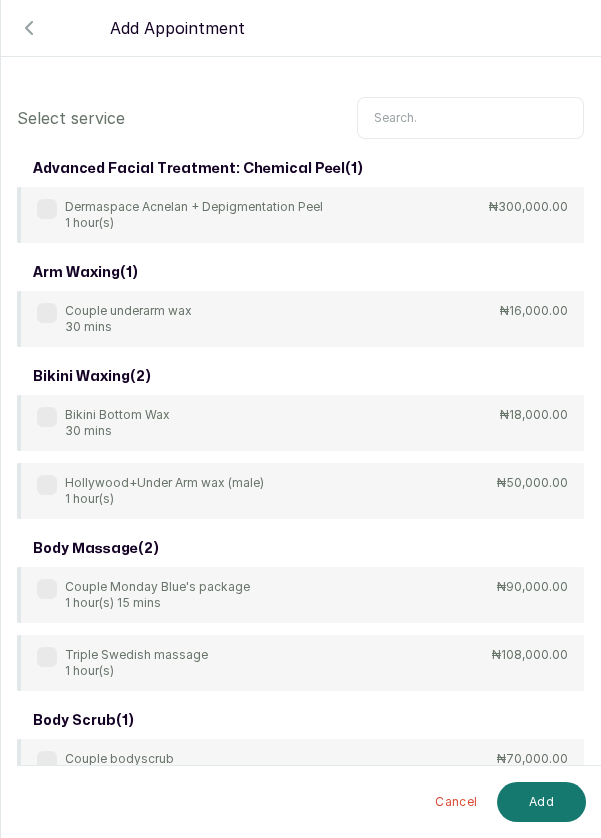 click at bounding box center (470, 118) 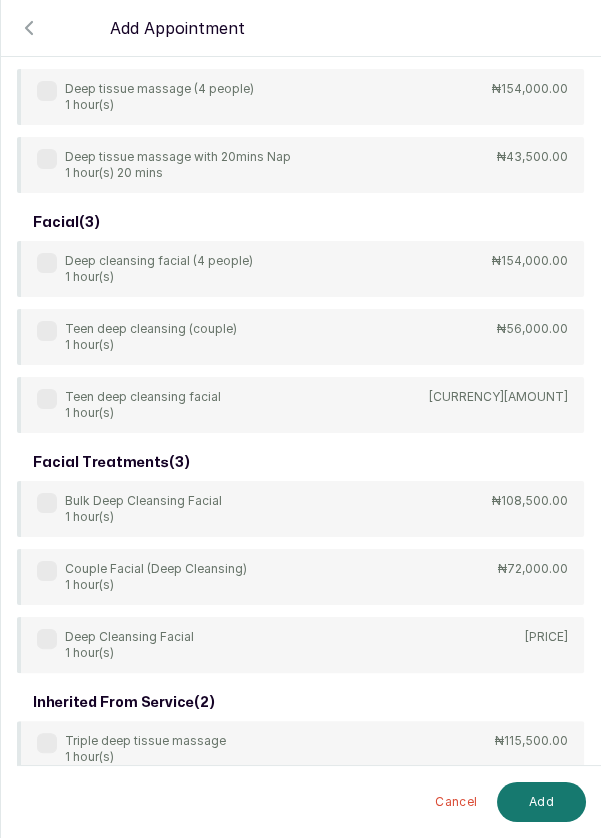 scroll, scrollTop: 600, scrollLeft: 0, axis: vertical 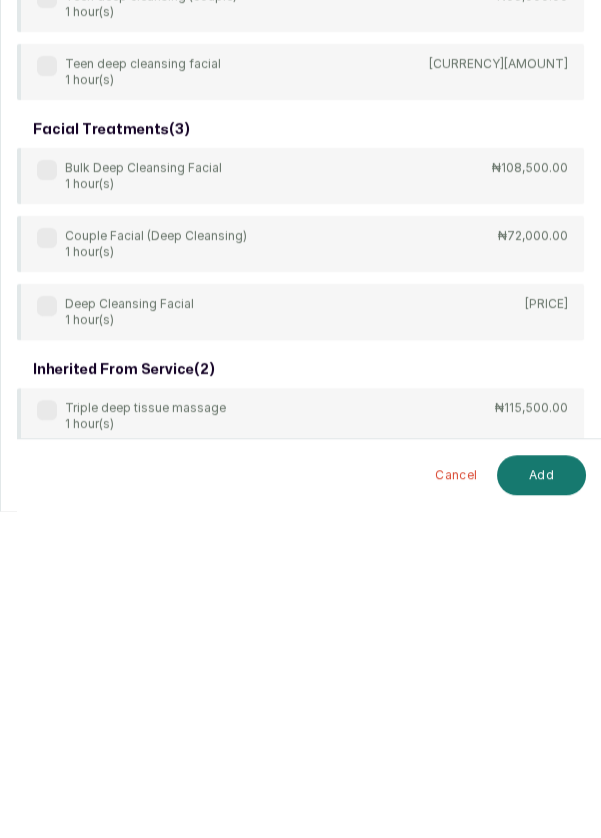 type on "Dee" 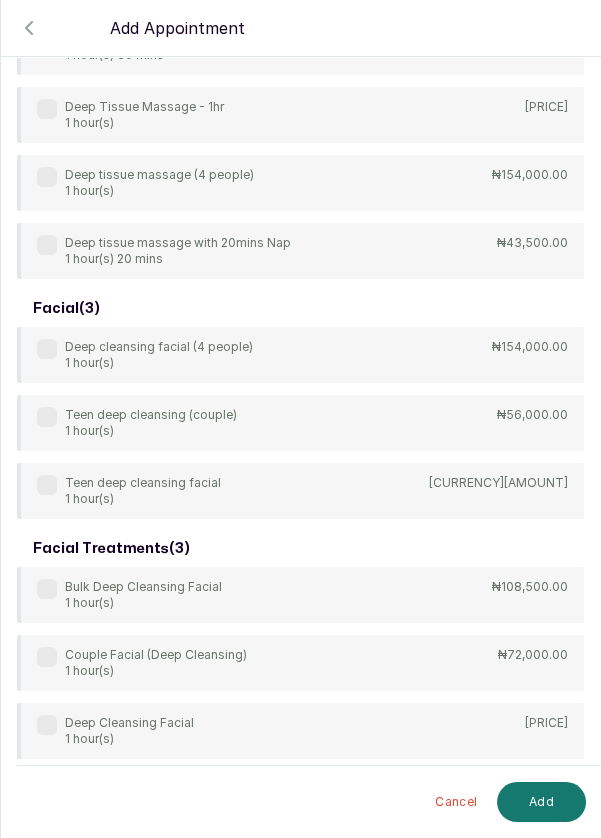 scroll, scrollTop: 601, scrollLeft: 0, axis: vertical 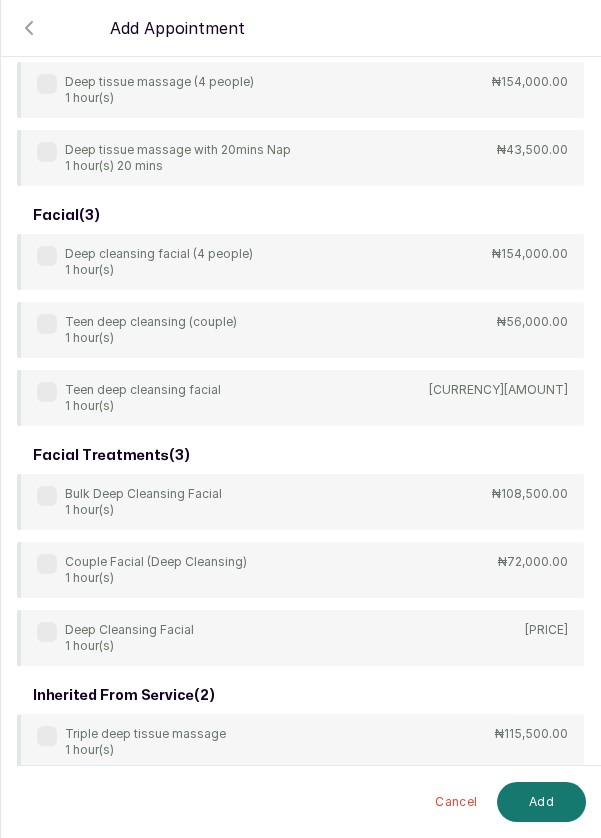 click at bounding box center (47, 632) 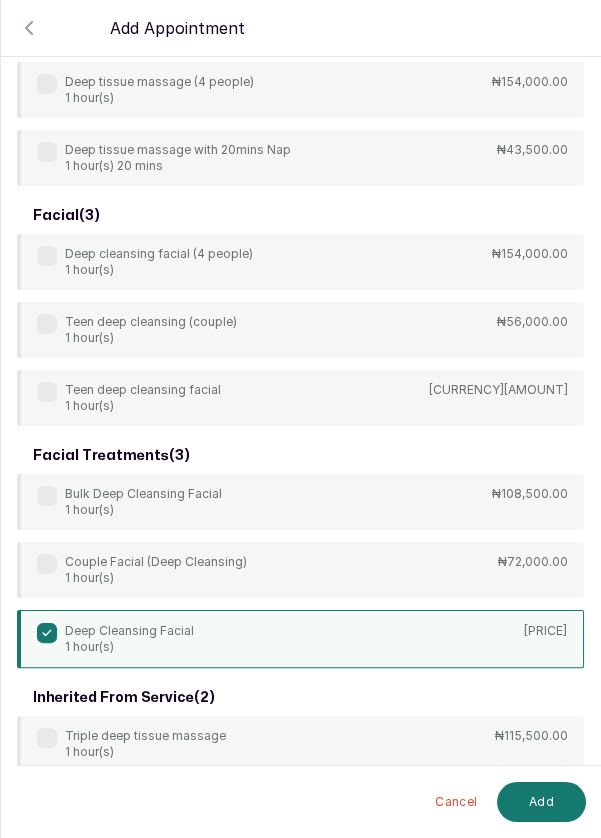 click on "Add" at bounding box center [541, 802] 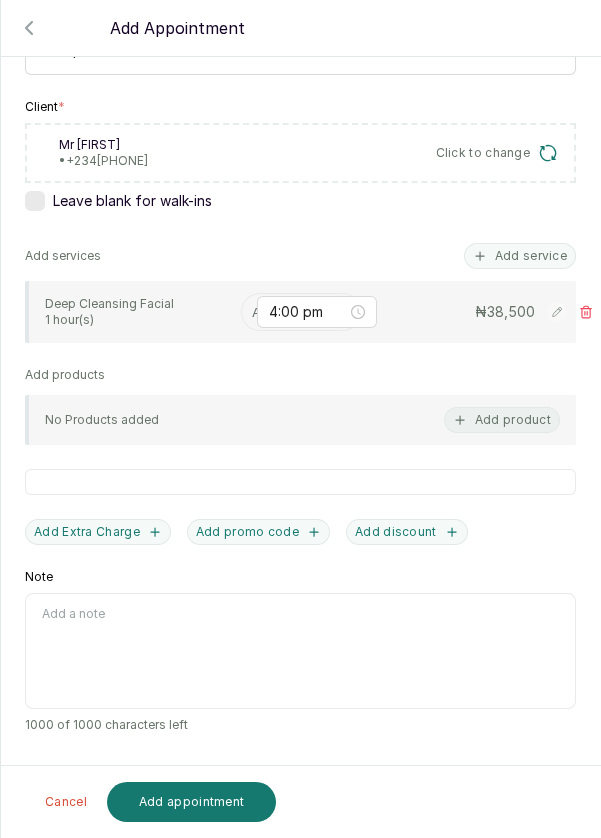 scroll, scrollTop: 248, scrollLeft: 0, axis: vertical 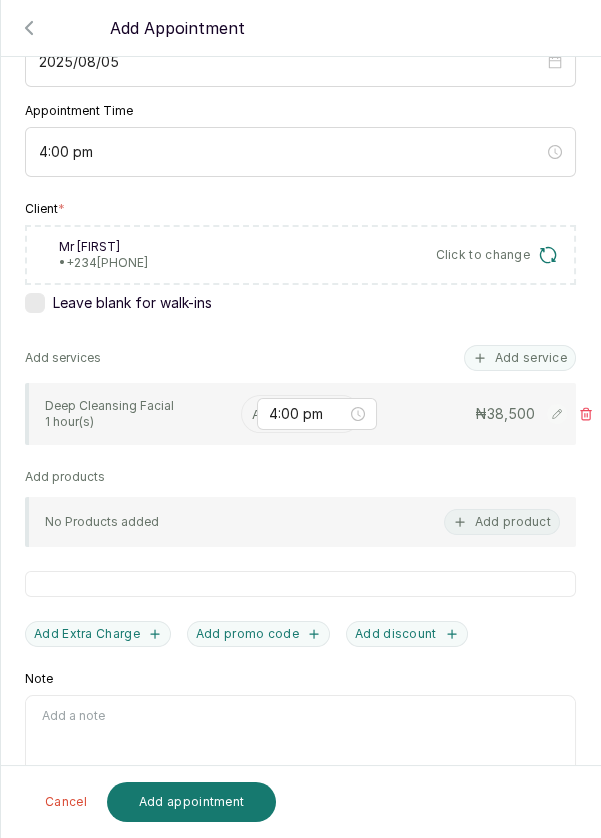 click at bounding box center (254, 414) 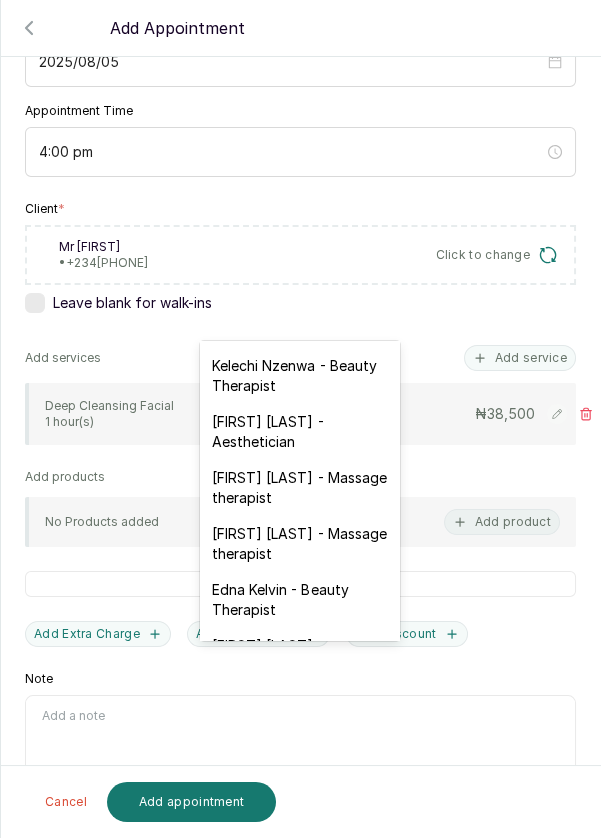 scroll, scrollTop: 519, scrollLeft: 0, axis: vertical 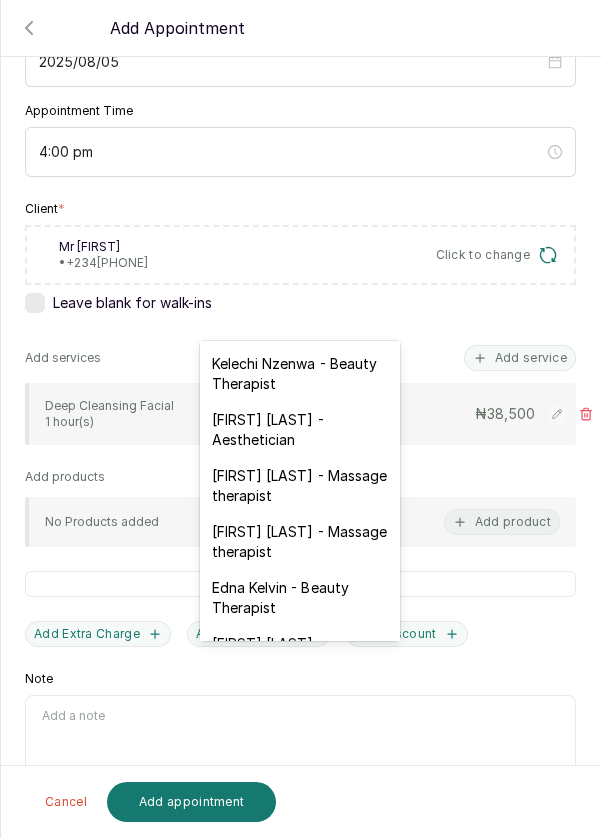 click on "[FIRST] [LAST] - Aesthetician" at bounding box center [300, 430] 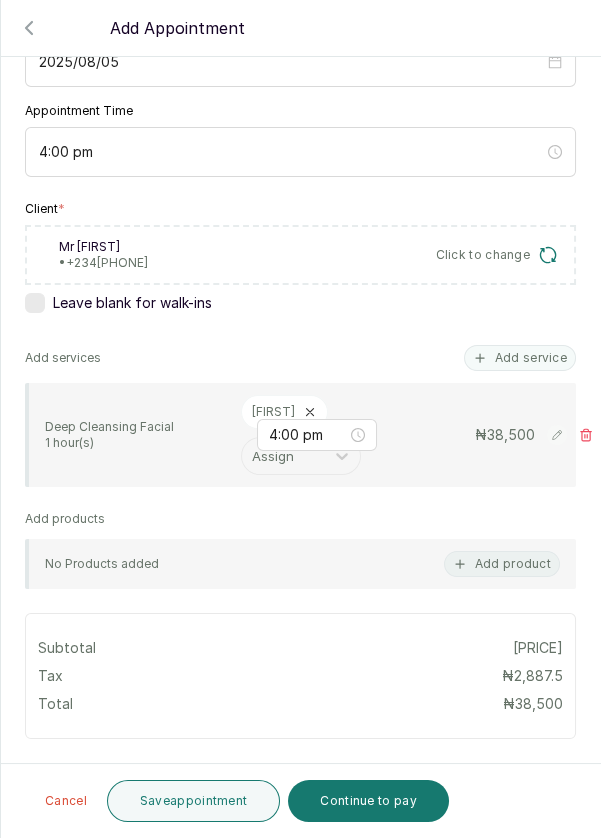 click on "Save  appointment" at bounding box center (194, 801) 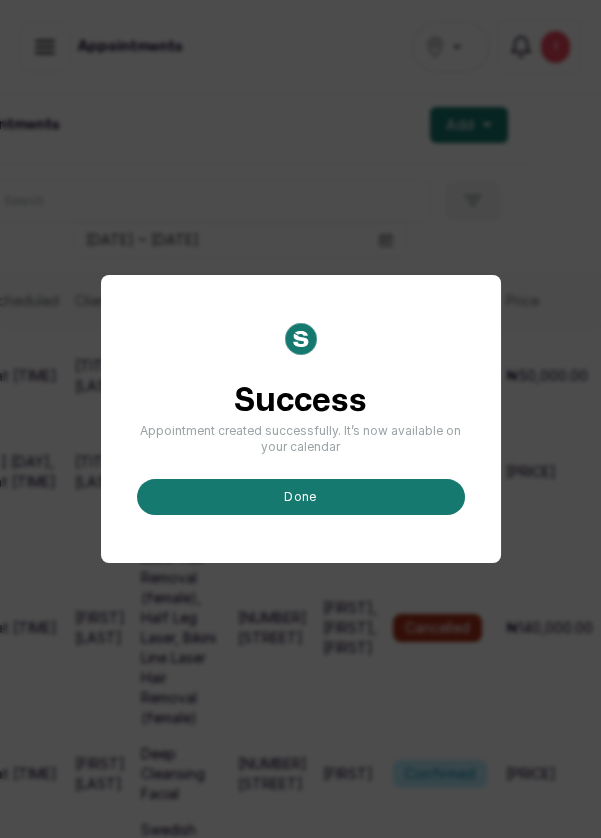 click on "done" at bounding box center [301, 497] 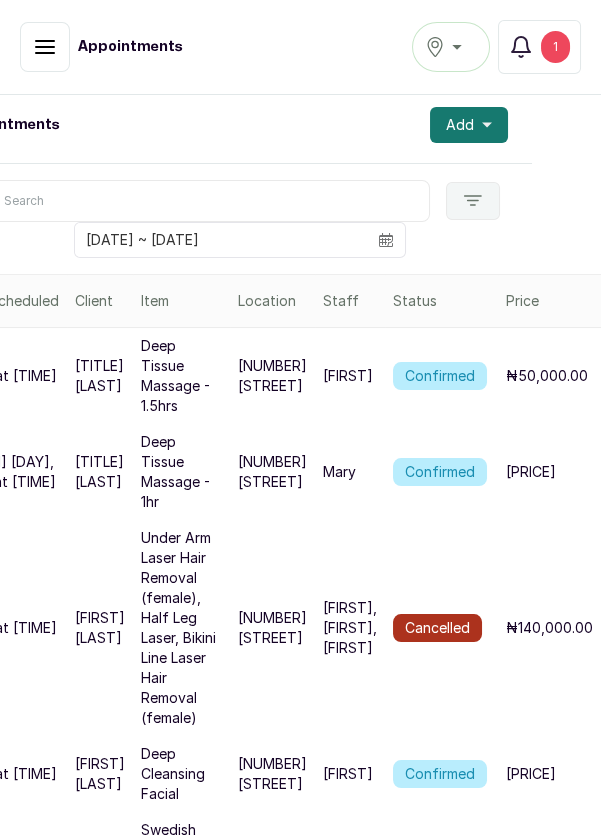 click on "Add" at bounding box center (469, 125) 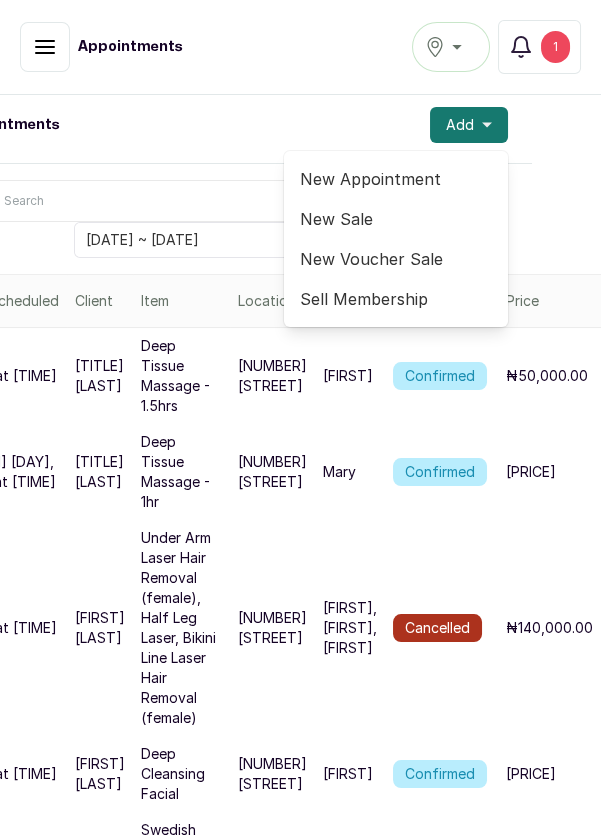 click on "New Appointment" at bounding box center (396, 179) 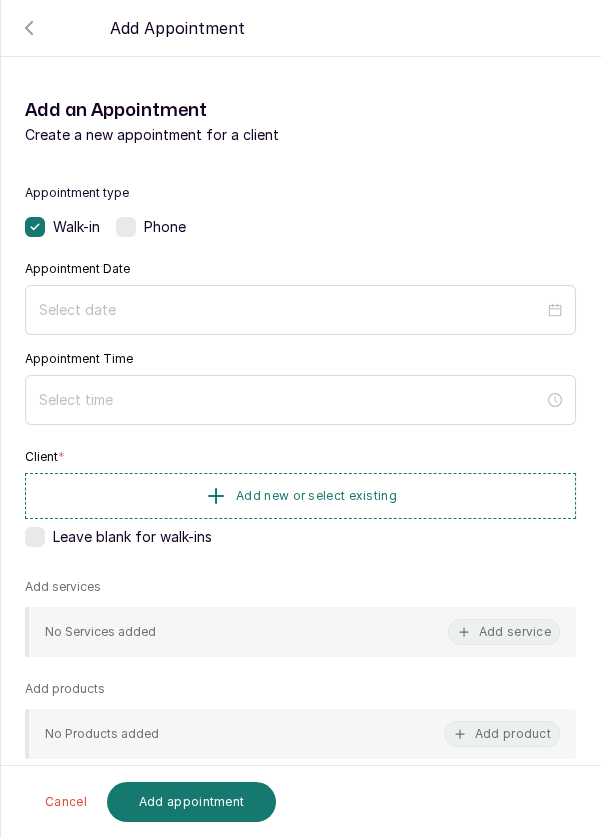 click at bounding box center [126, 227] 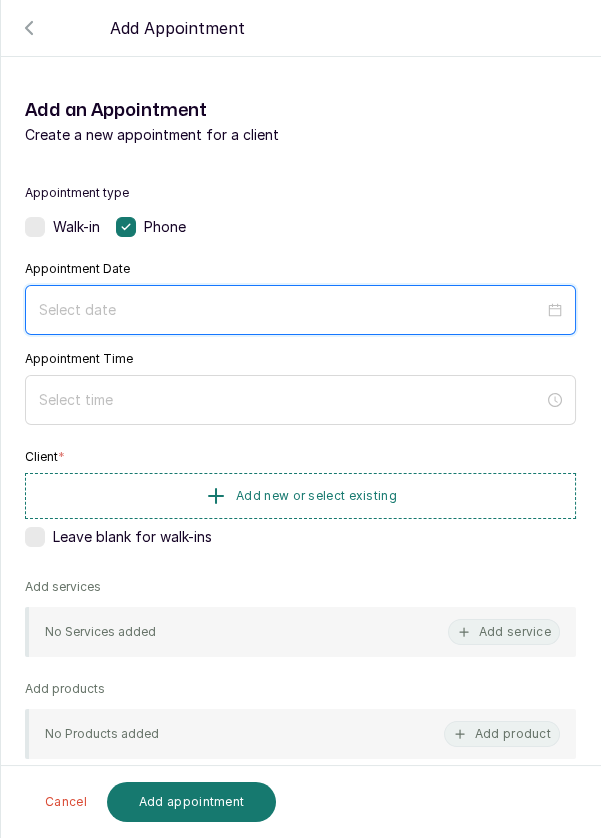 click at bounding box center (291, 310) 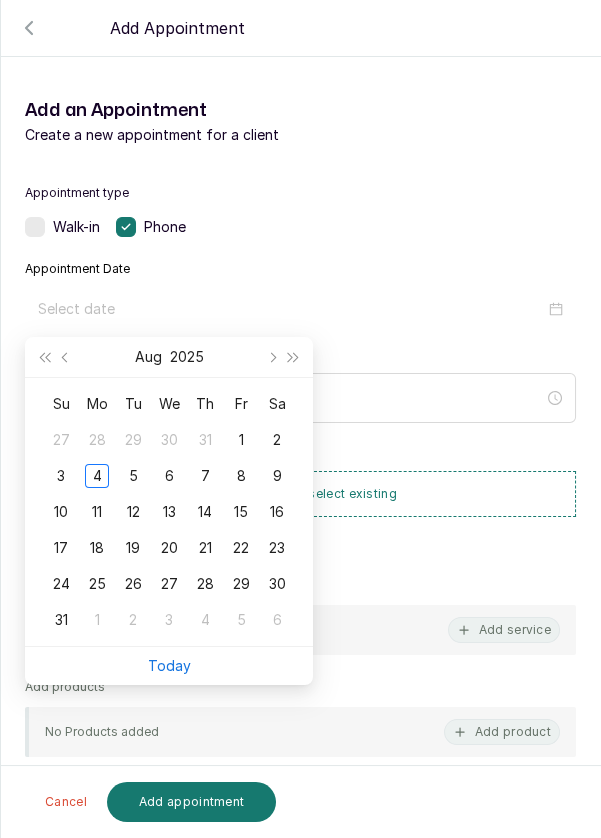 click on "12" at bounding box center [133, 512] 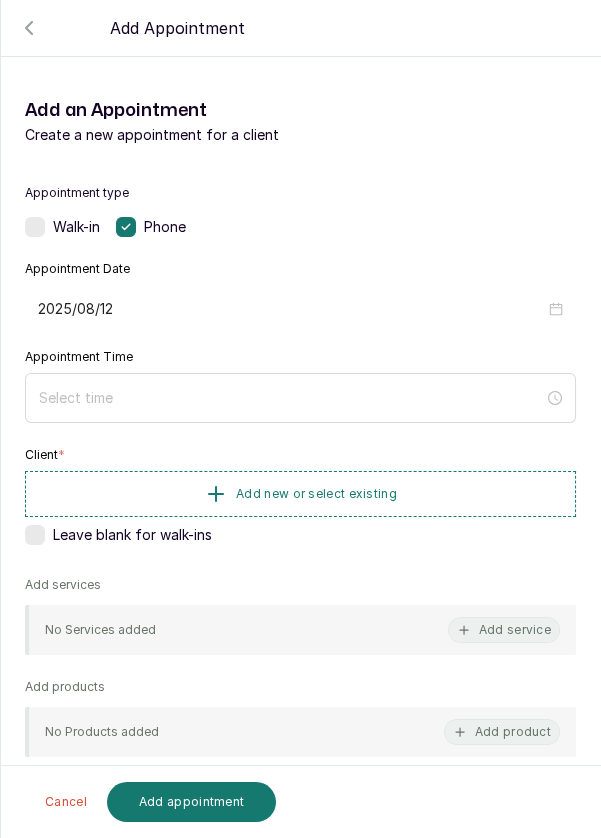 type on "2025/08/12" 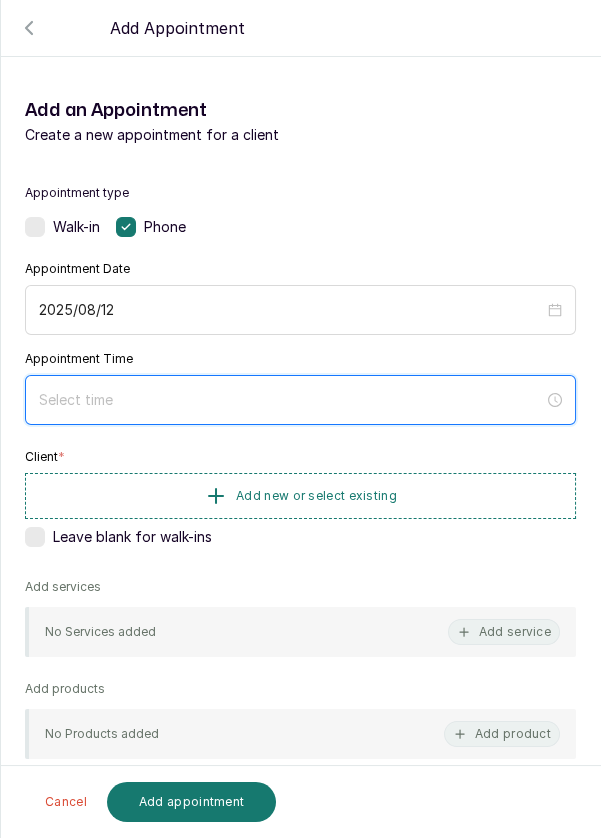 click at bounding box center (291, 400) 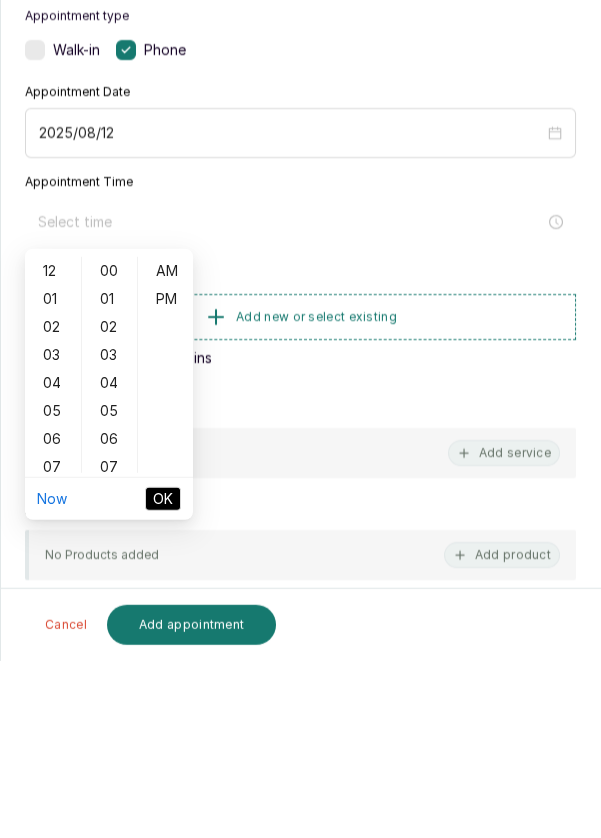 click on "06" at bounding box center (53, 616) 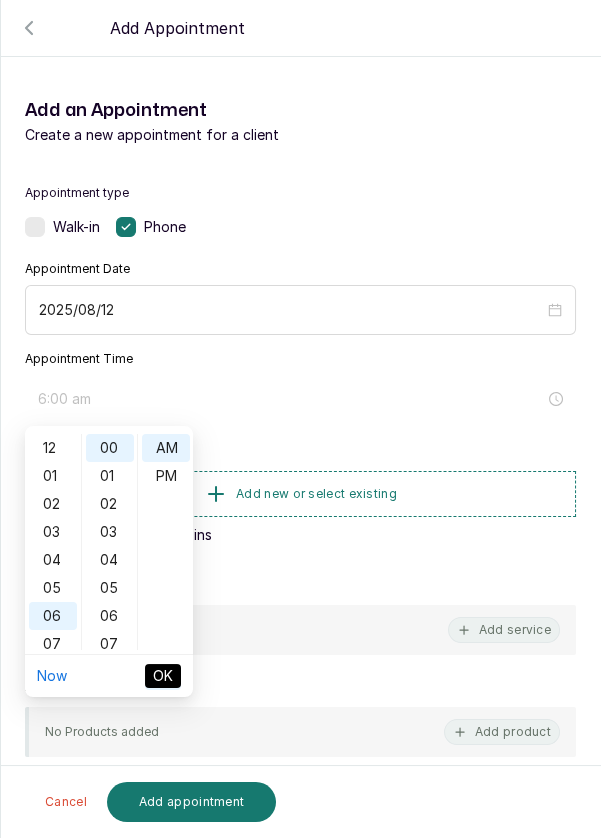 scroll, scrollTop: 119, scrollLeft: 0, axis: vertical 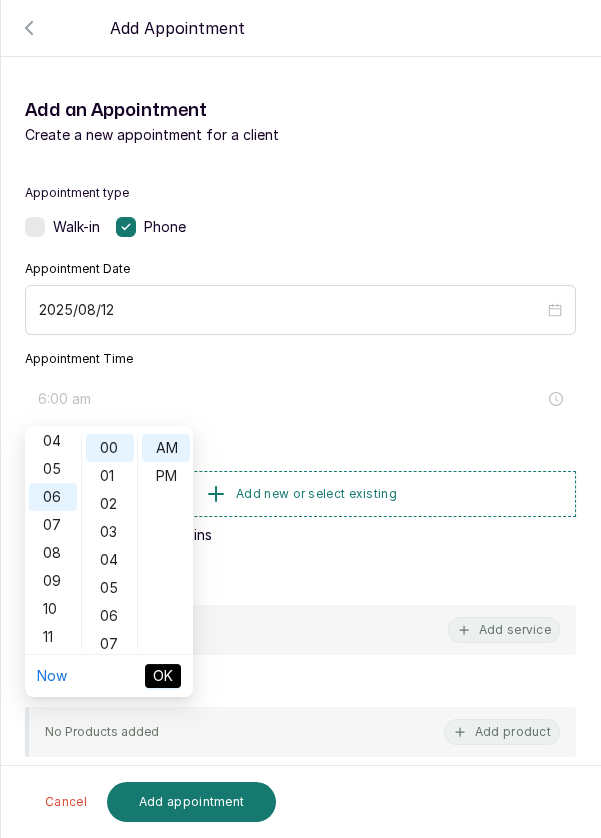 click on "PM" at bounding box center (166, 476) 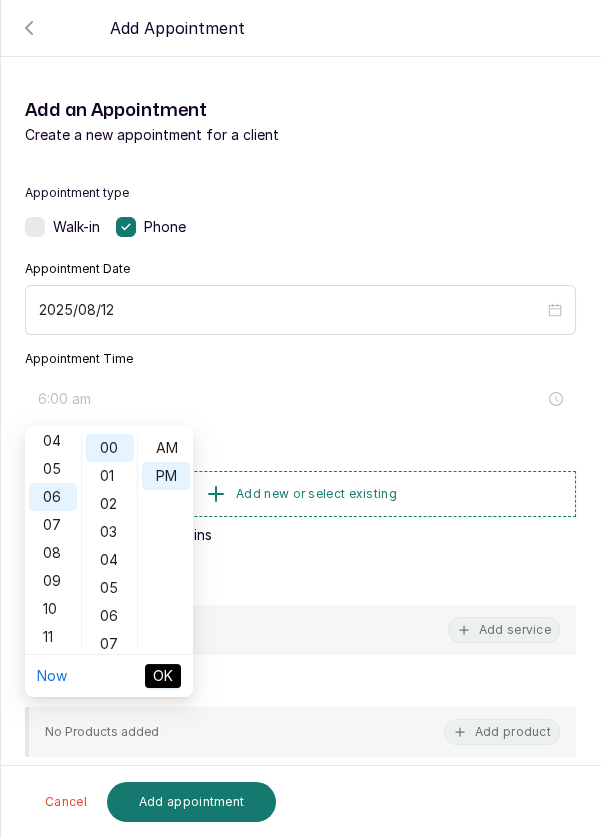 type on "6:00 pm" 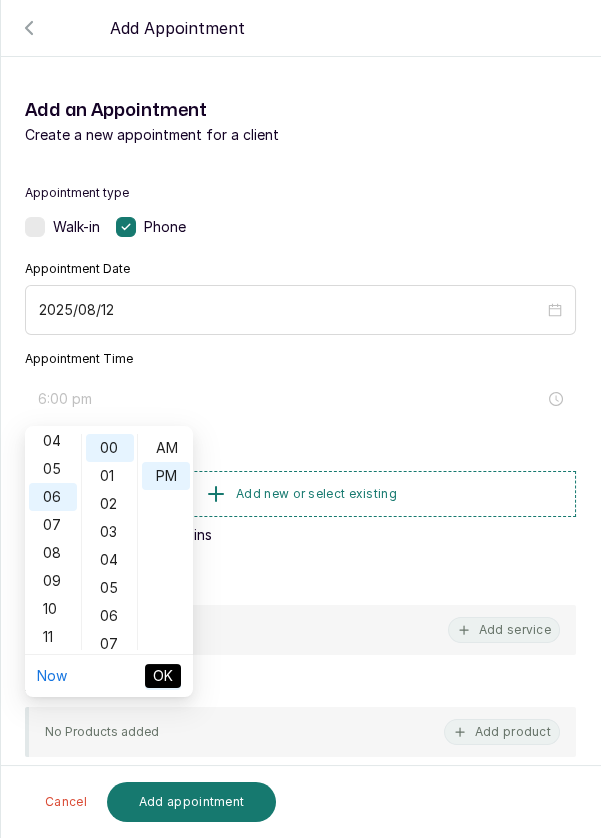 click on "OK" at bounding box center (163, 676) 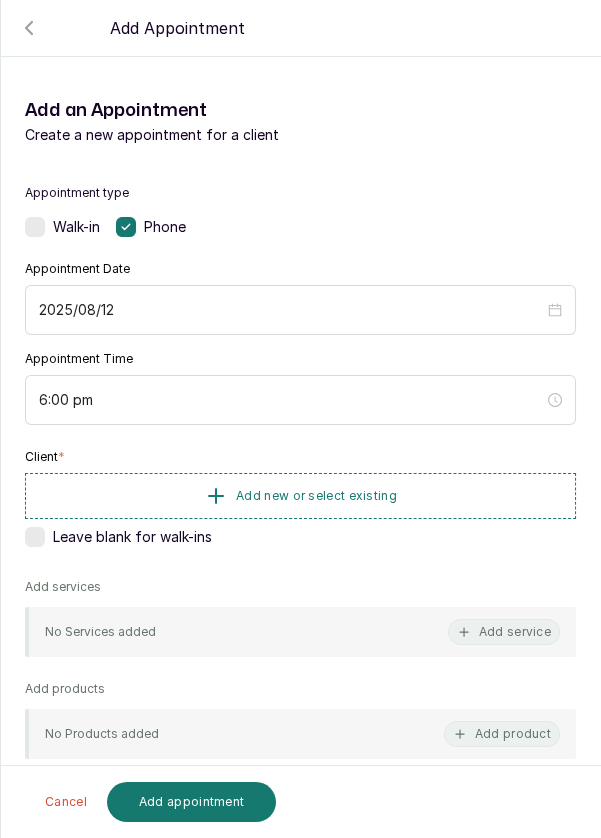 click on "Add new or select existing" at bounding box center (316, 496) 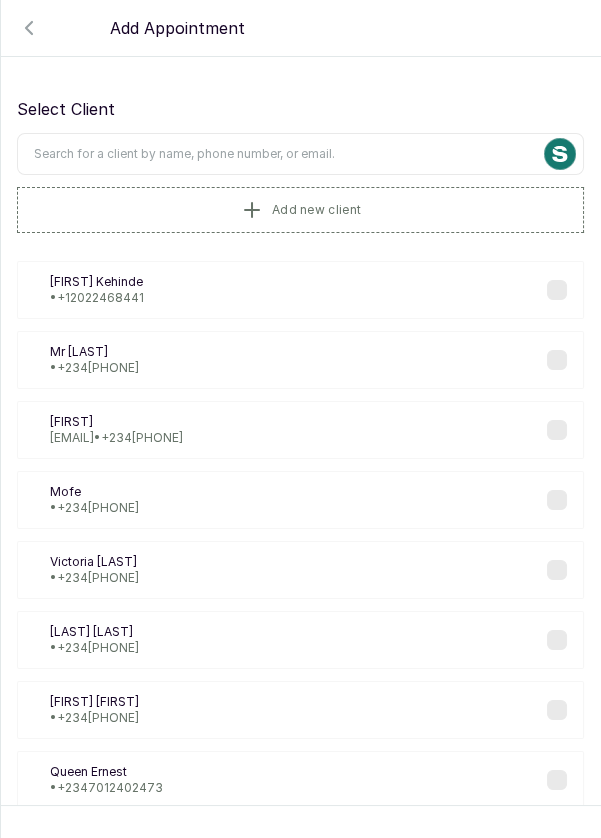 click at bounding box center (300, 154) 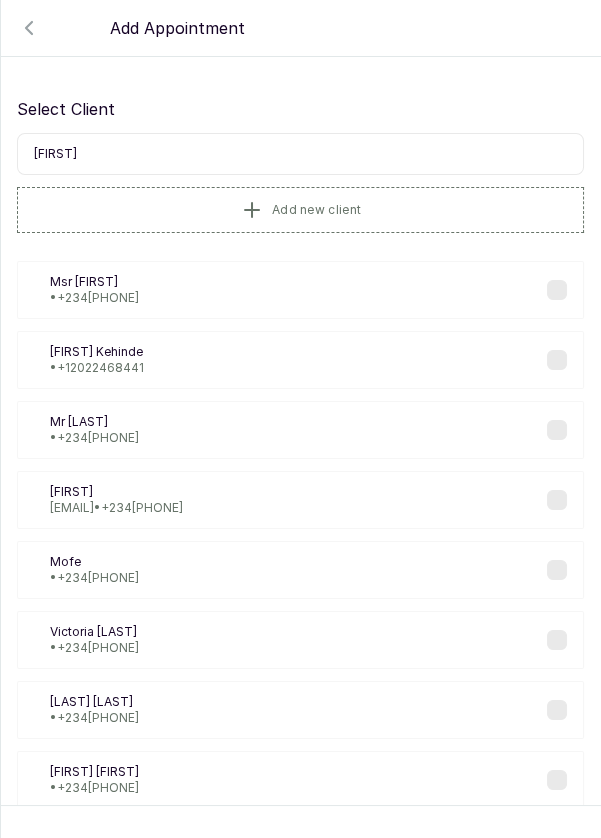 type on "[FIRST]" 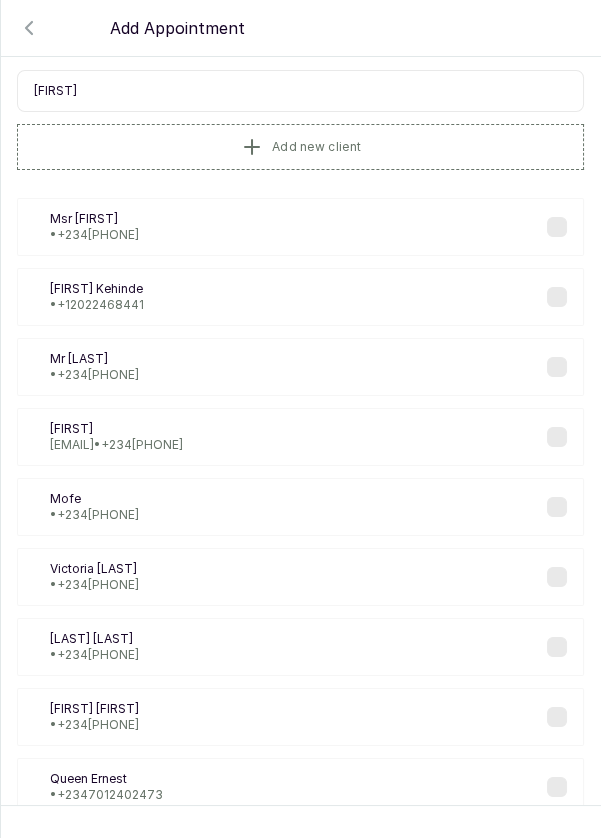 scroll, scrollTop: 120, scrollLeft: 0, axis: vertical 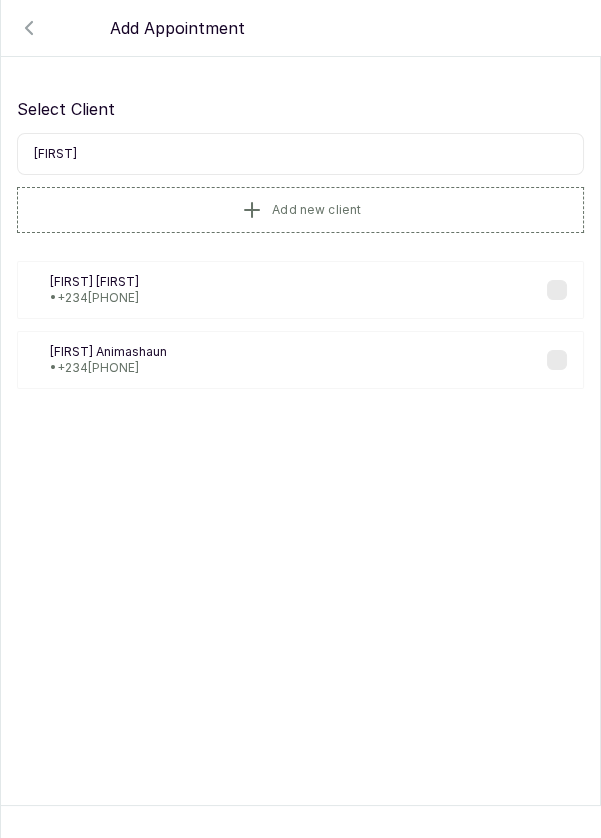 click on "[FIRST] [LAST]  •  [PHONE]" at bounding box center [300, 360] 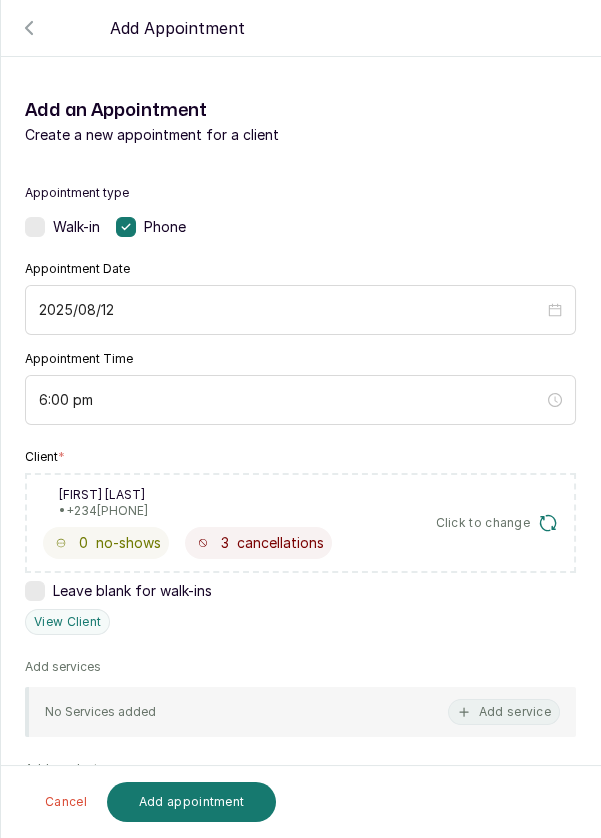 click on "Add service" at bounding box center [504, 712] 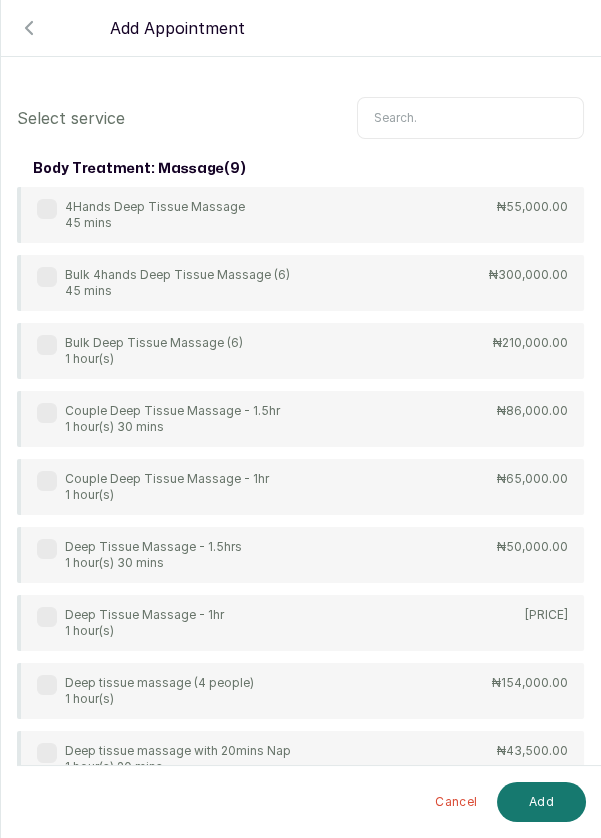 scroll, scrollTop: 0, scrollLeft: 0, axis: both 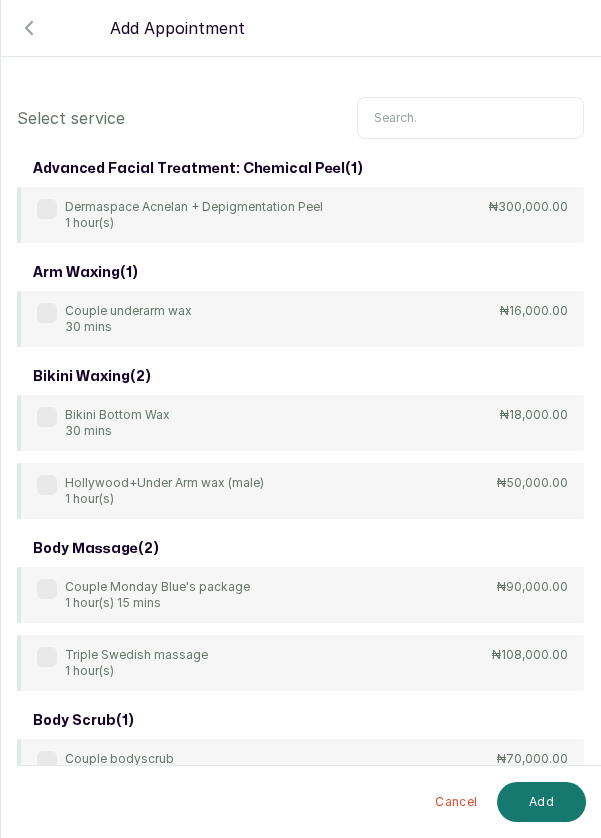 click at bounding box center [470, 118] 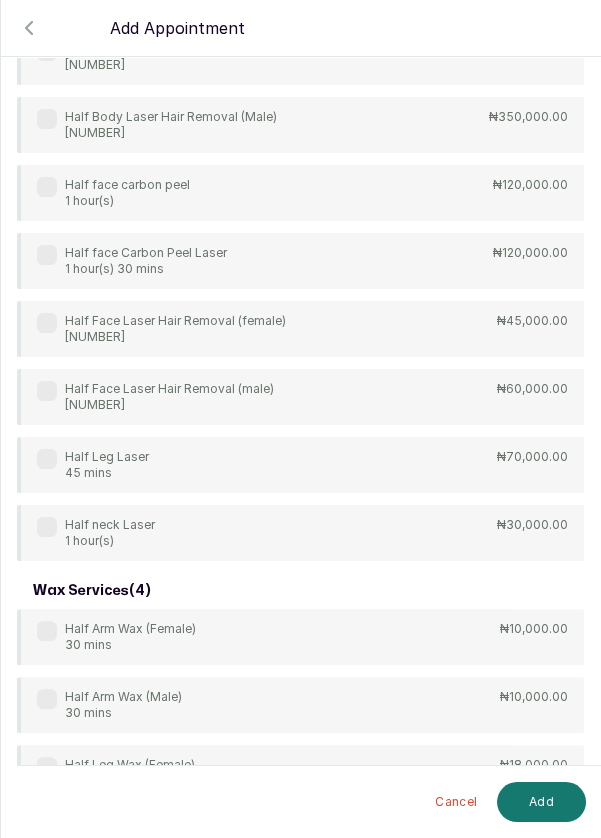 scroll, scrollTop: 664, scrollLeft: 0, axis: vertical 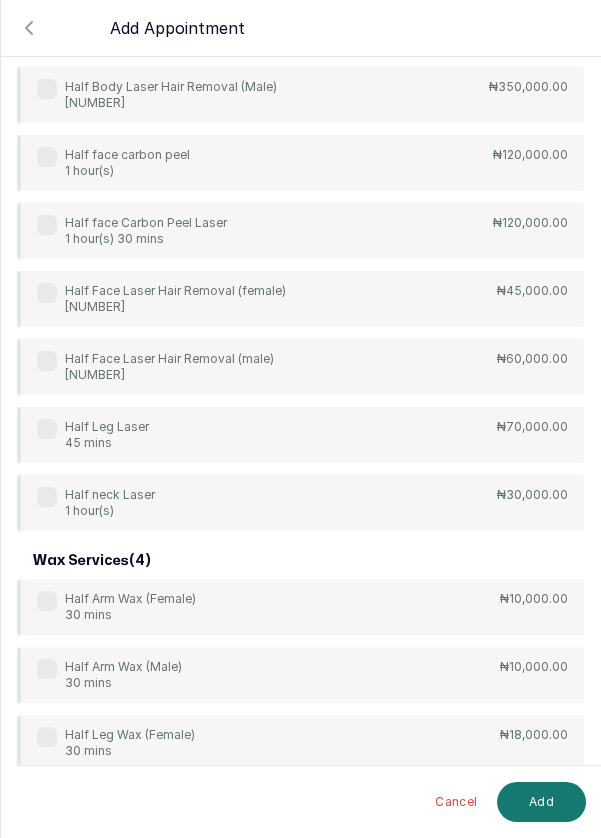 click on "Half Arm Laser Hair Removal (female) 1 mins ₦45,000.00 Half Arm Laser Hair Removal (male) 1 mins ₦50,000.00 Half back carbon peel  1 hour(s) 20 mins ₦70,000.00 Half Back Laser Hair Removal (female) 1 mins ₦60,000.00 Half back Laser Hair Removal (male) 1 mins 70,000.00 Half belly Laser Hair Removal (female ) 1 mins ₦20,000.00 Half belly Laser Hair Removal (male) 1 mins ₦30,000.00 Half Body Laser Hair Removal (Female) 1 mins ₦300,000.00 Half Body Laser Hair Removal (Male) 1 mins ₦350,000.00 Half face carbon peel 1 hour(s) ₦120,000.00 Half face Carbon Peel Laser 1 hour(s) 30 mins ₦120,000.00 Half Face Laser Hair Removal (female) 1 mins ₦45,000.00 Half Face Laser Hair Removal (male) 1 mins ₦60,000.00 Half Leg Laser 45 mins ₦70,000.00 Half neck Laser  1 hour(s) ₦30,000.00" at bounding box center (300, 27) 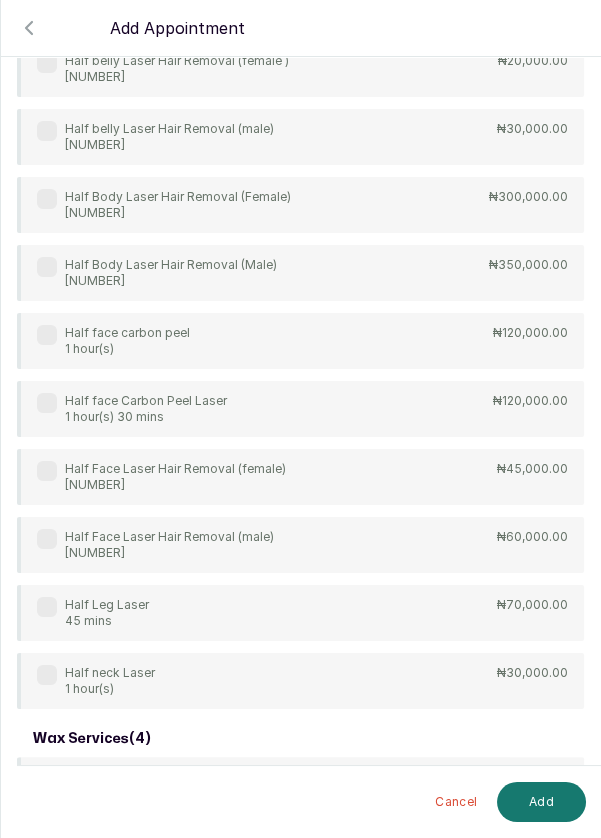 scroll, scrollTop: 488, scrollLeft: 0, axis: vertical 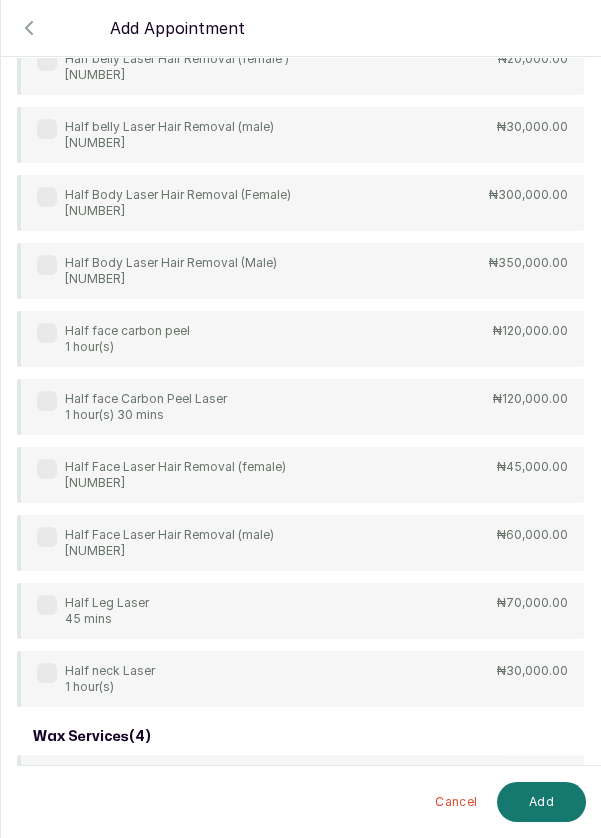 click on "Half Leg Laser 45 mins" at bounding box center (93, 611) 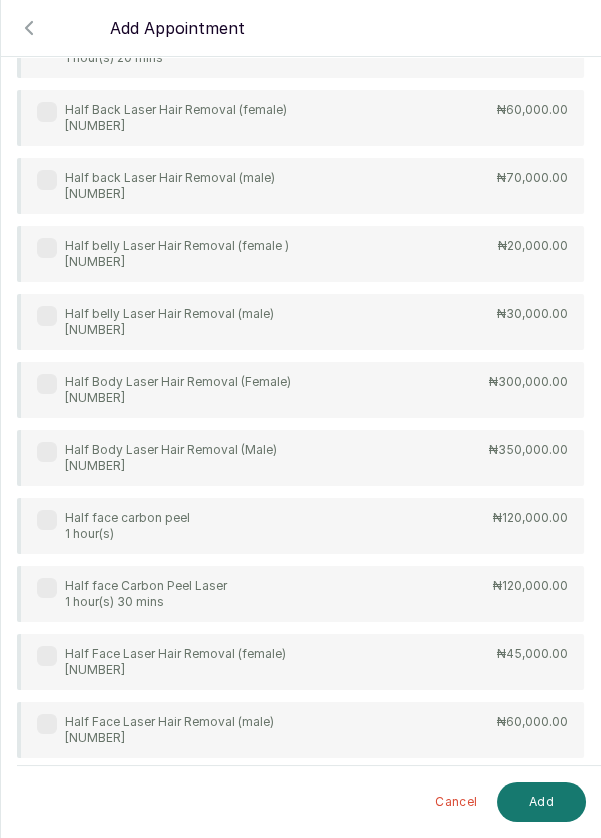 scroll, scrollTop: 0, scrollLeft: 0, axis: both 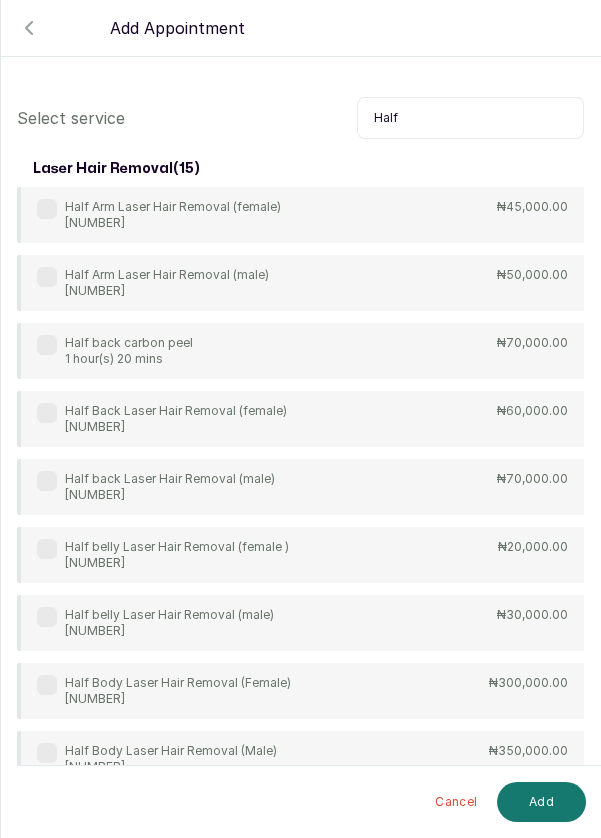 click on "Half" at bounding box center (470, 118) 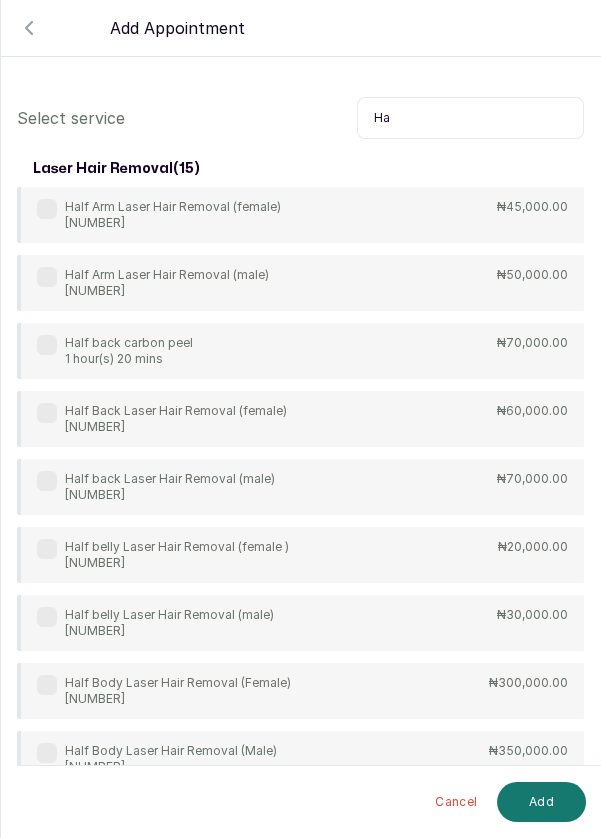 type on "[FIRST_INITIAL]" 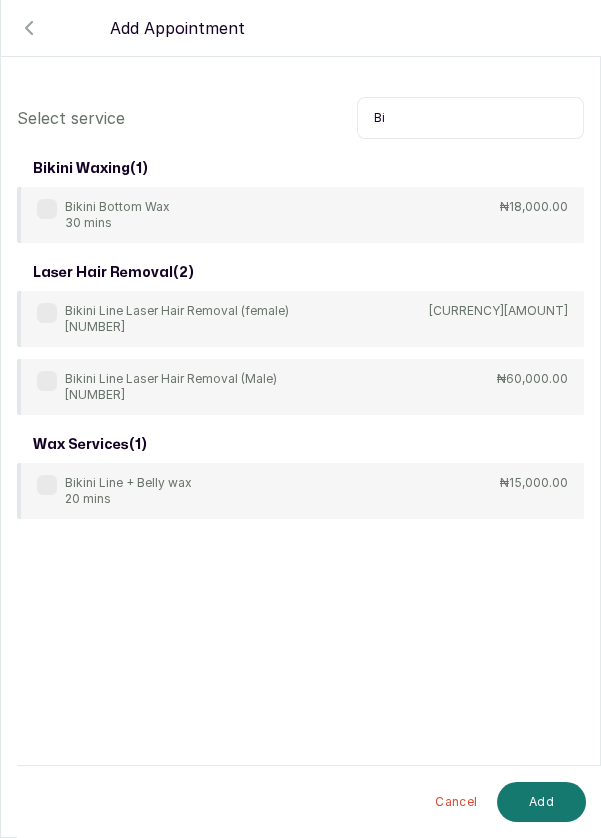 click at bounding box center (47, 313) 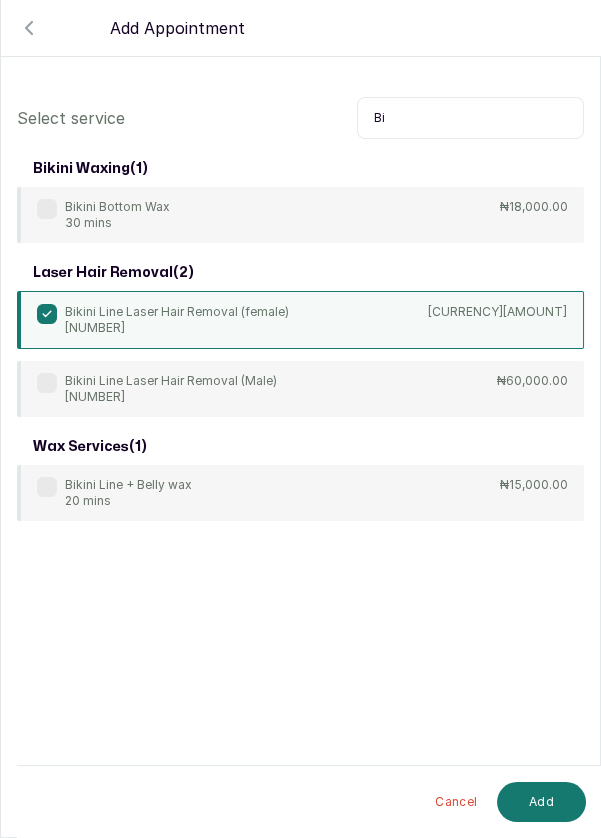 click on "Bi" at bounding box center [470, 118] 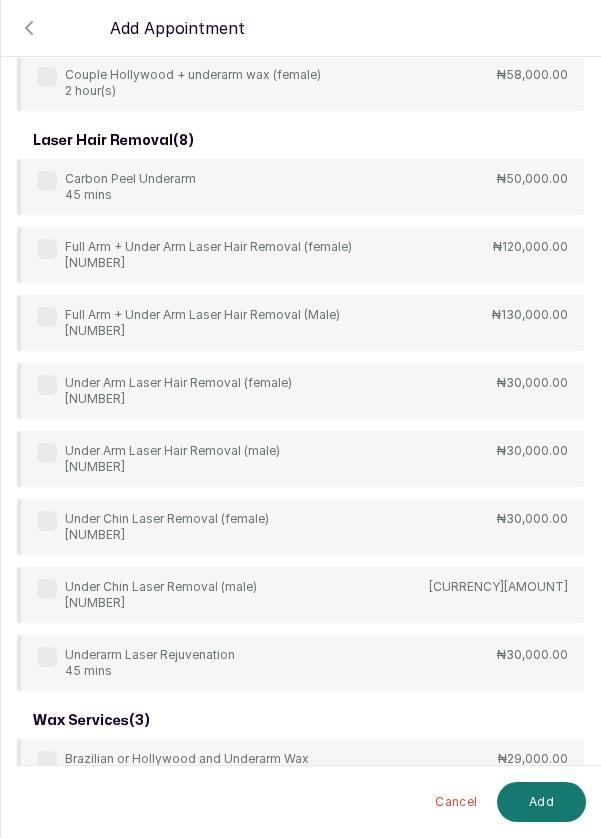 scroll, scrollTop: 344, scrollLeft: 0, axis: vertical 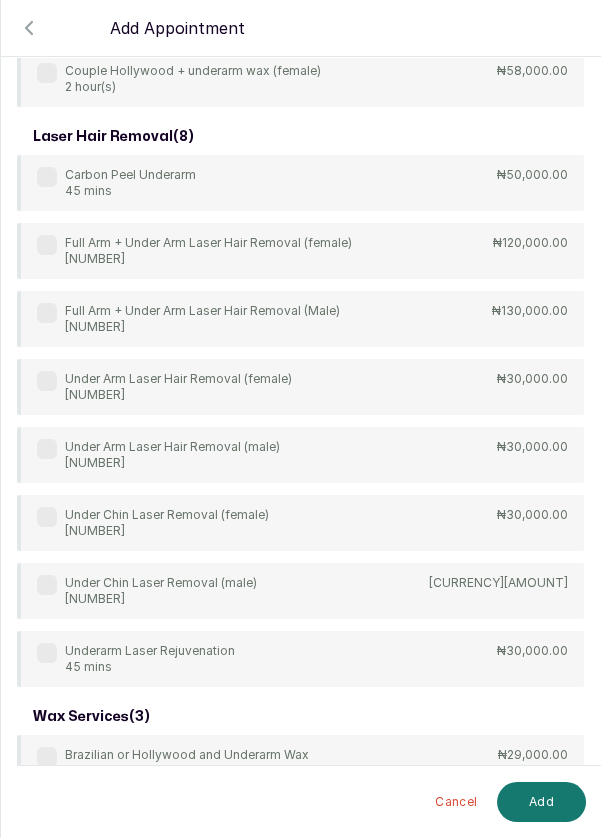 type on "[TITLE]" 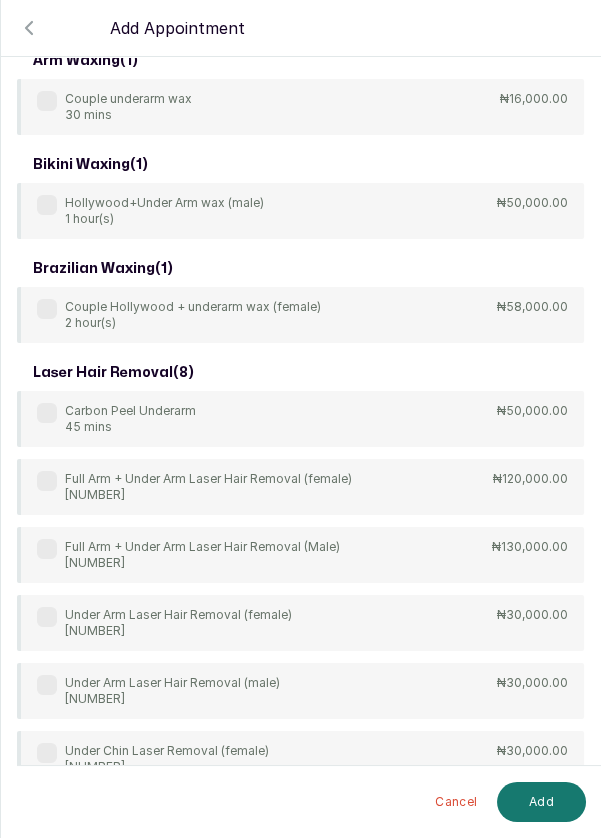 click at bounding box center [47, 617] 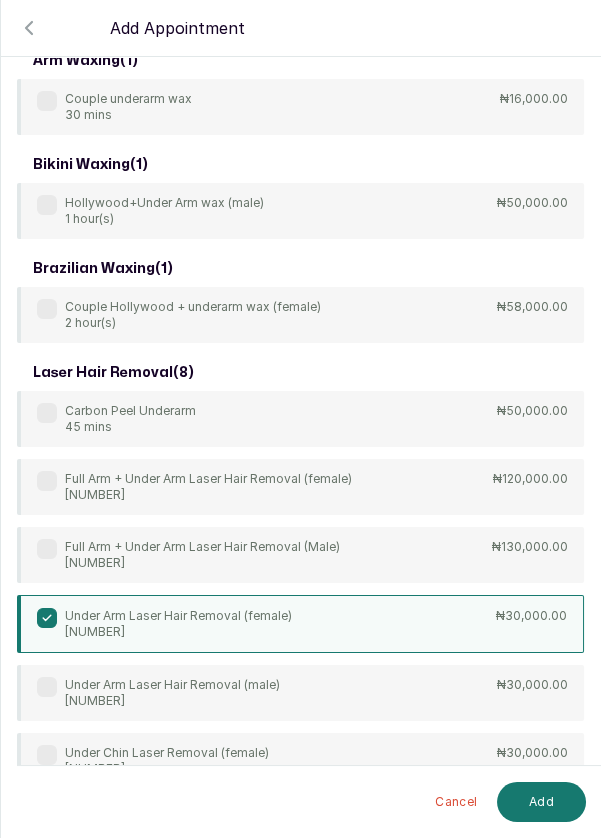 click on "Add" at bounding box center (541, 802) 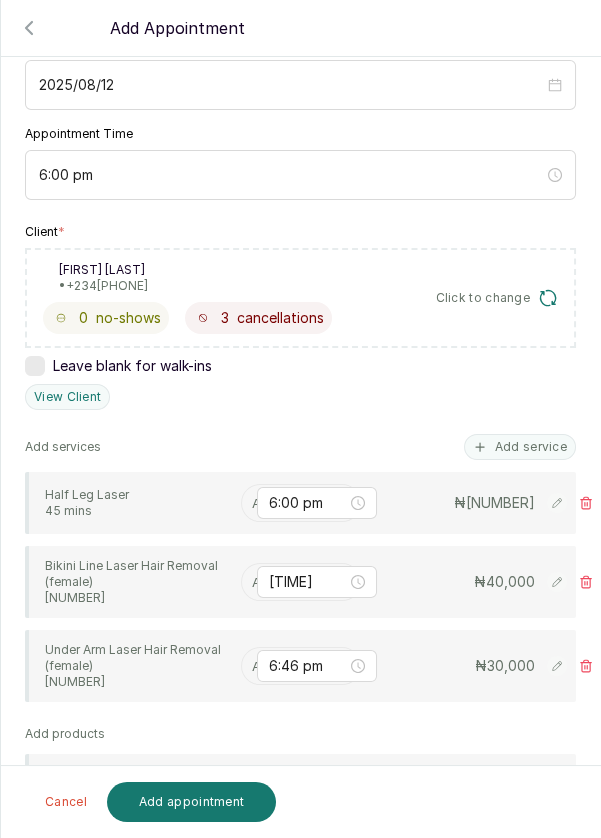 scroll, scrollTop: 232, scrollLeft: 0, axis: vertical 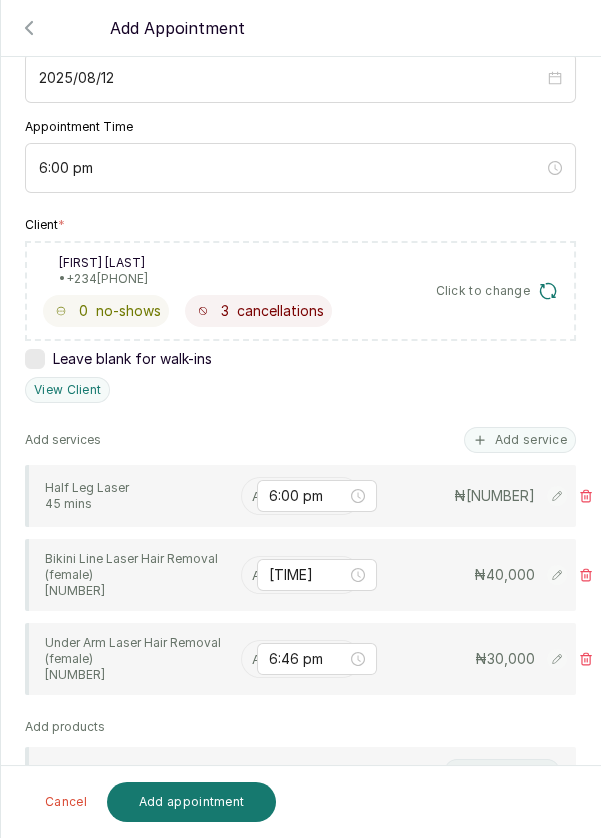 click at bounding box center [254, 496] 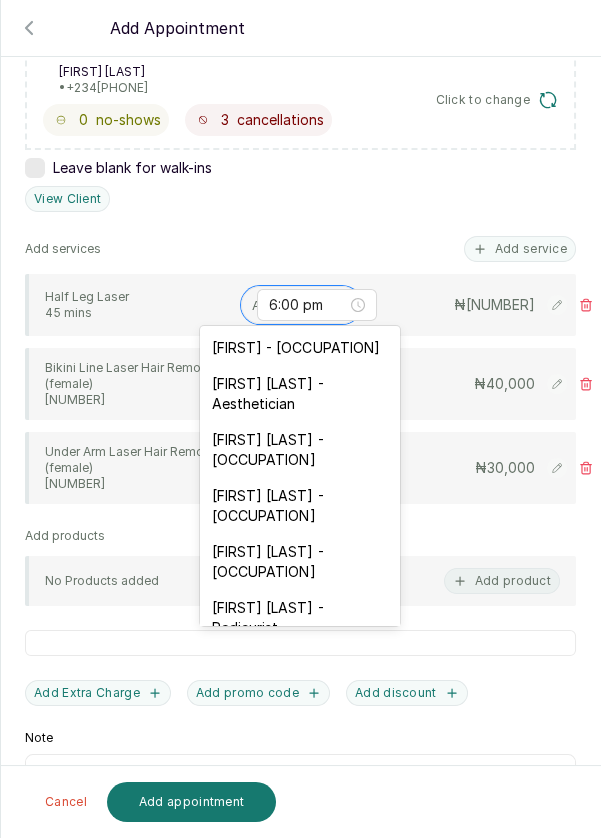 scroll, scrollTop: 441, scrollLeft: 0, axis: vertical 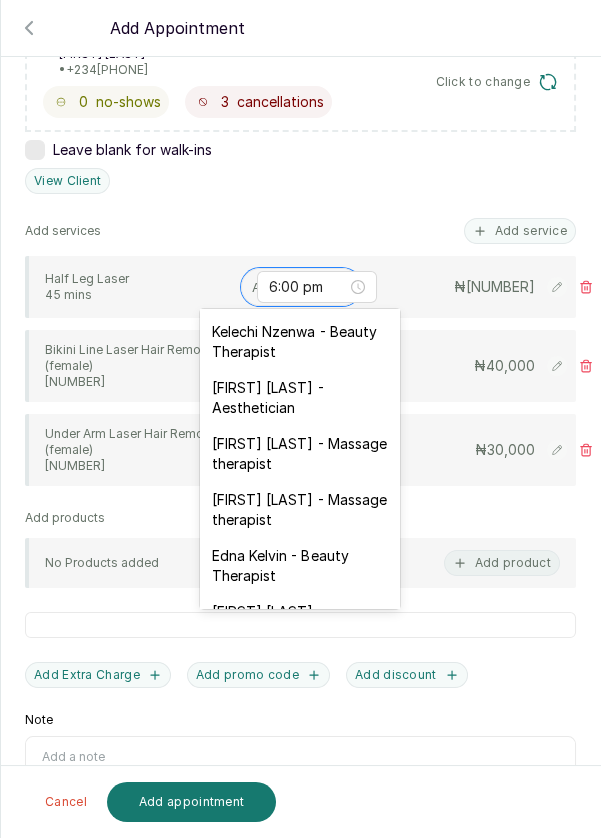 click on "[FIRST] [LAST] - Aesthetician" at bounding box center [300, 398] 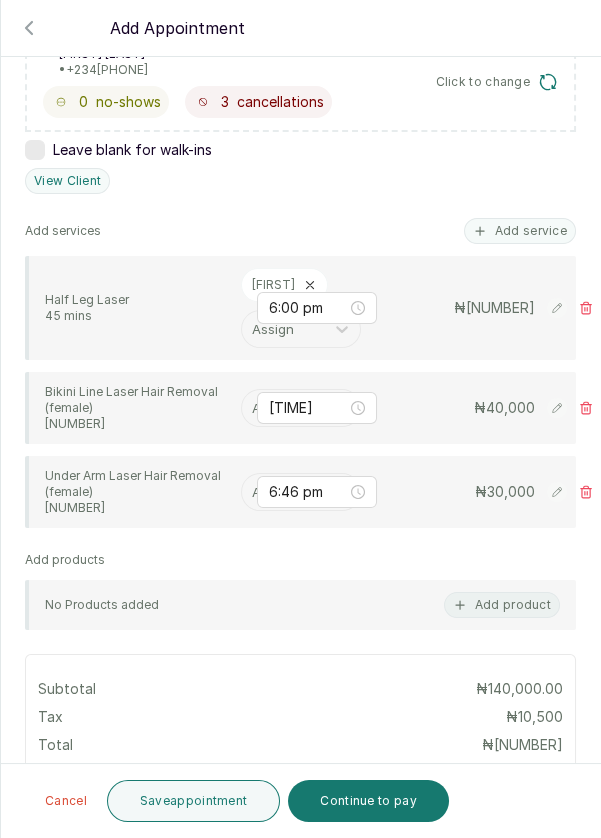 click at bounding box center (254, 408) 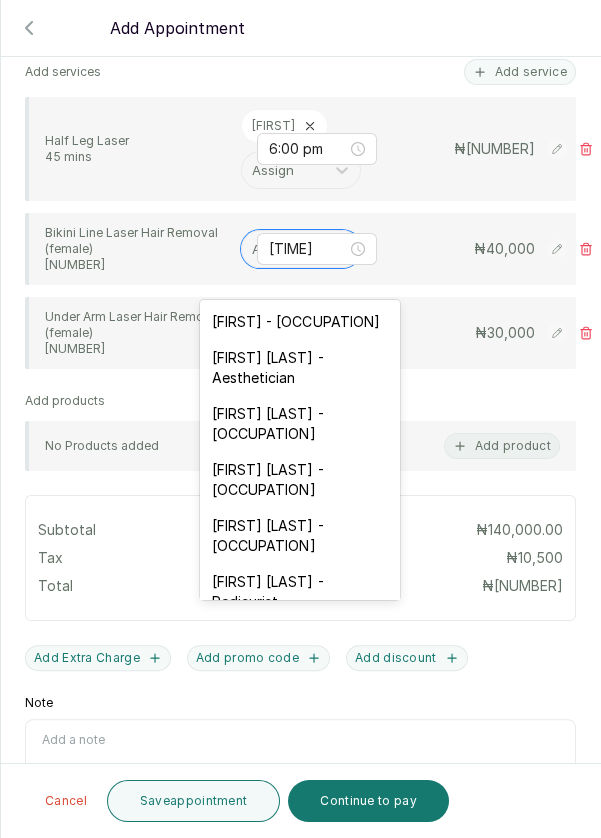scroll, scrollTop: 623, scrollLeft: 0, axis: vertical 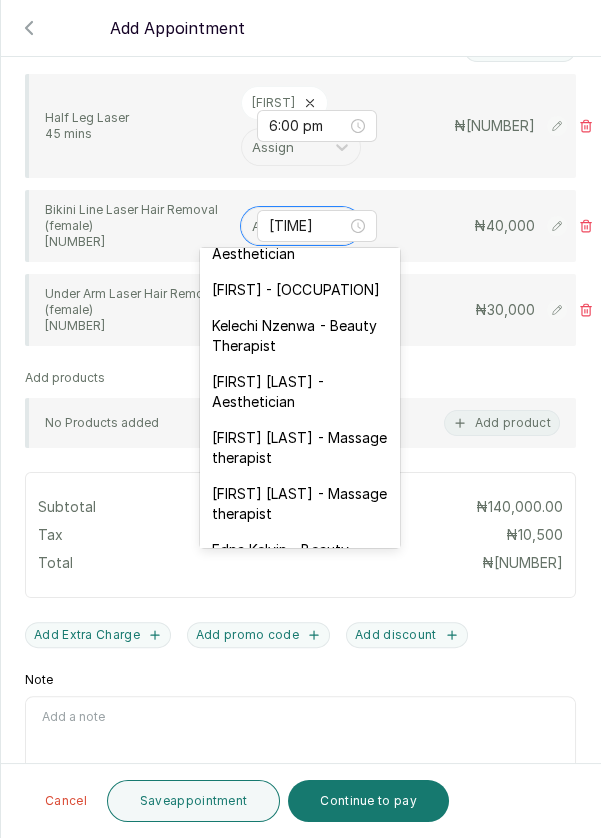 click on "[FIRST] [LAST] - Aesthetician" at bounding box center (300, 392) 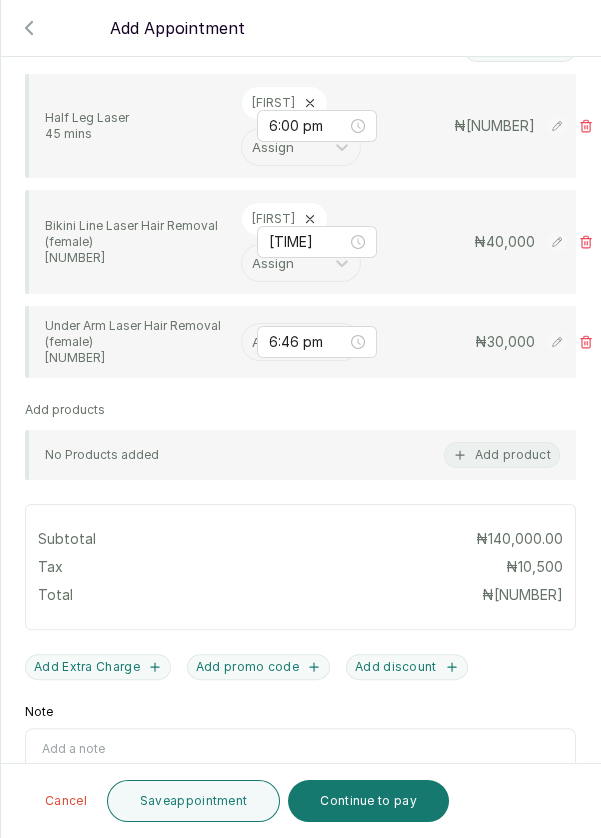 click at bounding box center [254, 342] 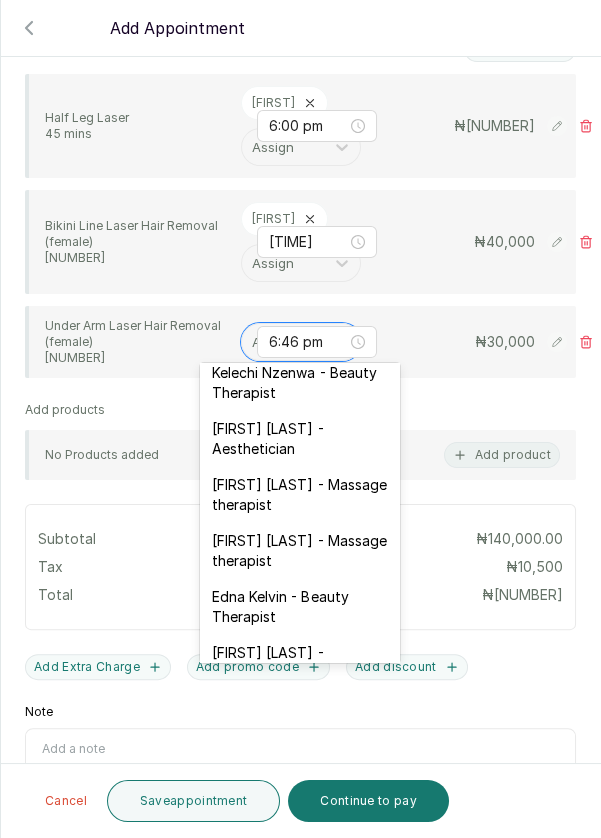 scroll, scrollTop: 555, scrollLeft: 0, axis: vertical 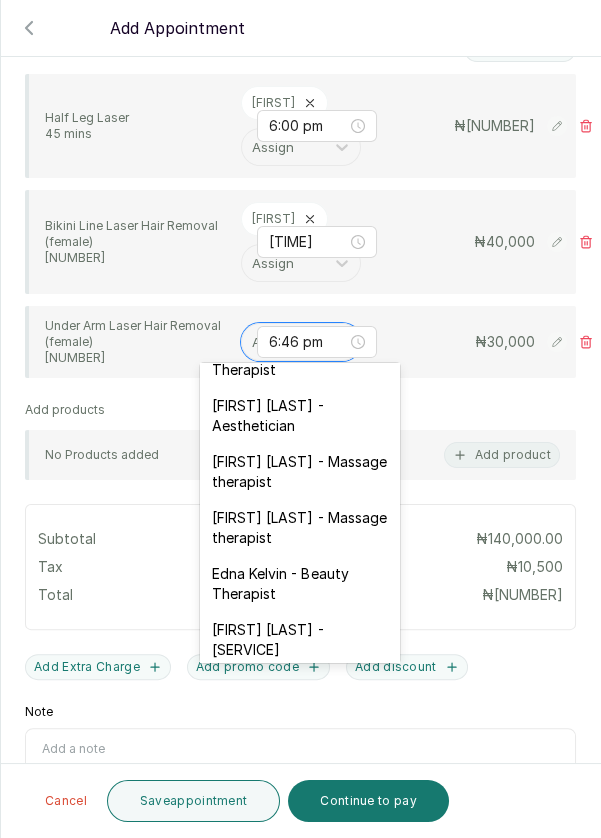 click on "[FIRST] [LAST] - Aesthetician" at bounding box center [300, 416] 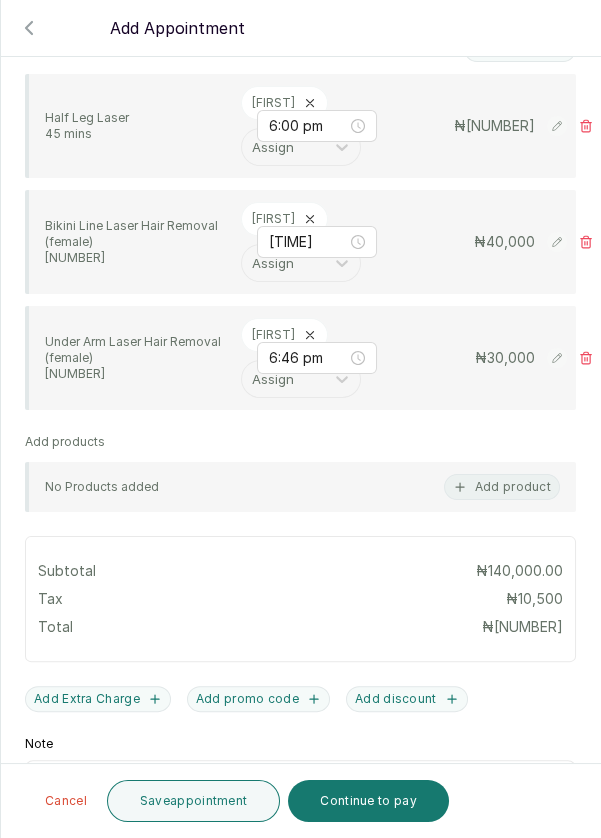 click on "Save  appointment" at bounding box center [194, 801] 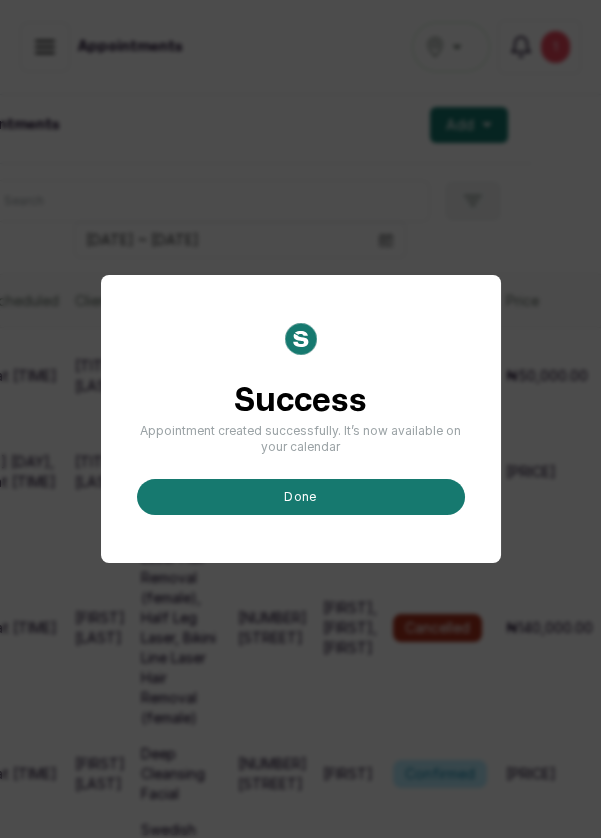 click on "done" at bounding box center (301, 497) 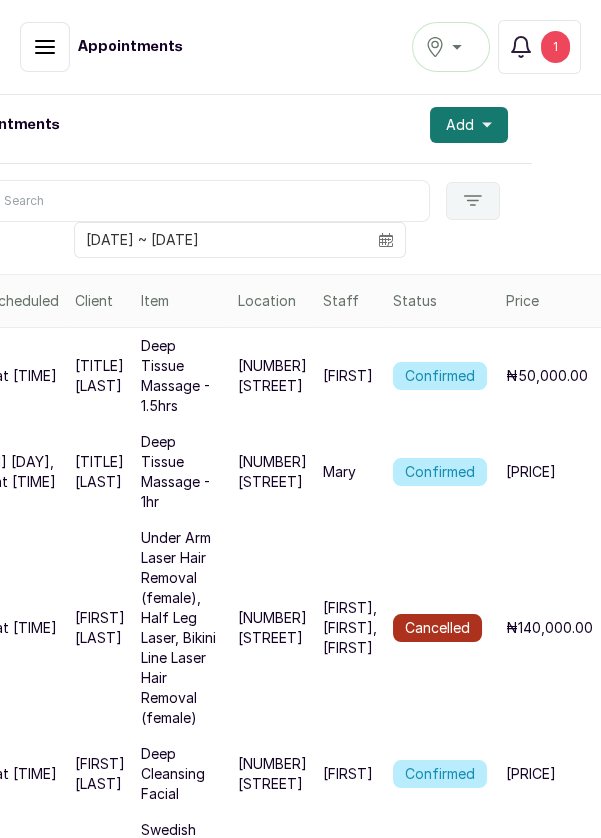 click 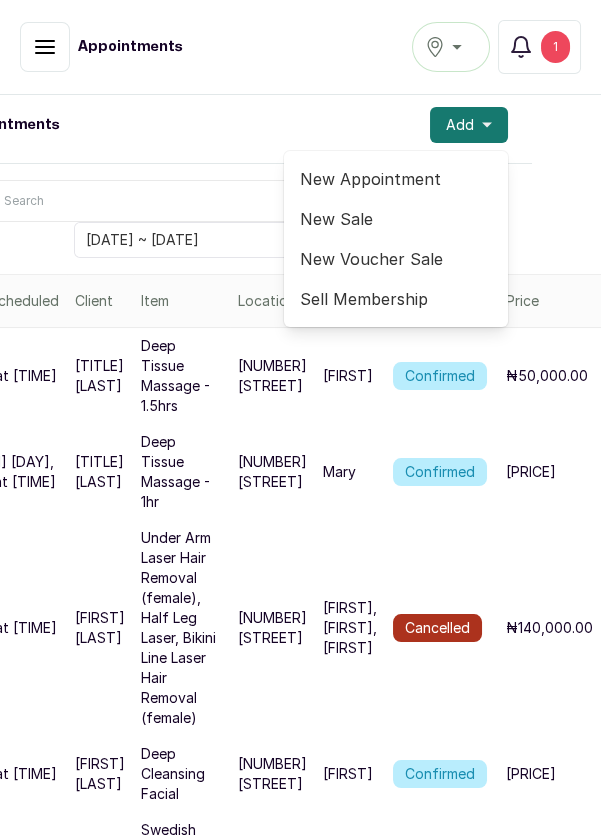 click on "New Appointment" at bounding box center (396, 179) 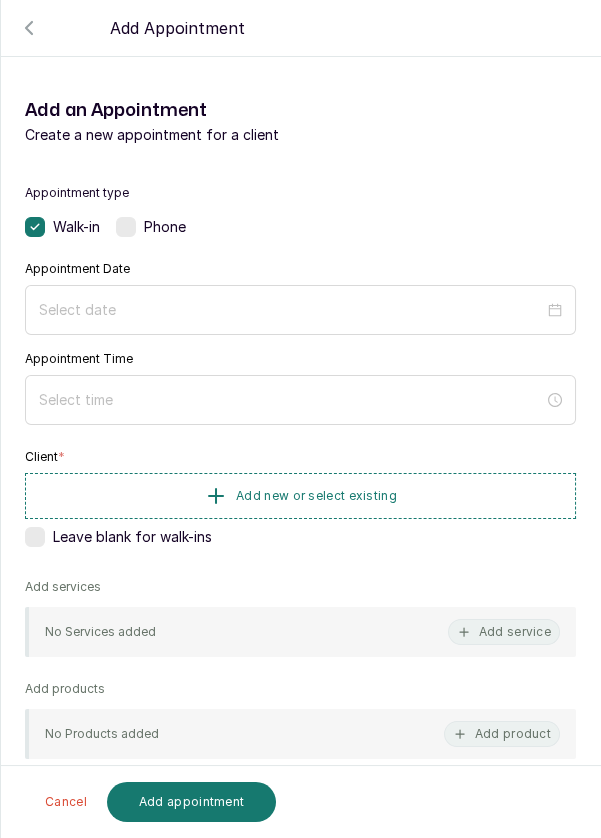 click at bounding box center [126, 227] 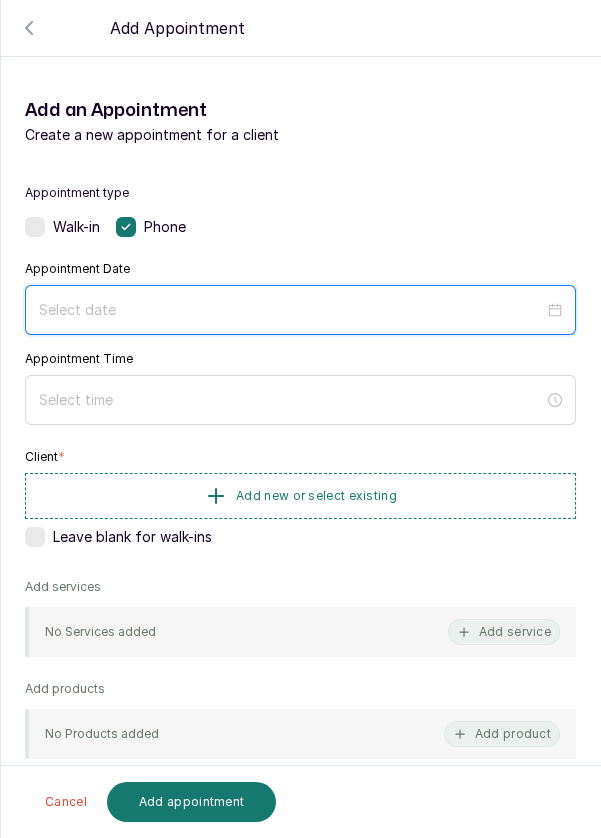 click at bounding box center (291, 310) 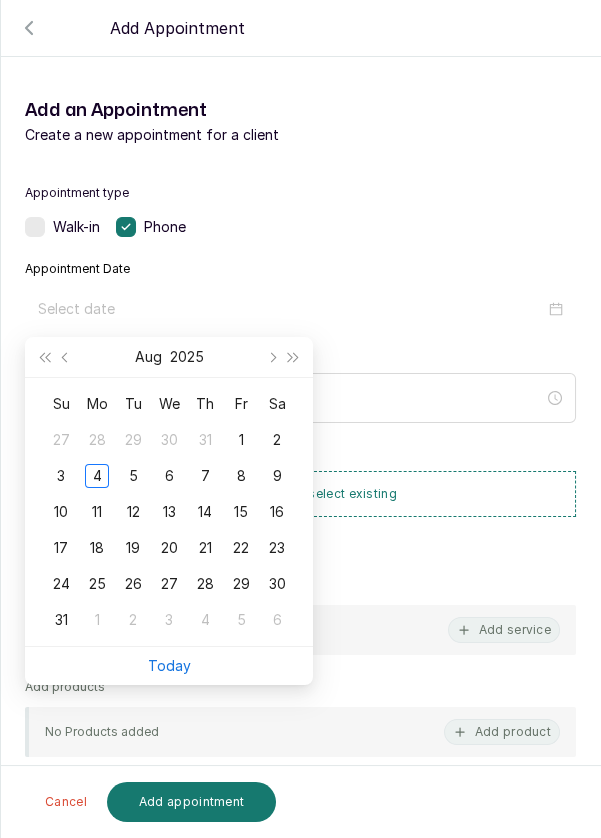 click on "5" at bounding box center (133, 476) 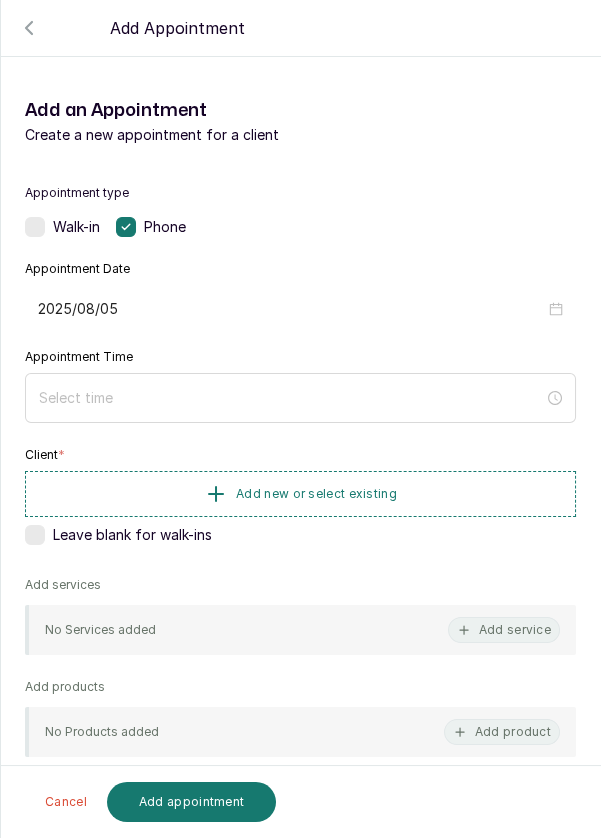 type on "2025/08/05" 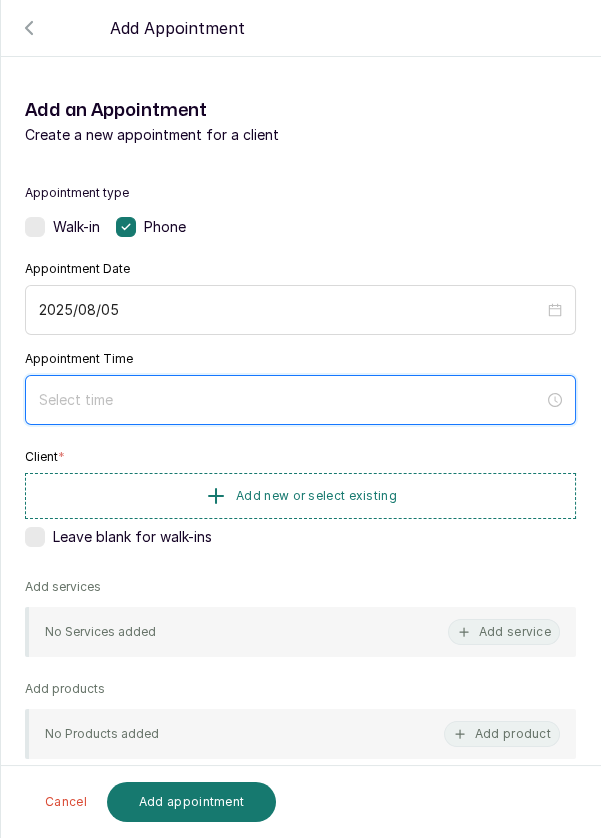 click at bounding box center [291, 400] 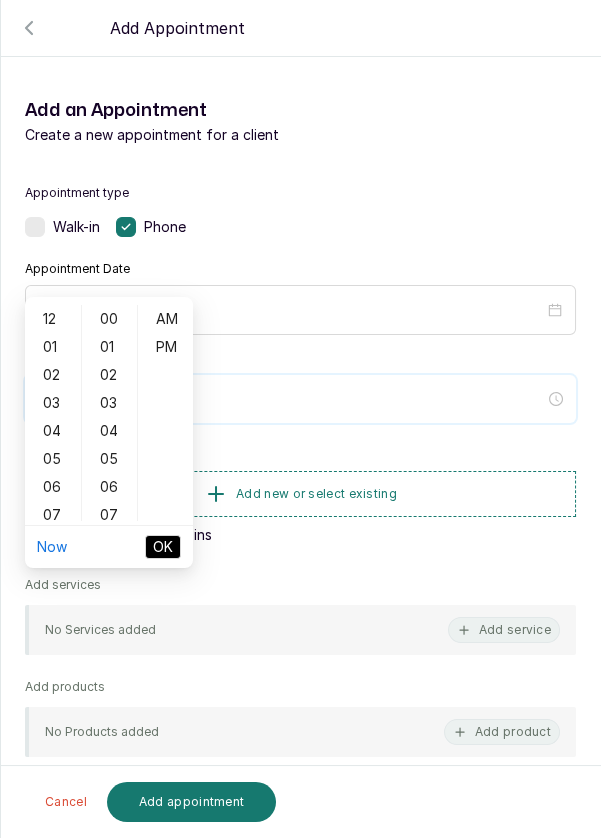 scroll, scrollTop: 129, scrollLeft: 0, axis: vertical 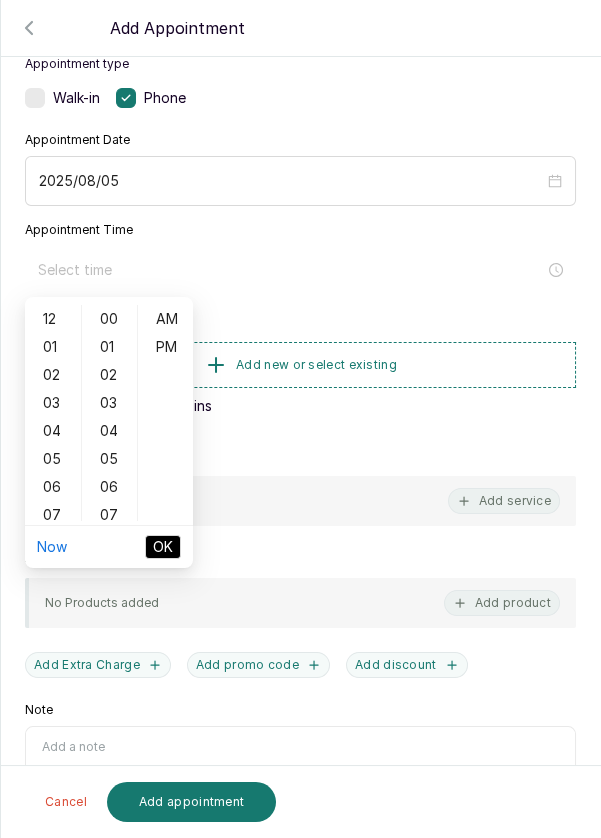 click on "05" at bounding box center (53, 459) 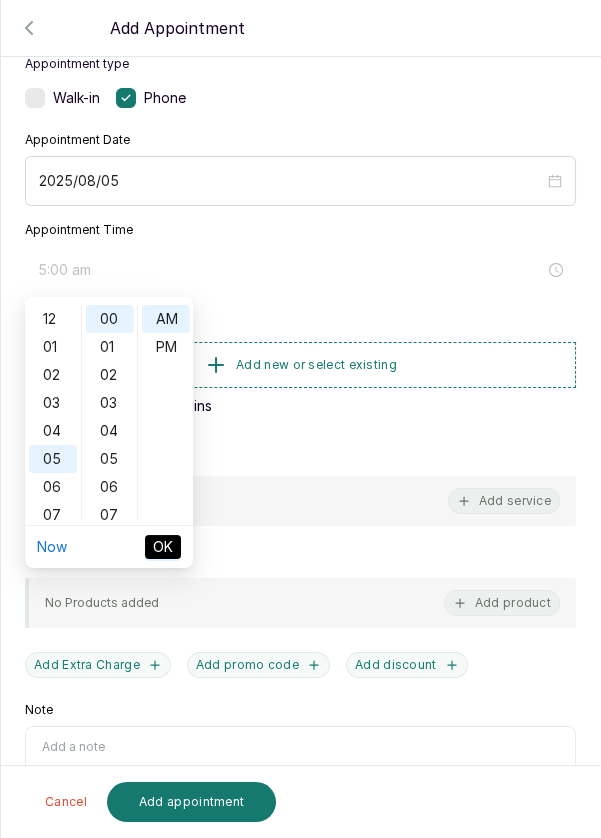 scroll, scrollTop: 119, scrollLeft: 0, axis: vertical 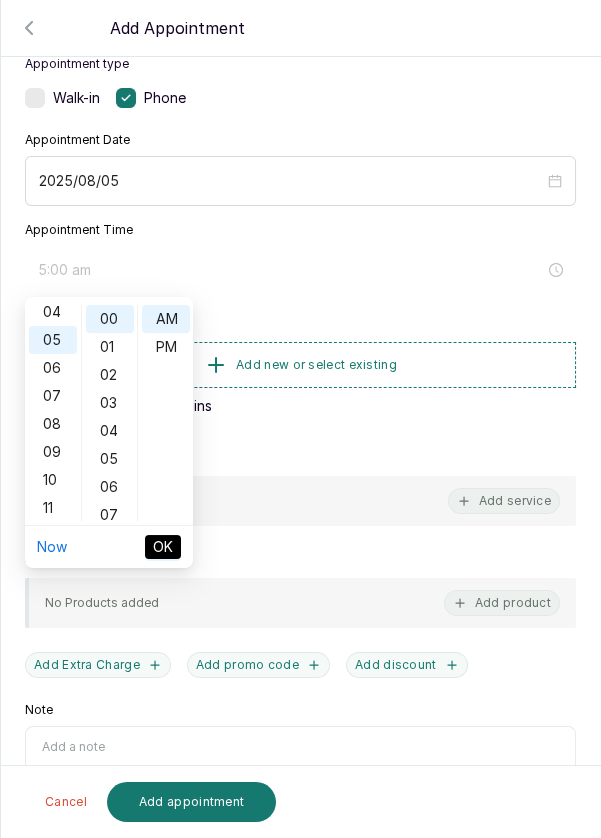 click on "PM" at bounding box center [166, 347] 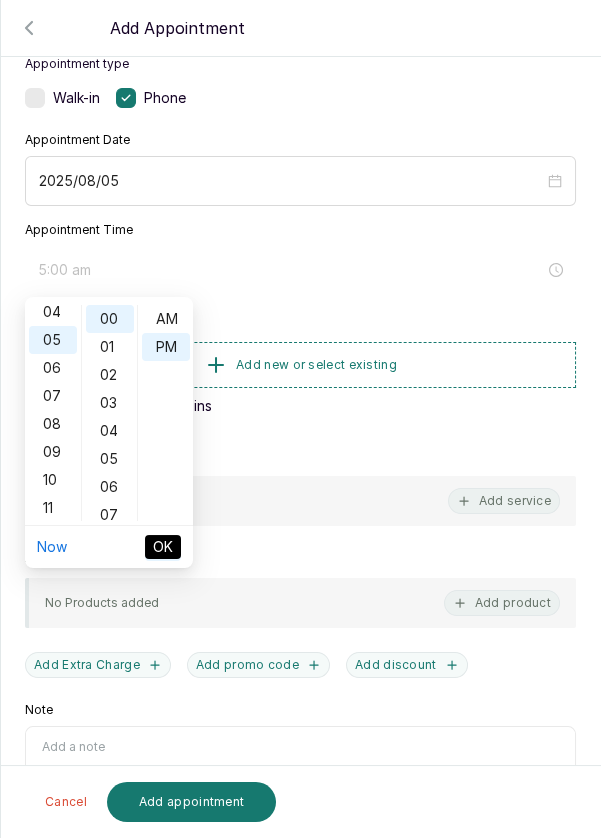 type on "5:00 pm" 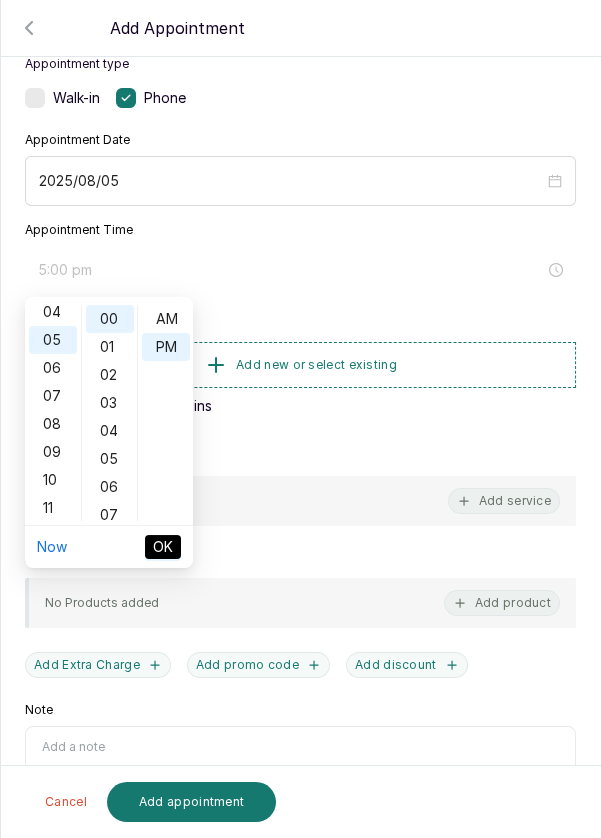 click on "OK" at bounding box center (163, 547) 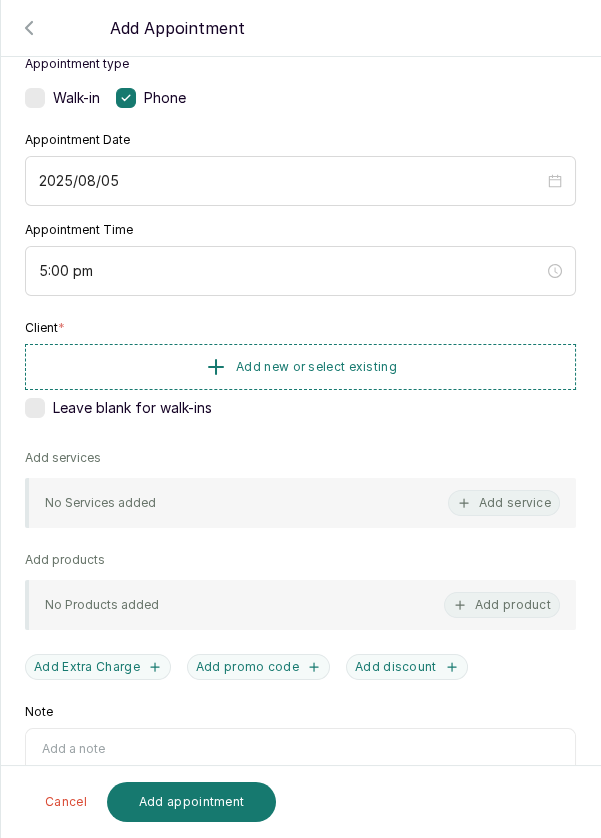 click on "Add new or select existing" at bounding box center (300, 367) 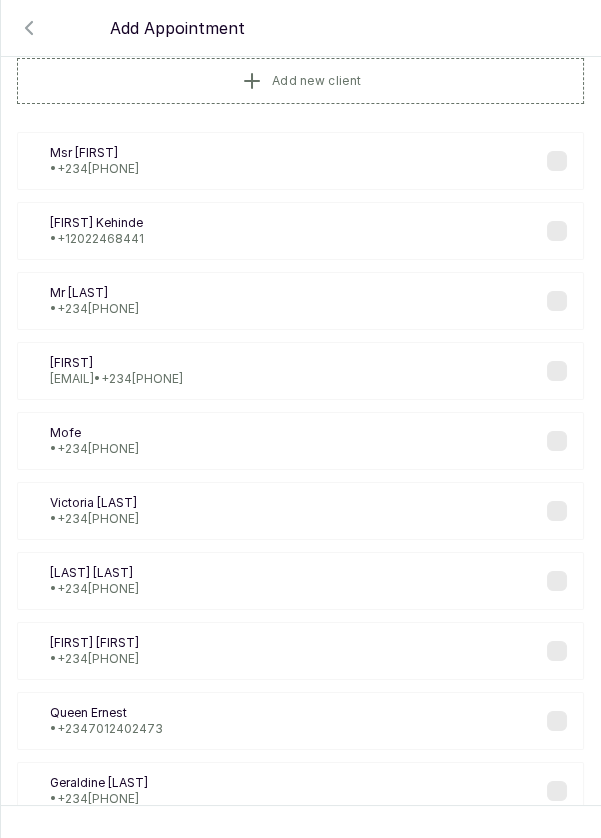 scroll, scrollTop: 49, scrollLeft: 0, axis: vertical 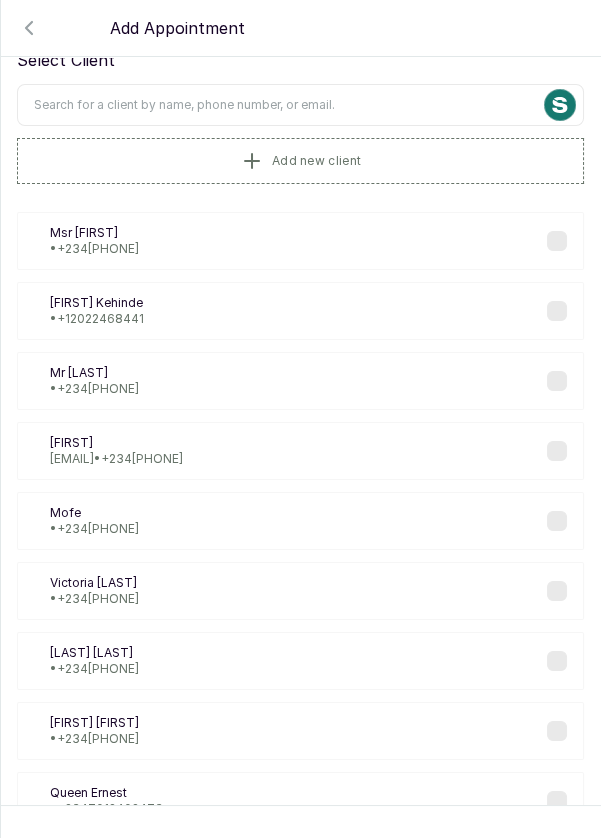 click on "Add new client" at bounding box center [300, 161] 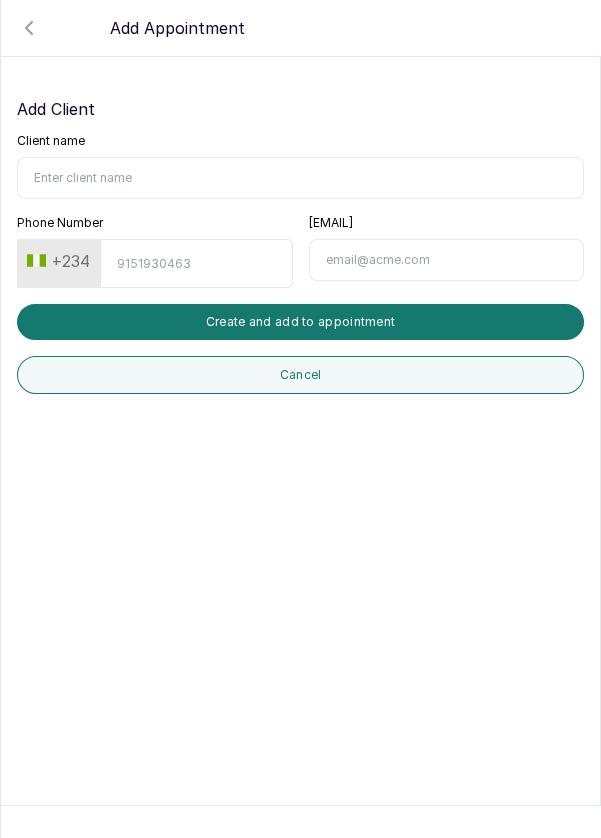 scroll, scrollTop: 0, scrollLeft: 0, axis: both 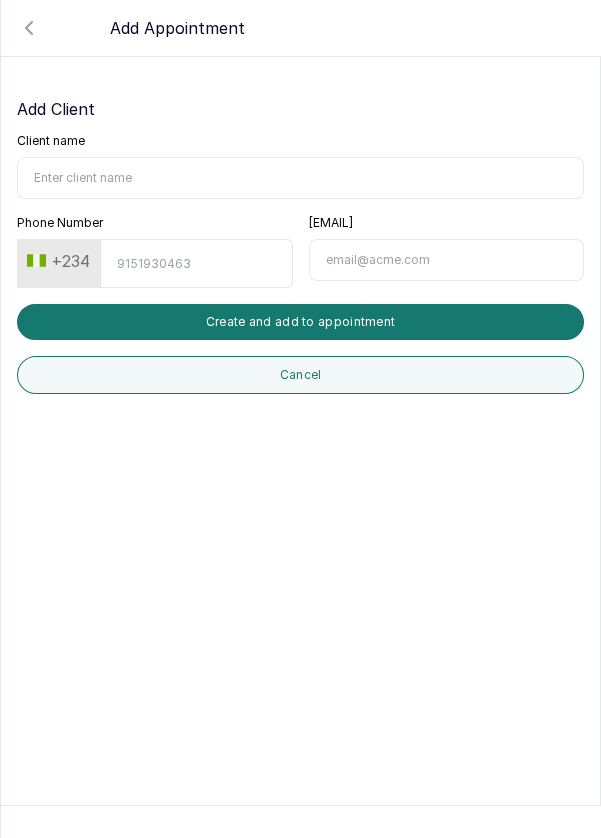 click on "Cancel" at bounding box center [300, 375] 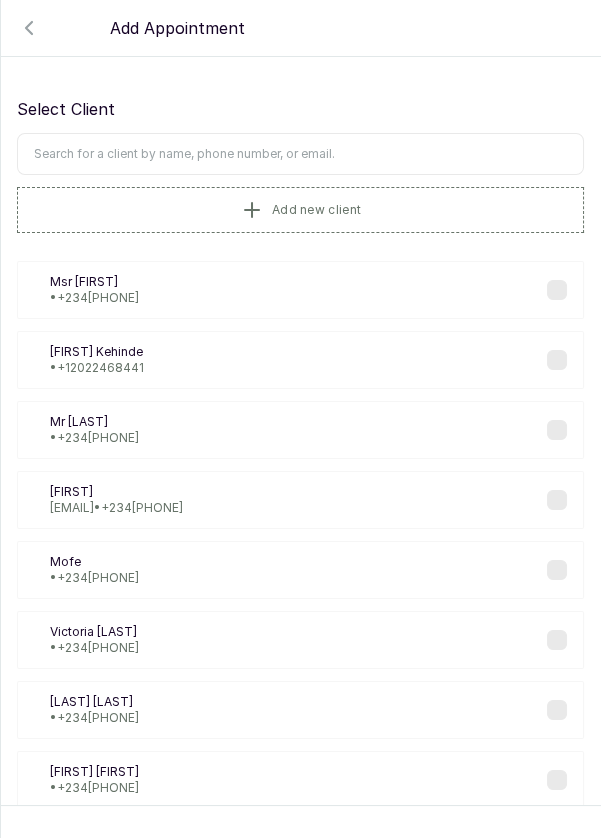 click at bounding box center [300, 154] 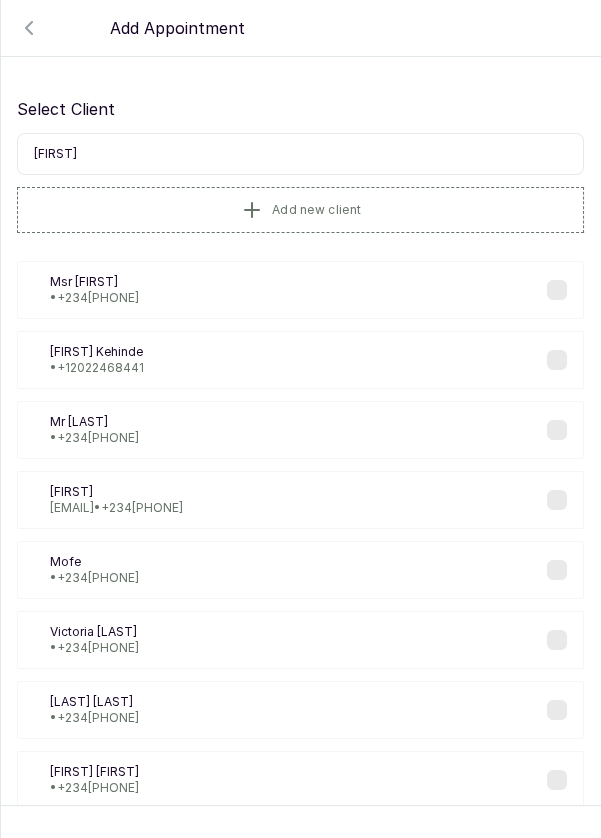 type on "[FIRST]" 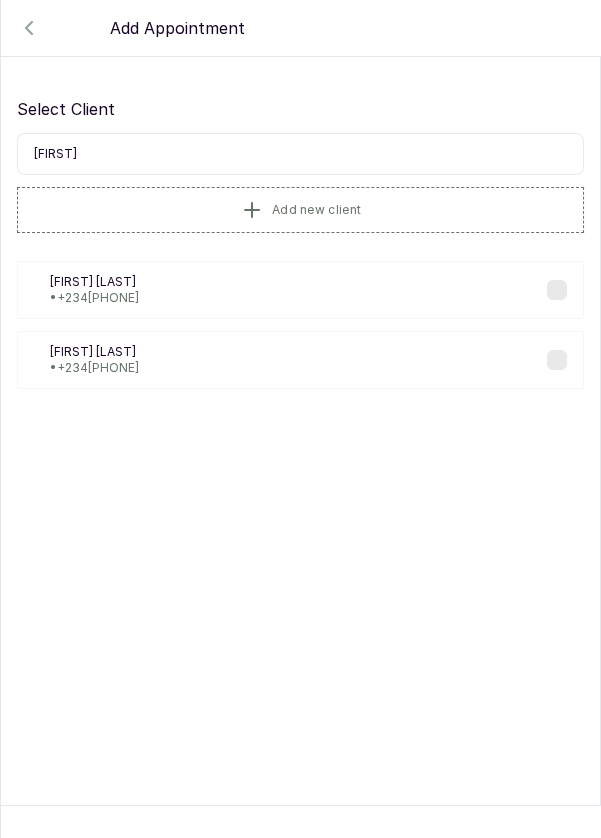 click on "[FIRST] [LAST]  •  [PHONE]" at bounding box center [300, 360] 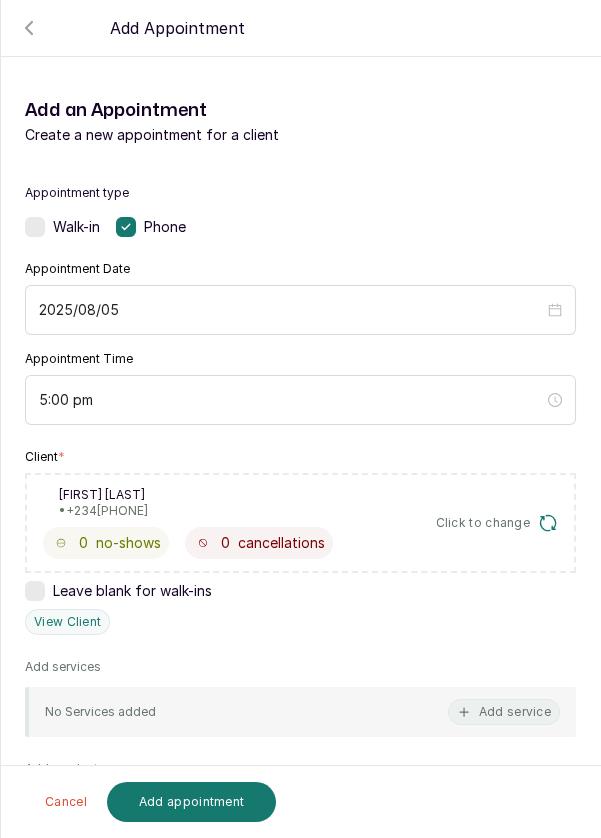 click on "Add service" at bounding box center [504, 712] 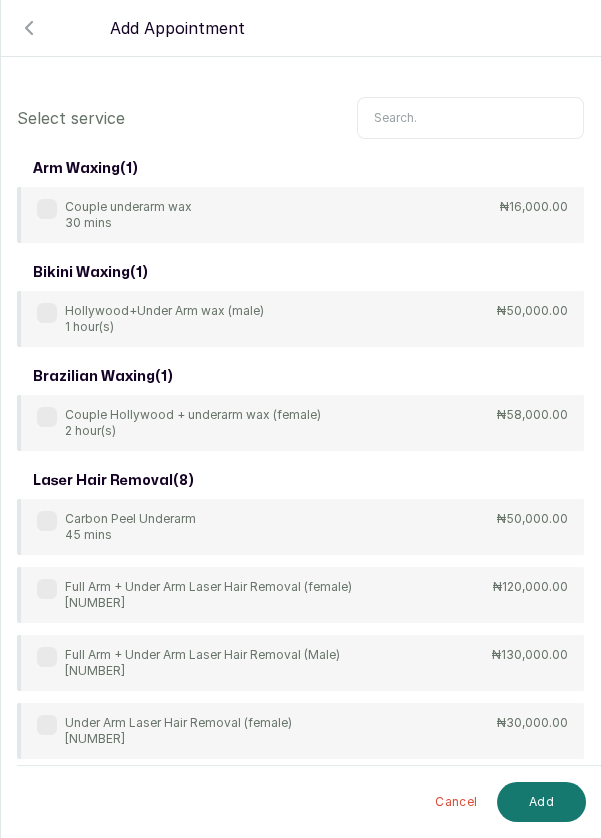 scroll, scrollTop: 0, scrollLeft: 0, axis: both 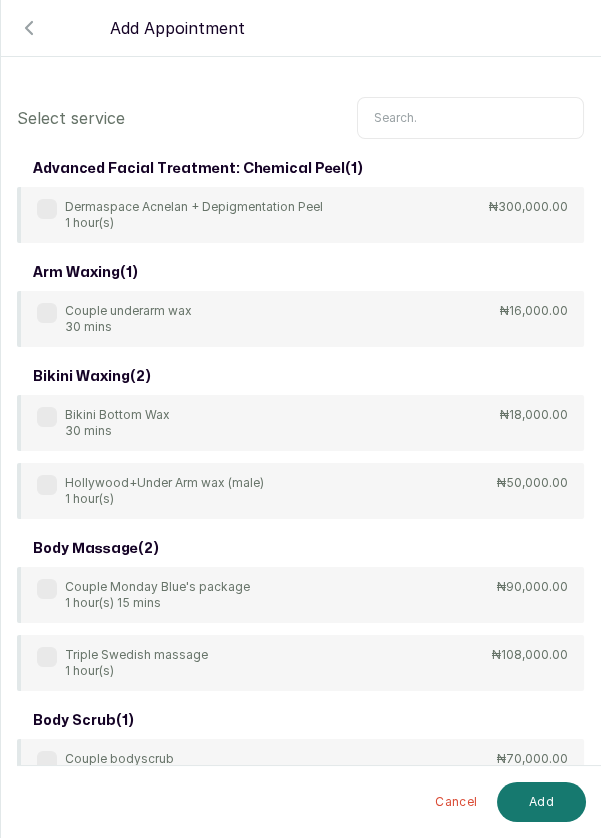 click at bounding box center (470, 118) 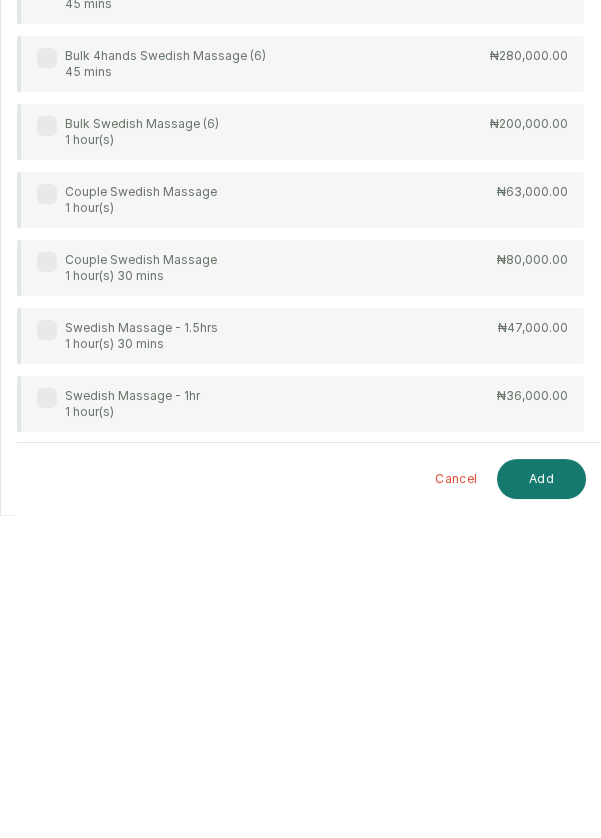 scroll, scrollTop: 42, scrollLeft: 0, axis: vertical 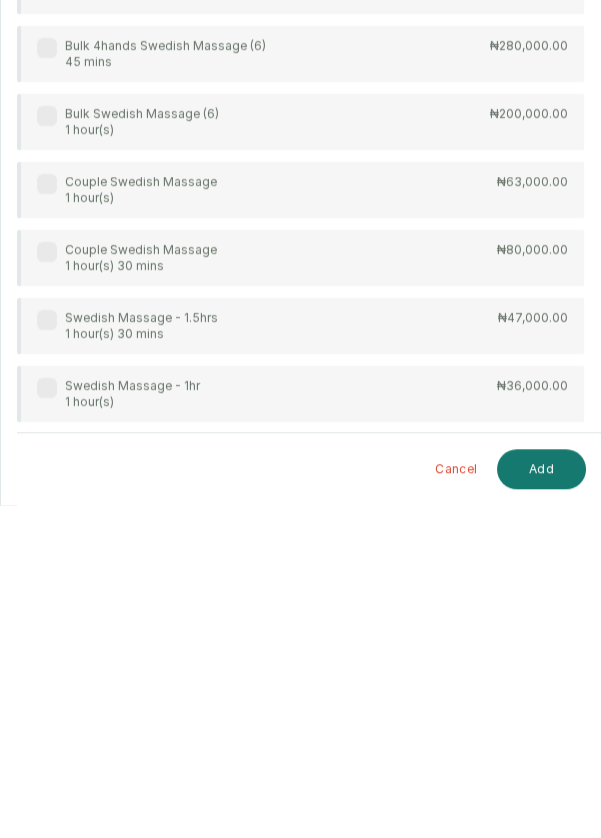 click on "Swedish Massage - 1hr 1 hour(s)" at bounding box center (118, 727) 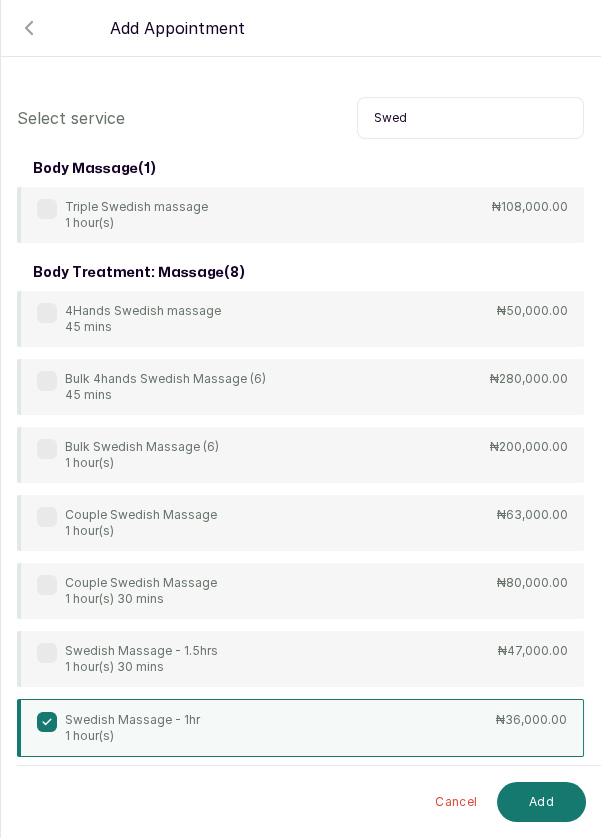 scroll, scrollTop: 0, scrollLeft: 0, axis: both 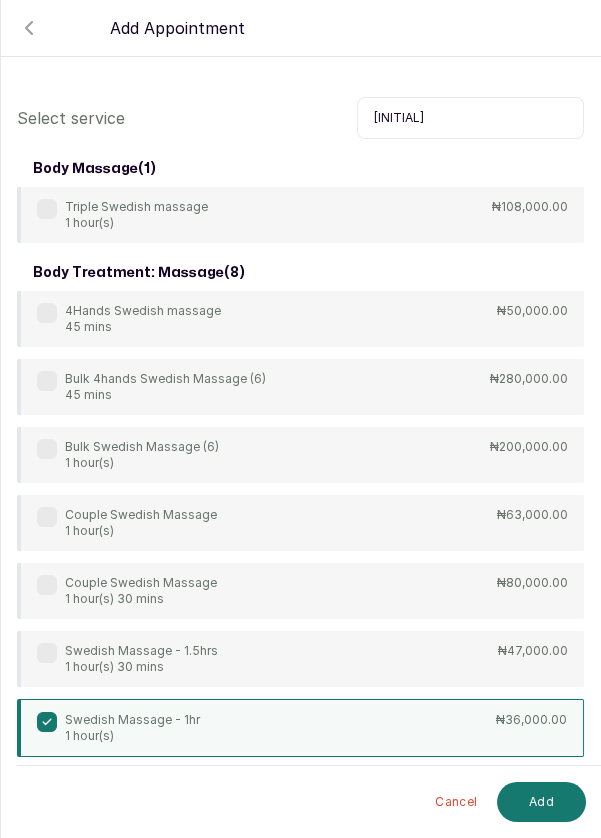 type on "S" 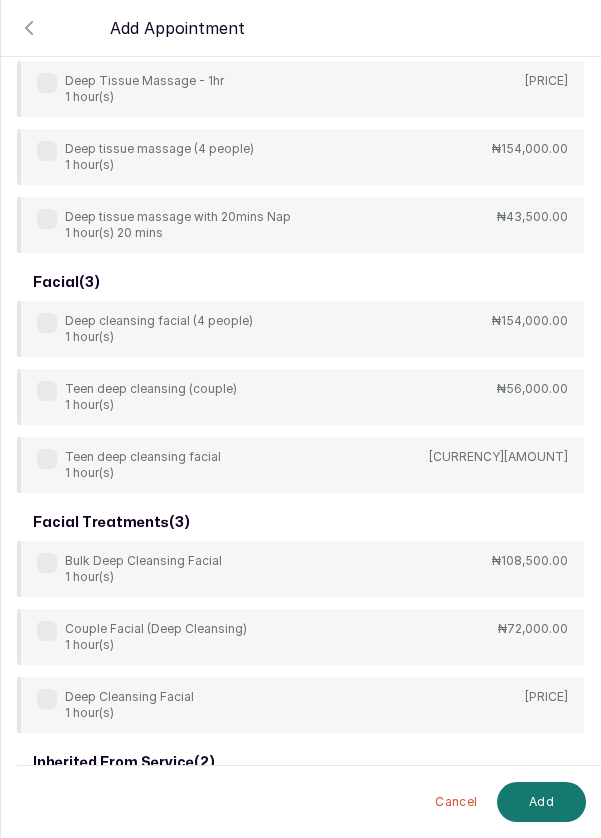 scroll, scrollTop: 600, scrollLeft: 0, axis: vertical 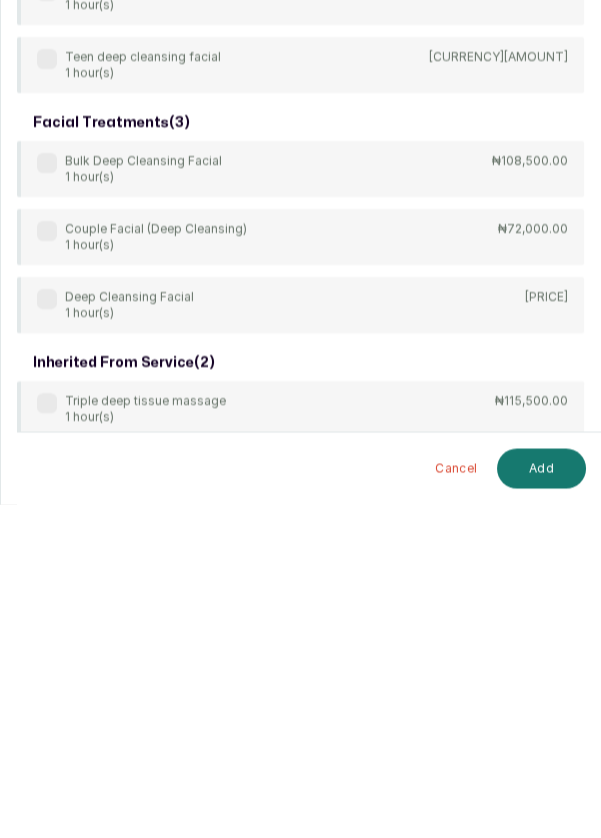 click on "body treatment: massage  ( 9 ) 4Hands Deep Tissue Massage  45 mins ₦55,000.00 Bulk 4hands Deep Tissue Massage (6) 45 mins ₦300,000.00 Bulk Deep Tissue Massage (6) 1 hour(s) ₦210,000.00 Couple Deep Tissue Massage  - 1.5hr 1 hour(s) 30 mins ₦86,000.00 Couple Deep Tissue Massage  - 1hr 1 hour(s) ₦65,000.00 Deep Tissue Massage - 1.5hrs 1 hour(s) 30 mins ₦50,000.00 Deep Tissue Massage - 1hr 1 hour(s) ₦38,500.00 Deep tissue massage (4 people) 1 hour(s) ₦154,000.00 Deep tissue massage with 20mins Nap 1 hour(s) 20 mins ₦43,500.00 facial  ( 3 ) Deep cleansing facial (4 people) 1 hour(s) ₦154,000.00 Teen deep cleansing (couple) 1 hour(s) ₦56,000.00 Teen deep cleansing facial  1 hour(s) ₦28,000.00 facial treatments  ( 3 ) Bulk Deep Cleansing Facial  1 hour(s) ₦108,500.00 Couple Facial (Deep Cleansing) 1 hour(s) 72,000.00 Deep Cleansing Facial 1 hour(s) ₦38,500.00 inherited from service  ( 2 ) Triple deep tissue massage  1 hour(s) ₦115,500.00 Triple facial (deep cleansing) 1 hour(s)" at bounding box center (300, 195) 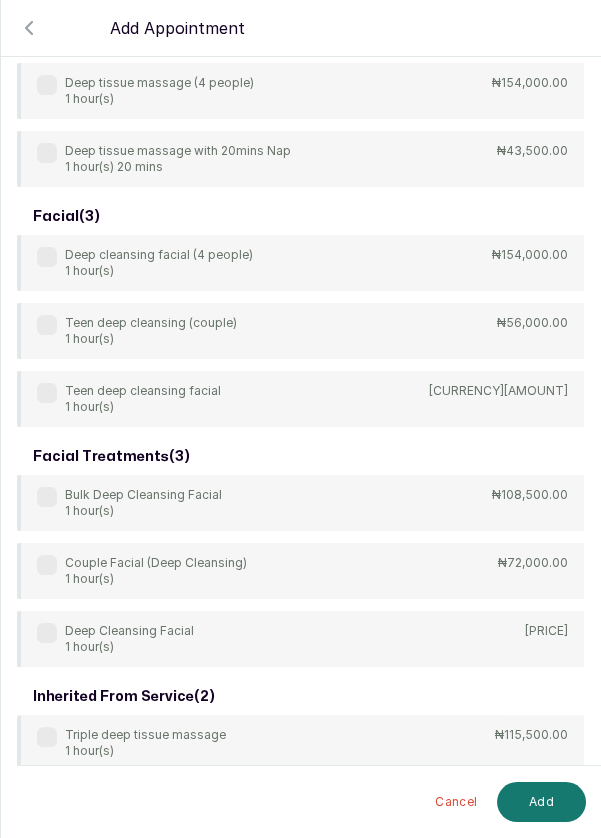 scroll, scrollTop: 108, scrollLeft: 0, axis: vertical 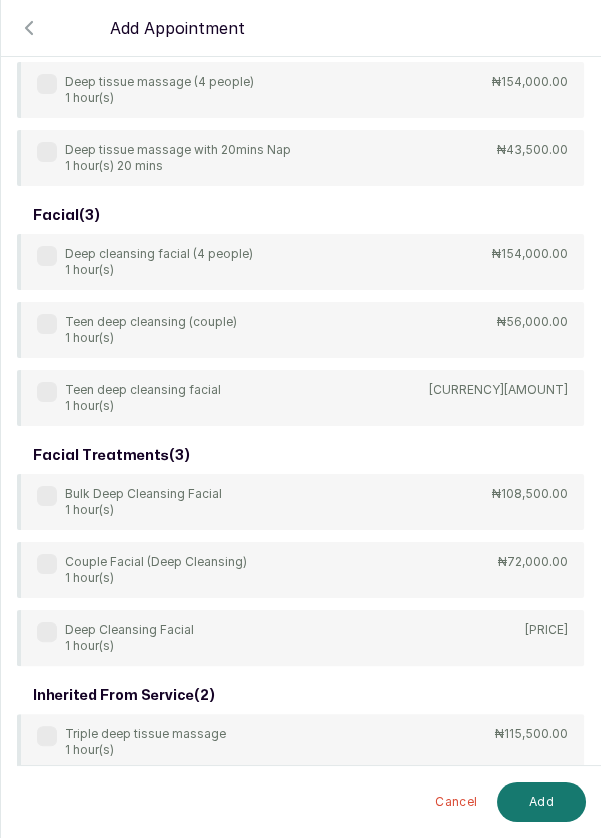 click at bounding box center (47, 632) 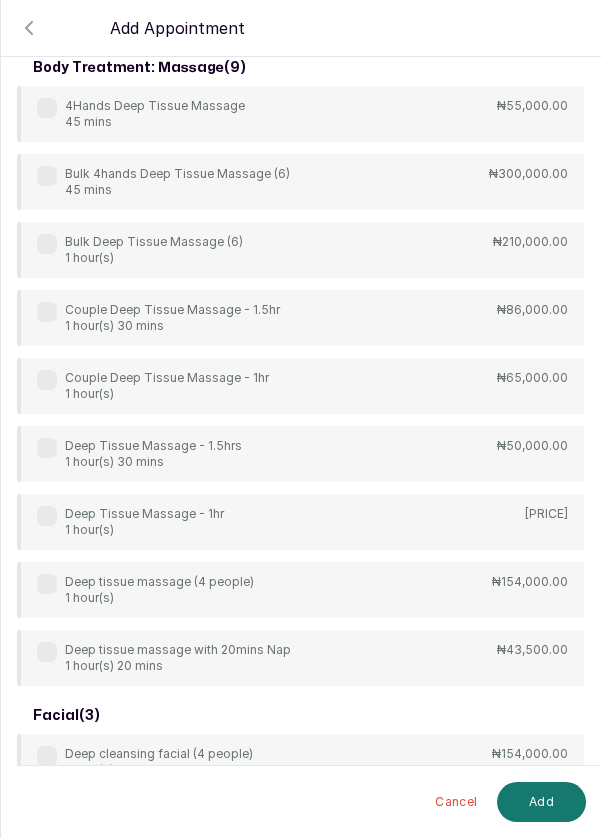 scroll, scrollTop: 0, scrollLeft: 0, axis: both 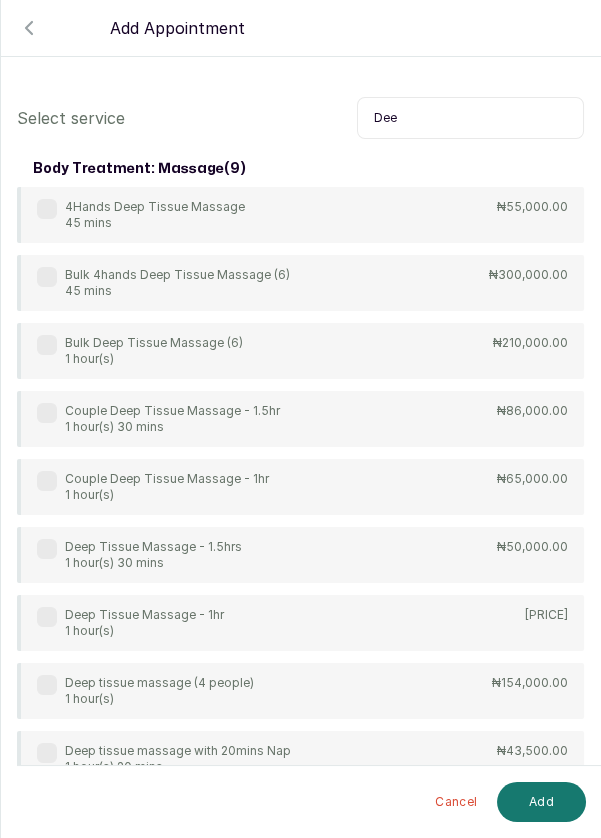 click on "Dee" at bounding box center [470, 118] 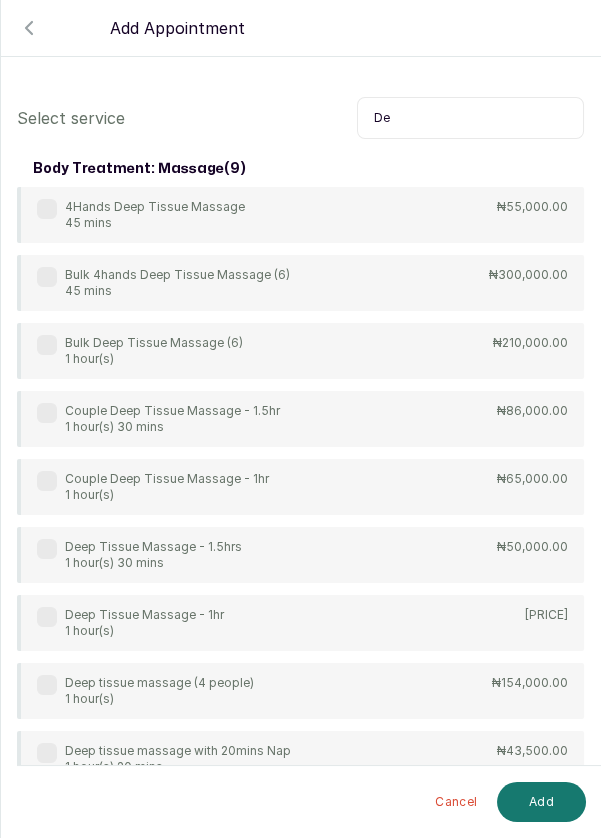 type on "D" 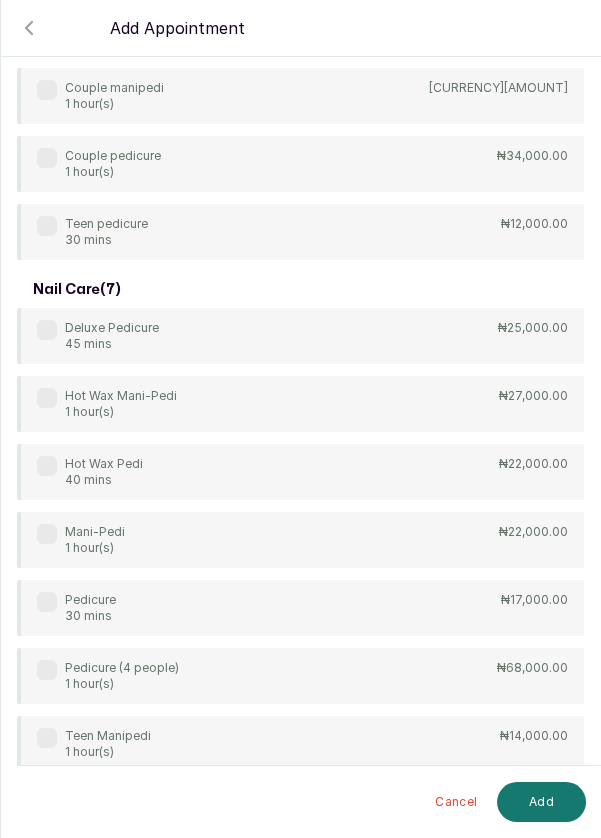 scroll, scrollTop: 224, scrollLeft: 0, axis: vertical 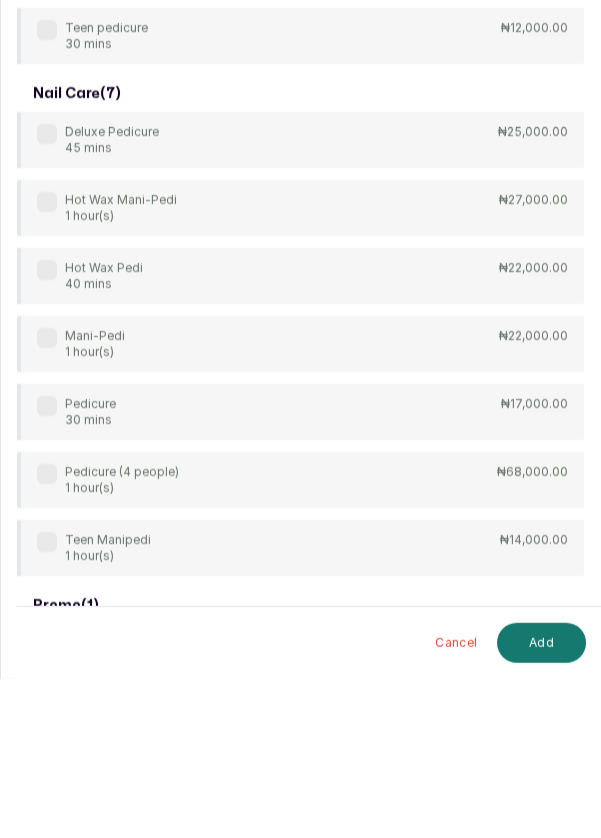 type on "Ped" 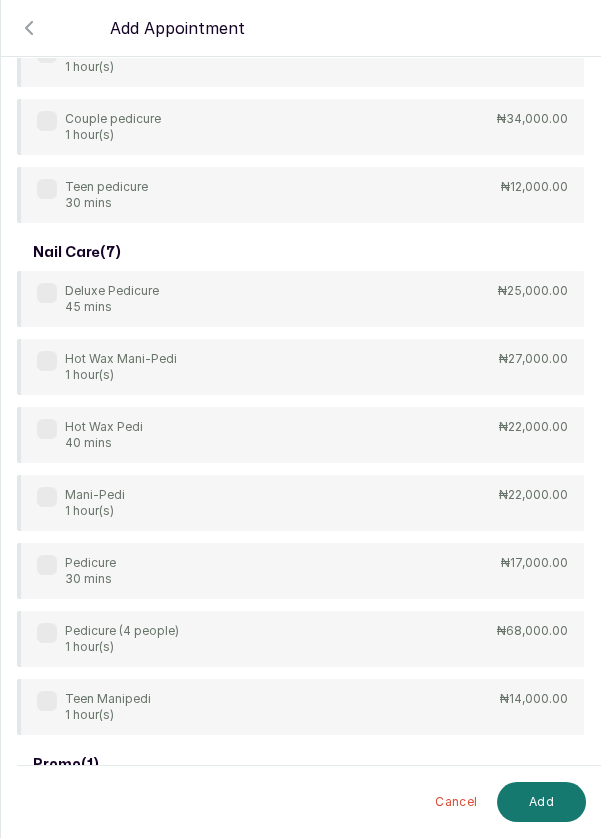 scroll, scrollTop: 108, scrollLeft: 0, axis: vertical 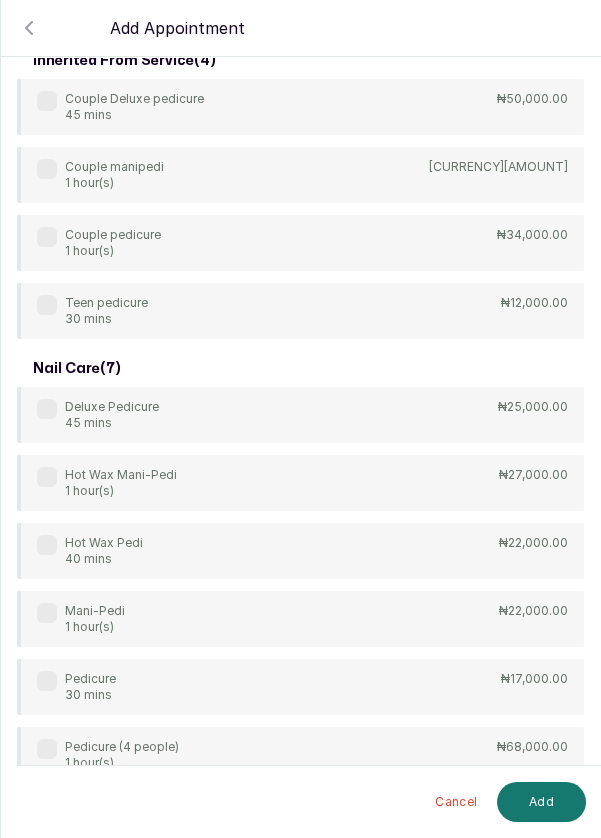 click at bounding box center (47, 681) 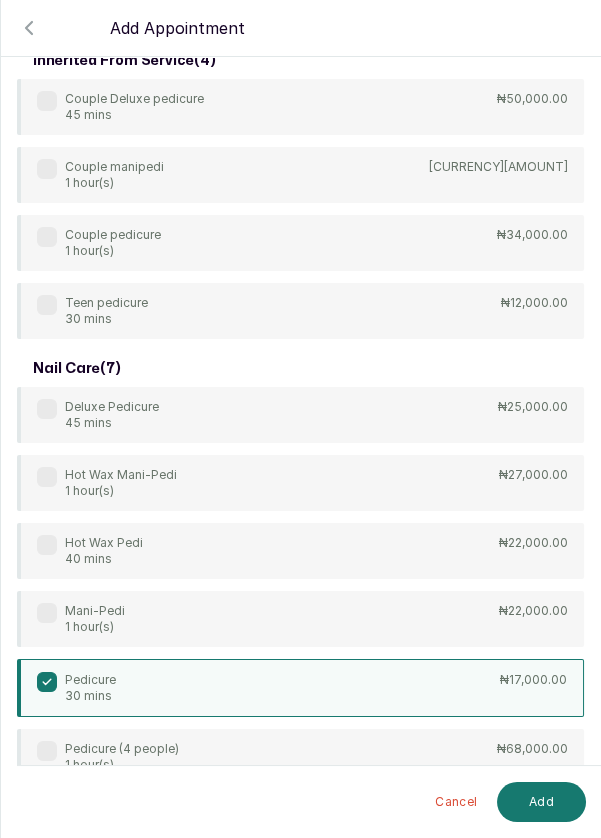 click on "Add" at bounding box center [541, 802] 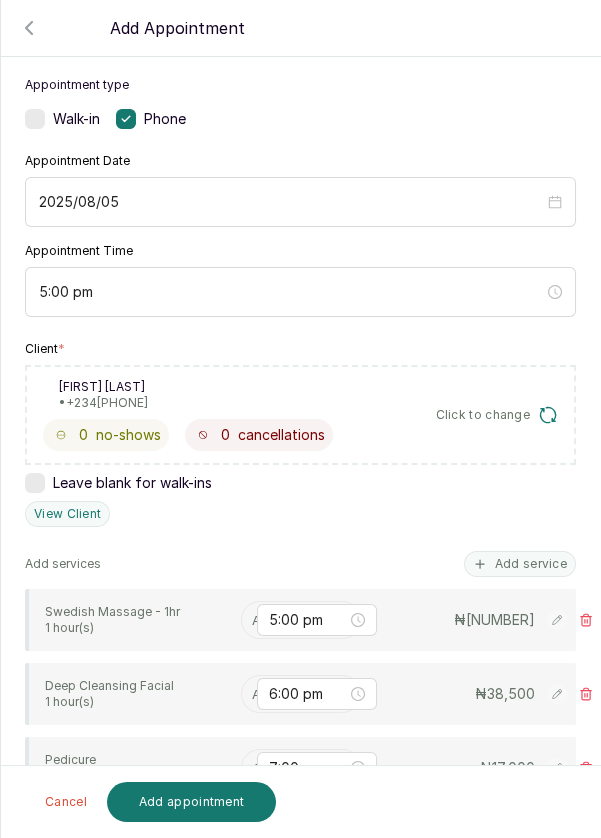 click at bounding box center (254, 620) 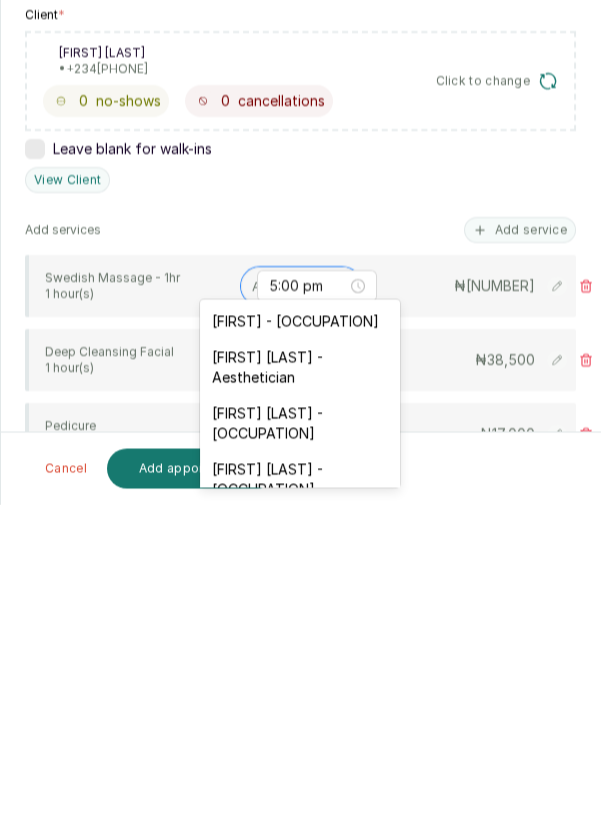 scroll, scrollTop: 29, scrollLeft: 0, axis: vertical 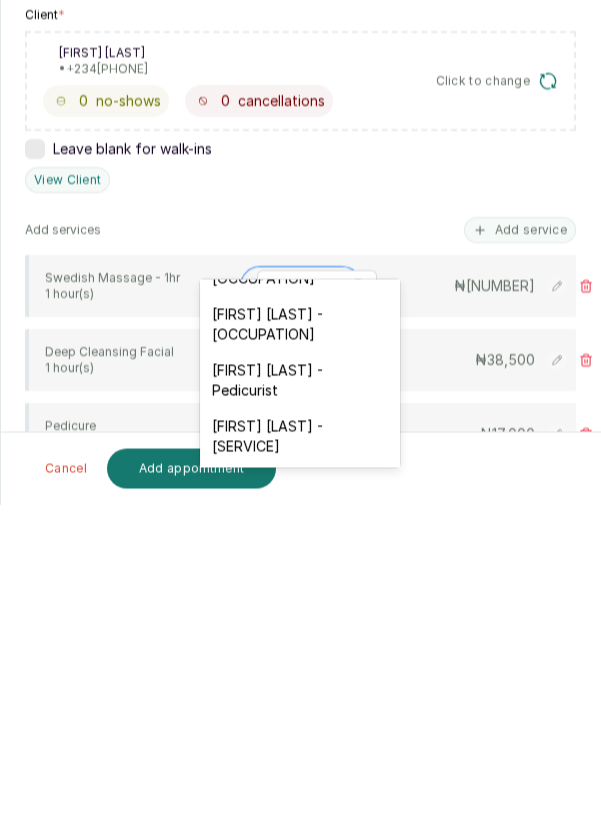 click on "[FIRST] [LAST]  - Pedicurist" at bounding box center [300, 714] 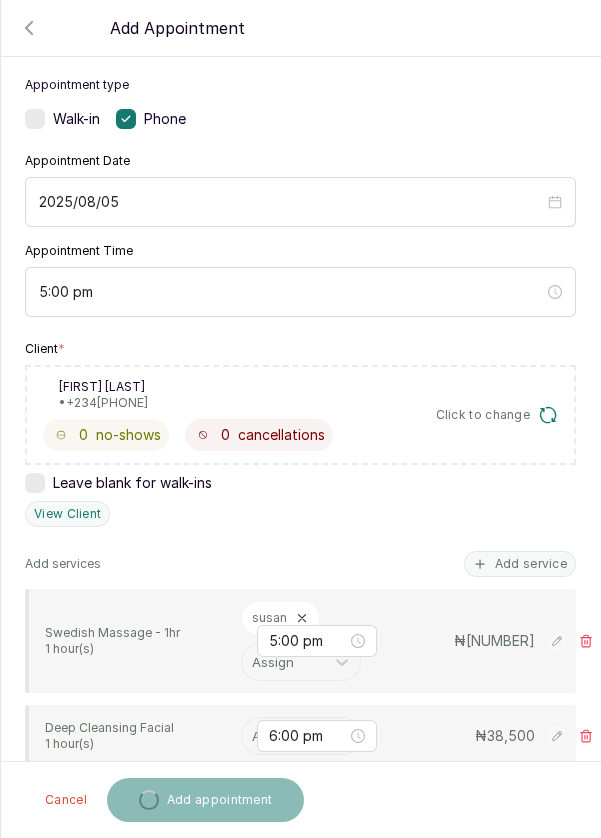click at bounding box center (254, 736) 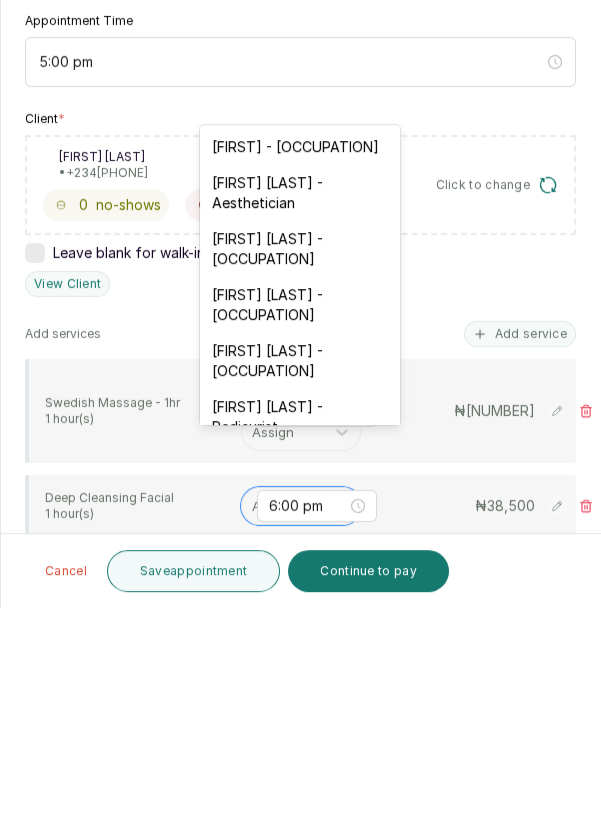 scroll, scrollTop: 96, scrollLeft: 0, axis: vertical 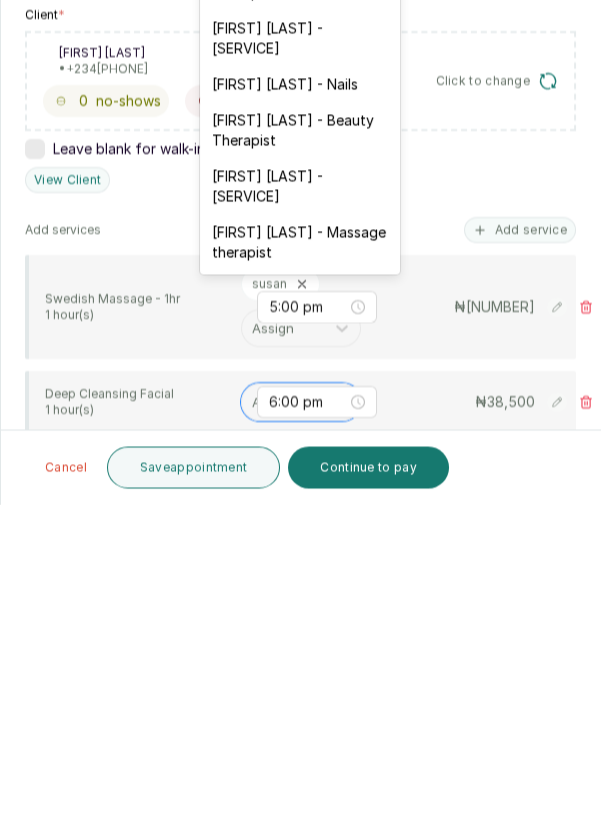 click on "[FIRST] [LAST] - [SERVICE]" at bounding box center (300, 520) 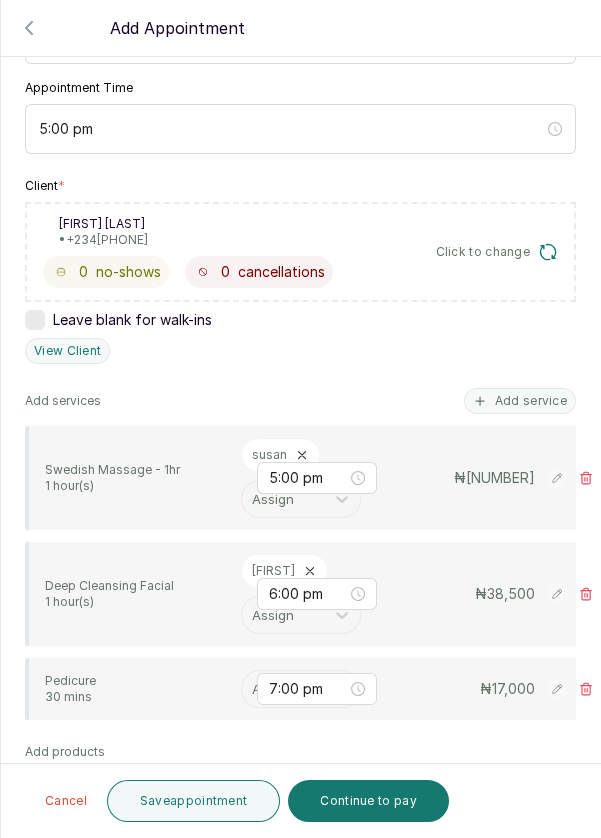 scroll, scrollTop: 277, scrollLeft: 0, axis: vertical 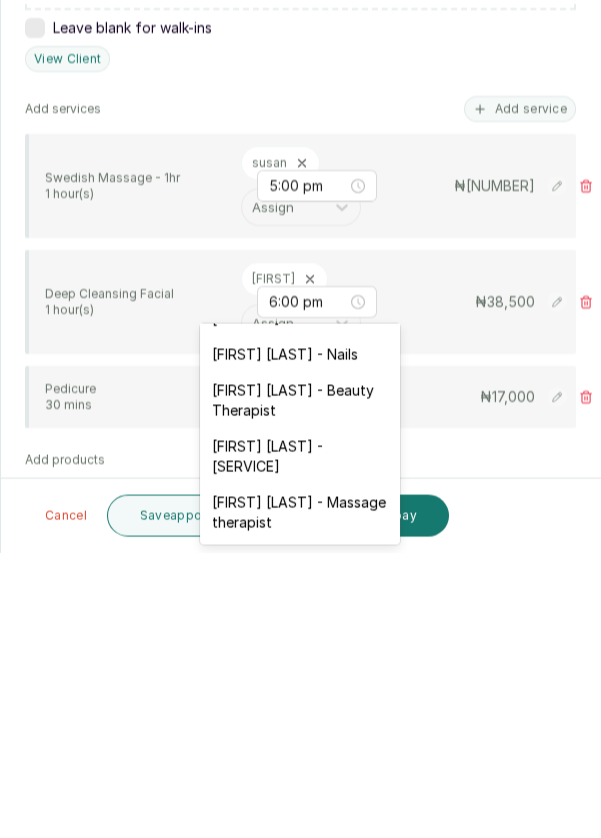 click on "[FIRST] [LAST] - Nails" at bounding box center (300, 640) 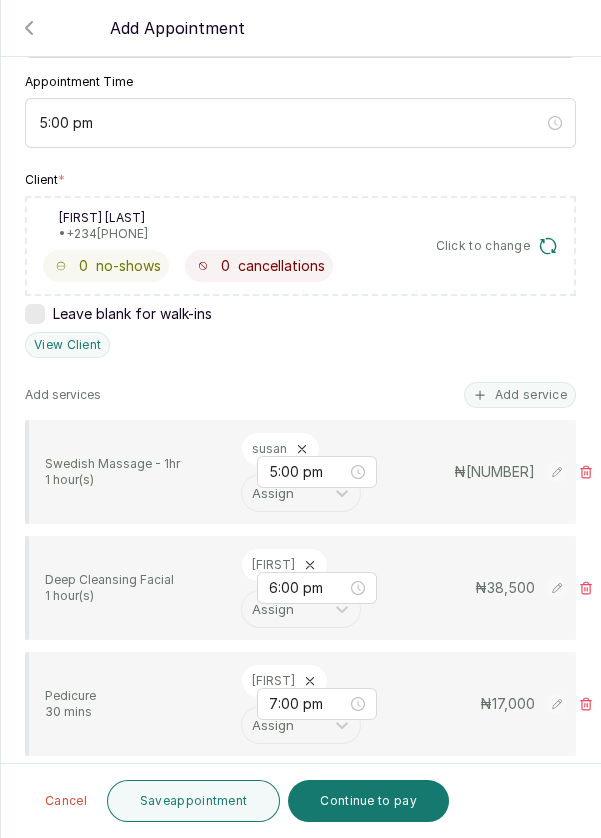 click on "Save  appointment" at bounding box center (194, 801) 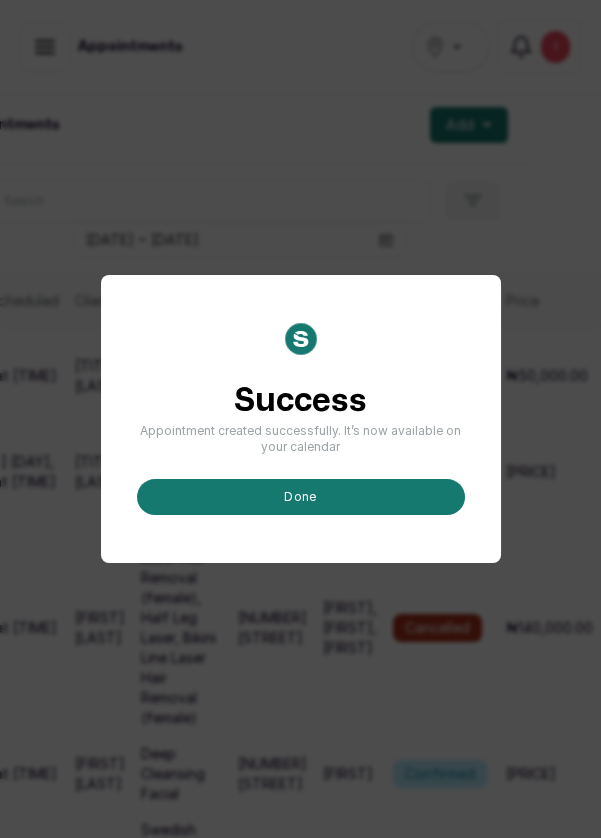 click on "done" at bounding box center (301, 497) 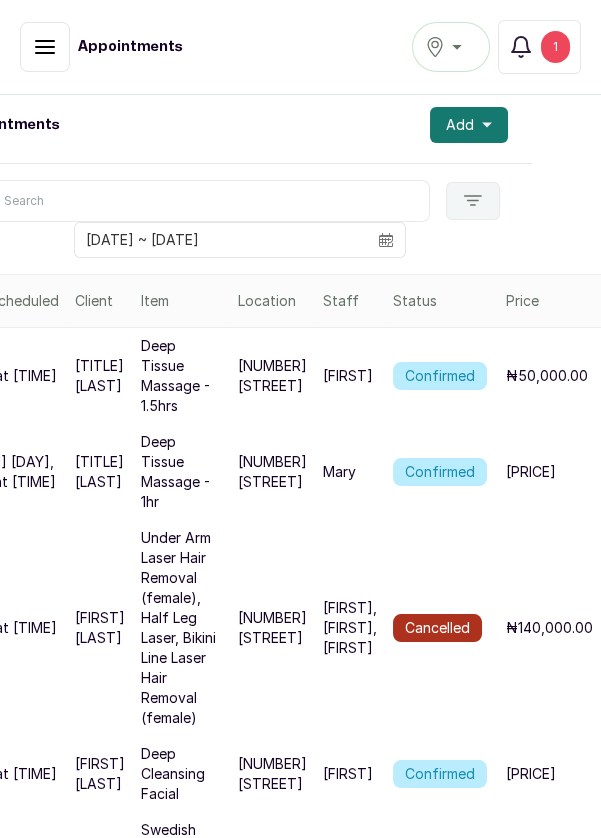 click on "Add" at bounding box center [469, 125] 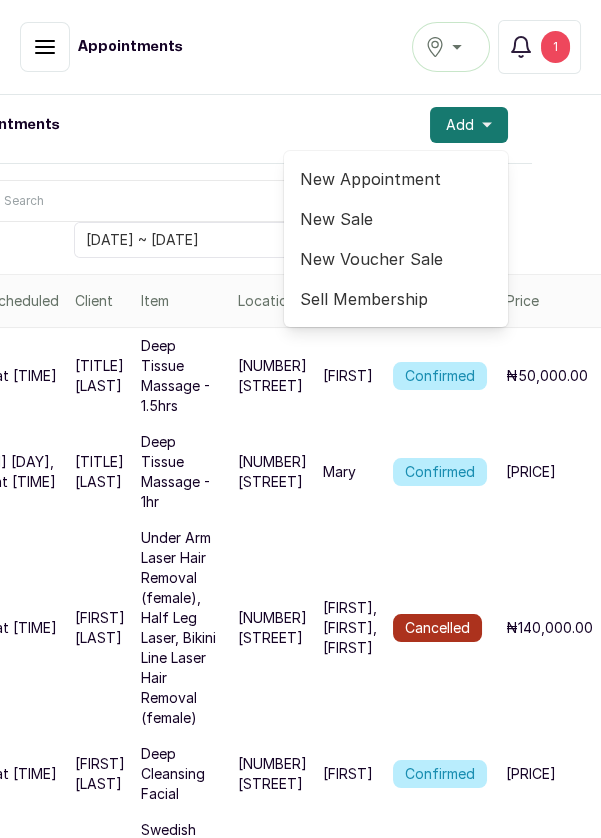 click on "New Appointment" at bounding box center [396, 179] 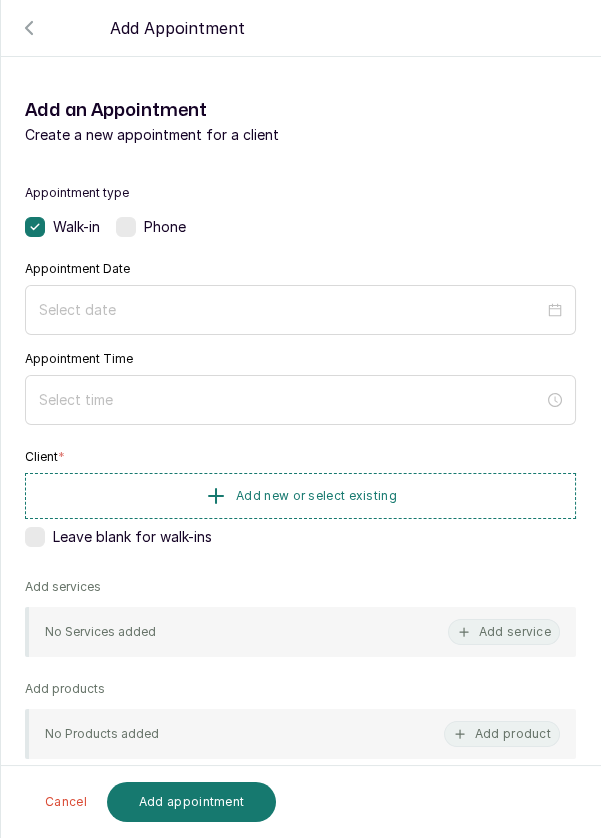 click at bounding box center (126, 227) 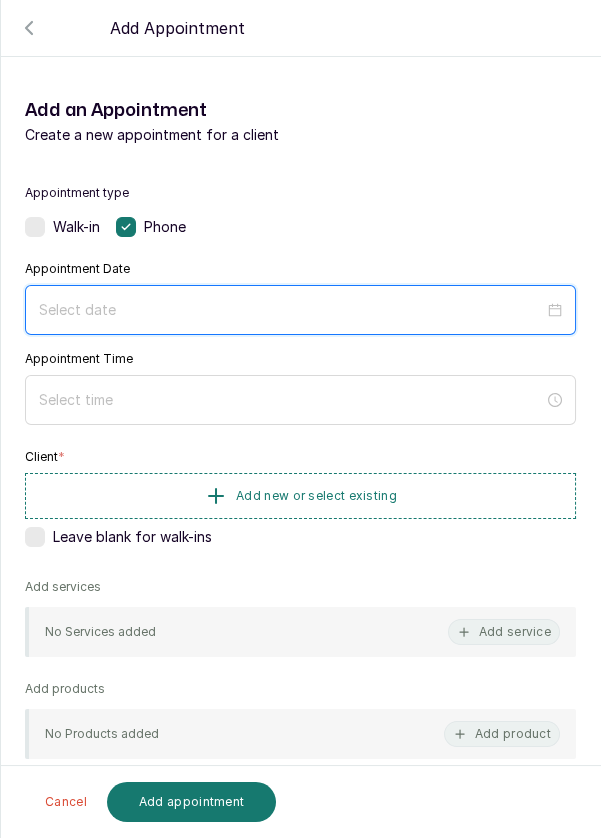click at bounding box center [291, 310] 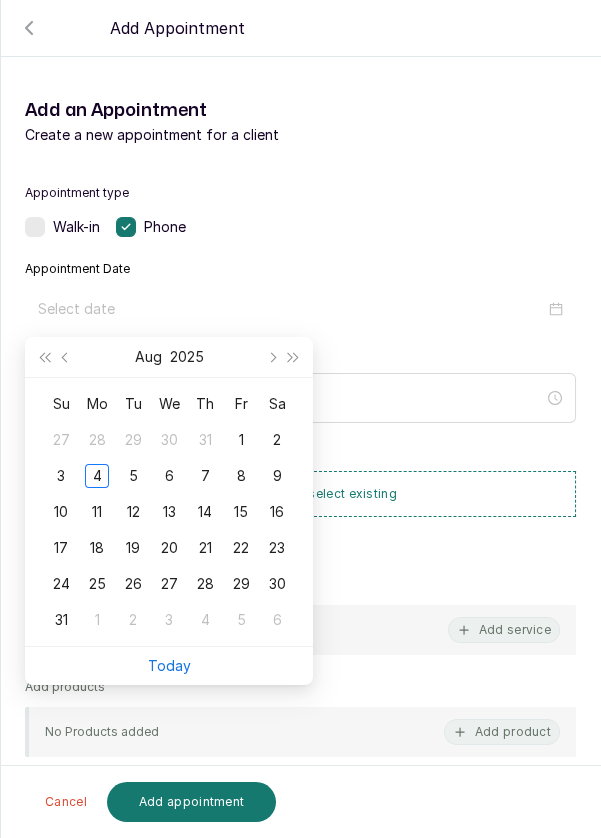 click on "5" at bounding box center (133, 476) 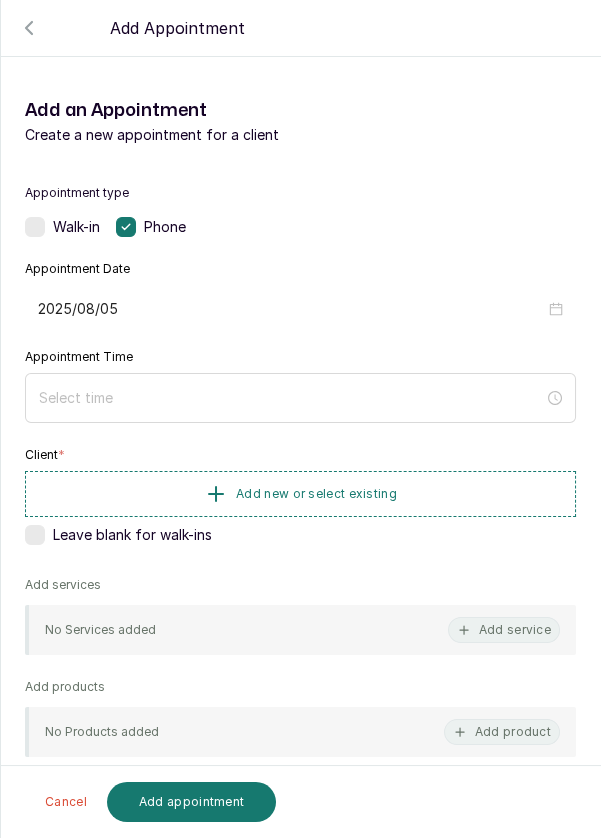 type on "2025/08/05" 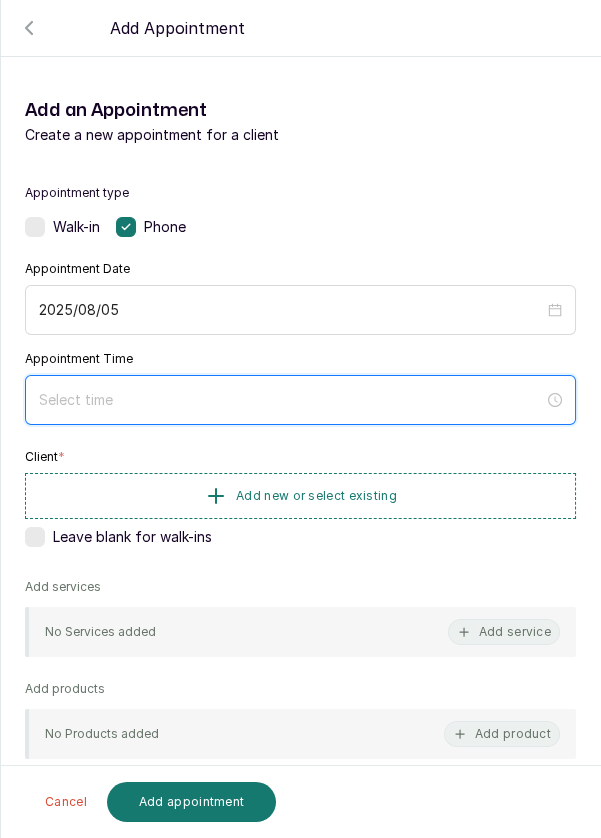 click at bounding box center (291, 400) 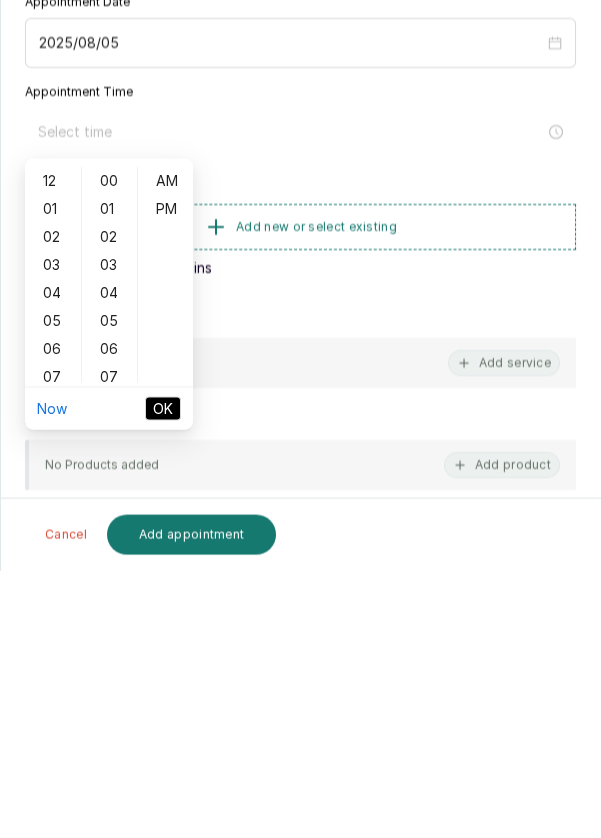 click on "06" at bounding box center (53, 616) 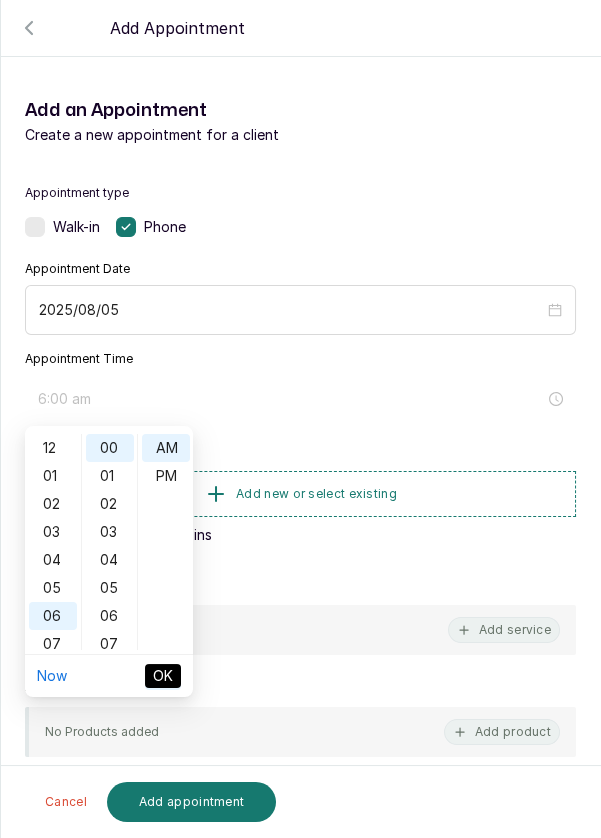 scroll, scrollTop: 119, scrollLeft: 0, axis: vertical 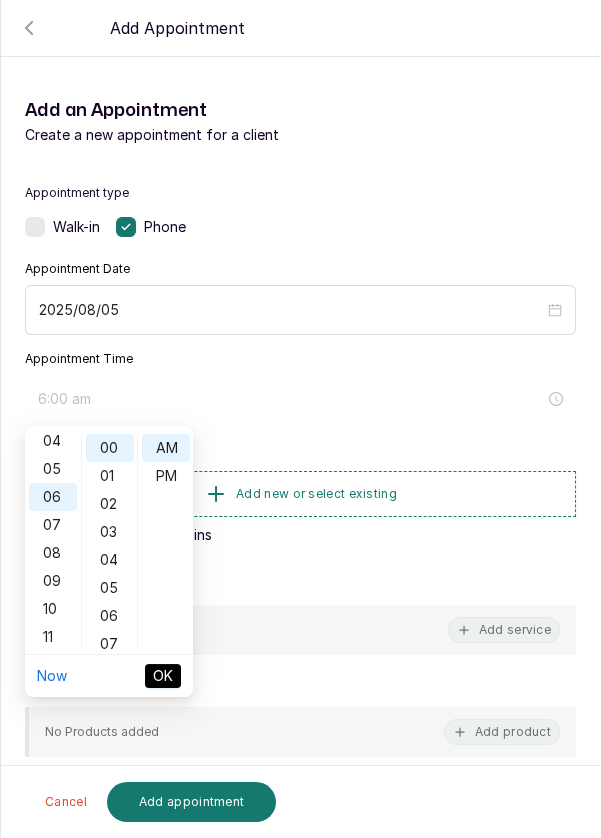 click on "Now [TITLE]" at bounding box center [109, 676] 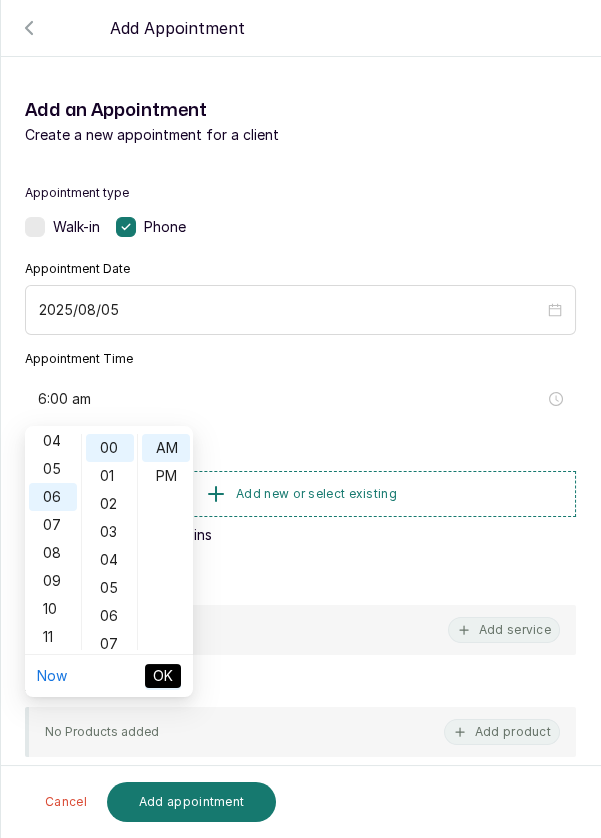 click on "07" at bounding box center [110, 644] 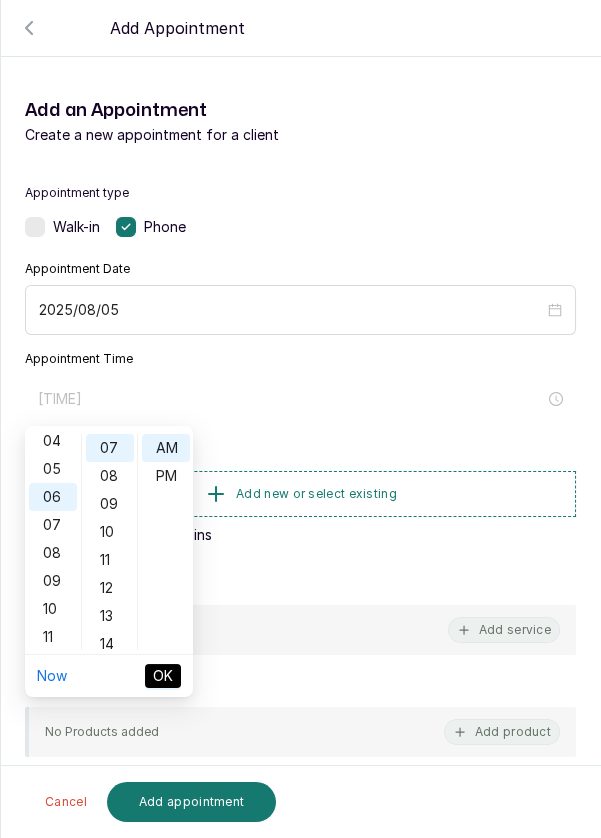 click on "14" at bounding box center [110, 644] 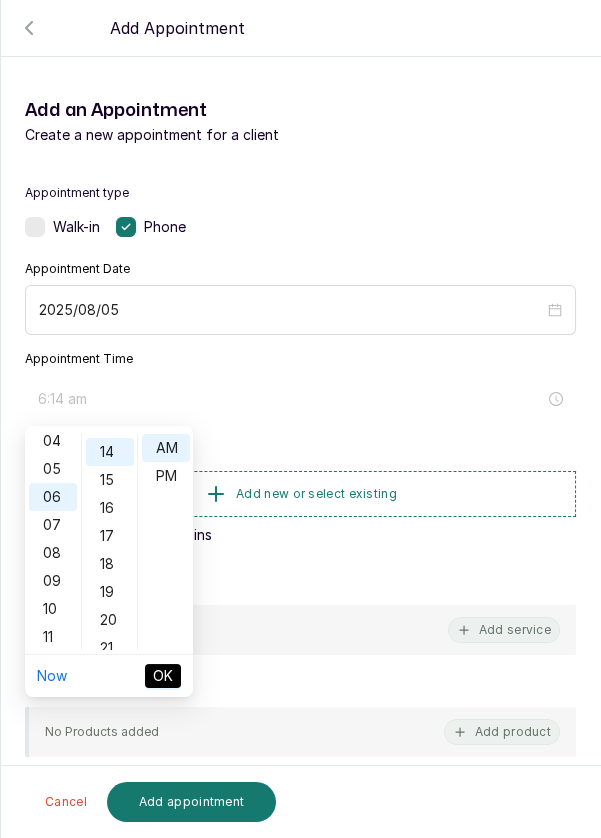 scroll, scrollTop: 392, scrollLeft: 0, axis: vertical 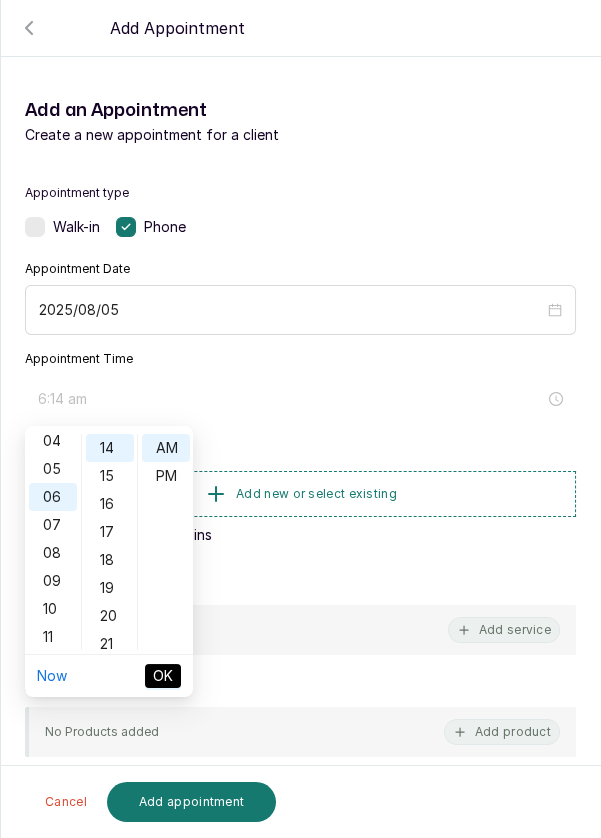 click on "12 01 02 03 04 05 06 07 08 09 10 11 00 01 02 03 04 05 06 07 08 09 10 11 12 13 14 15 16 17 18 19 20 21 22 23 24 25 26 27 28 29 30 31 32 33 34 35 36 37 38 39 40 41 42 43 44 45 46 47 48 49 50 51 52 53 54 55 56 57 58 59 AM PM" at bounding box center (109, 542) 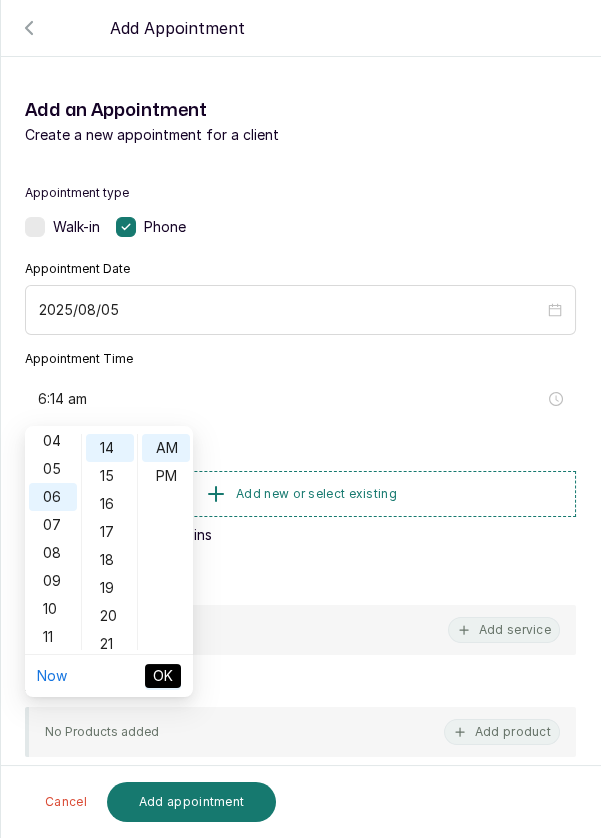 click on "21" at bounding box center [110, 644] 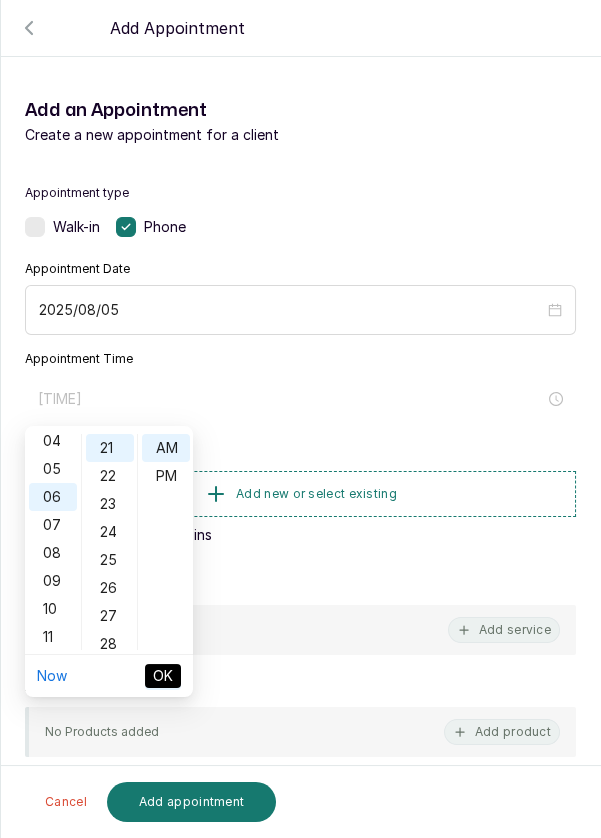 click on "28" at bounding box center [110, 644] 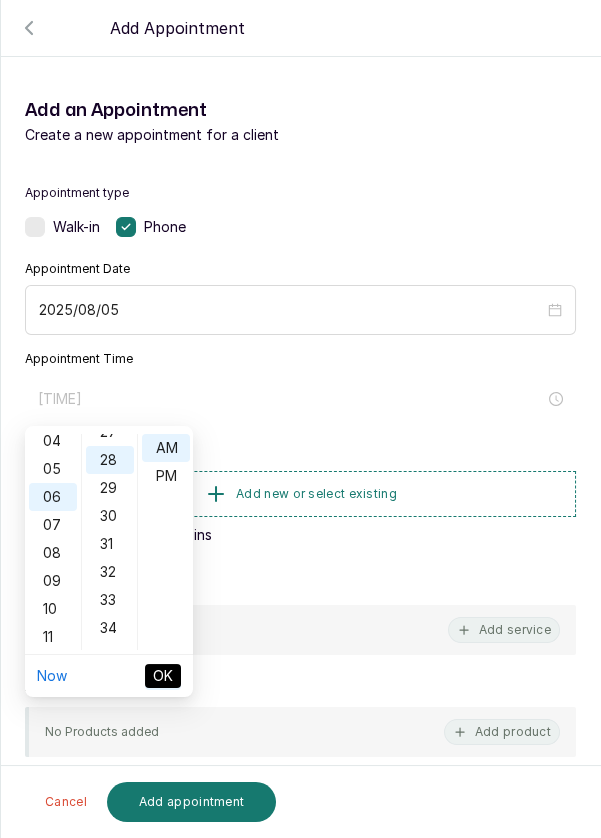 scroll, scrollTop: 784, scrollLeft: 0, axis: vertical 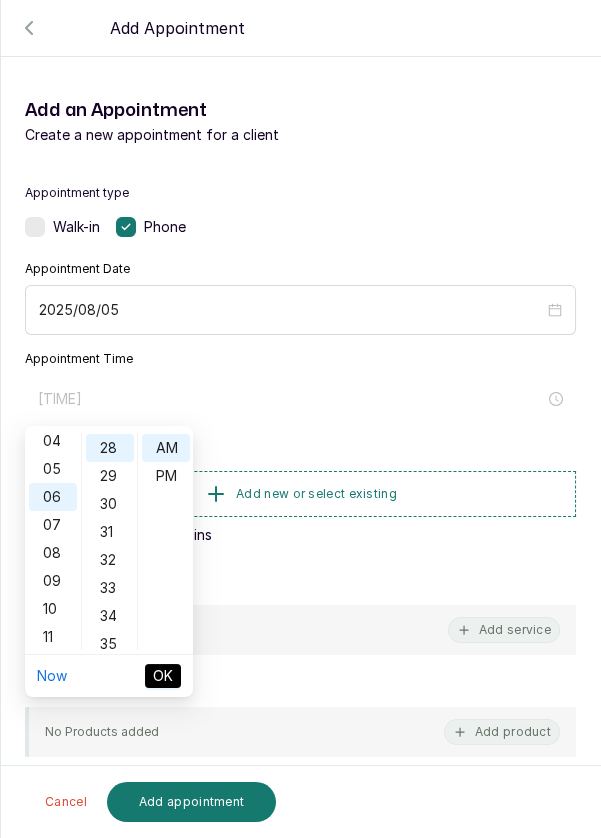 click on "30" at bounding box center [110, 504] 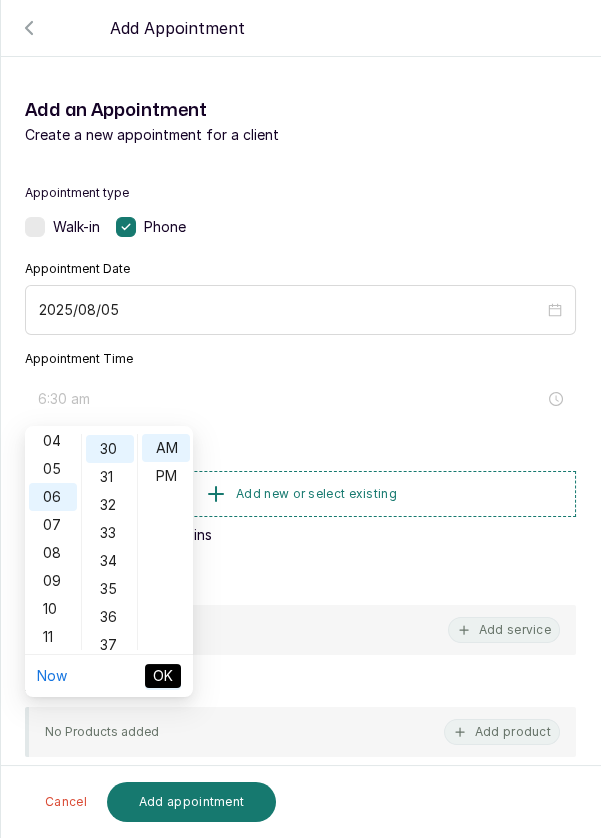 scroll, scrollTop: 839, scrollLeft: 0, axis: vertical 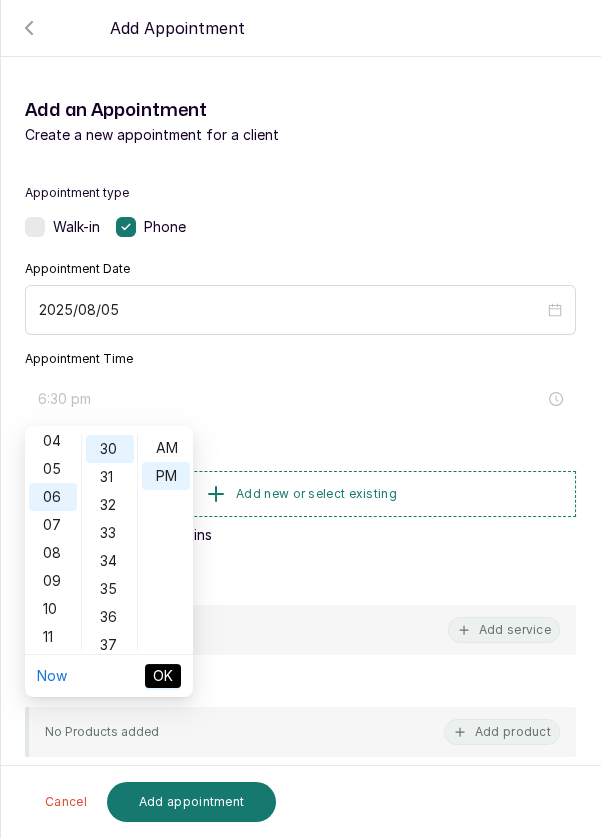 click on "OK" at bounding box center [163, 676] 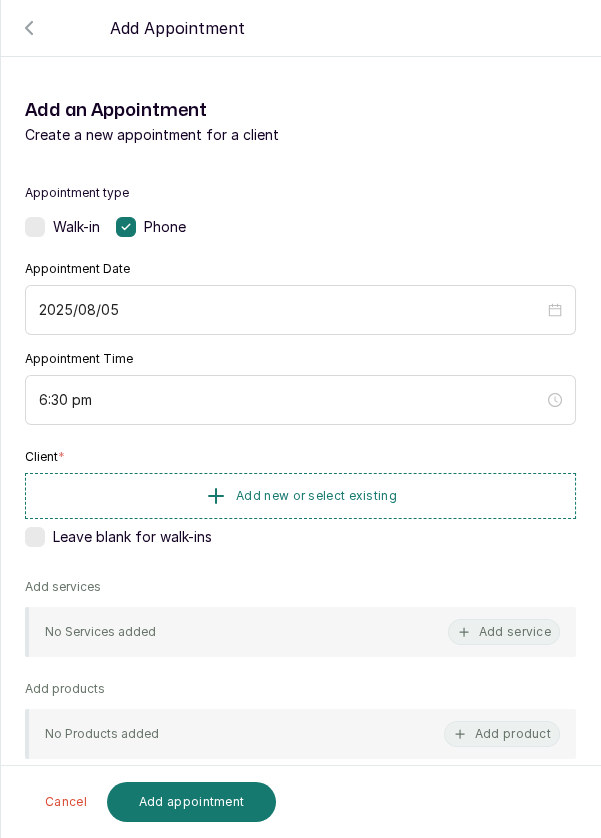 click on "Add new or select existing" at bounding box center [300, 496] 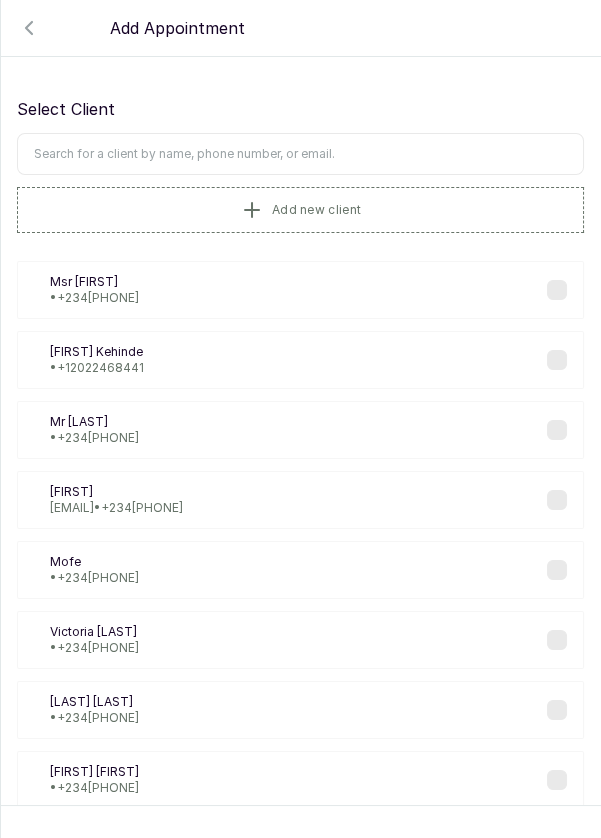 click at bounding box center [300, 154] 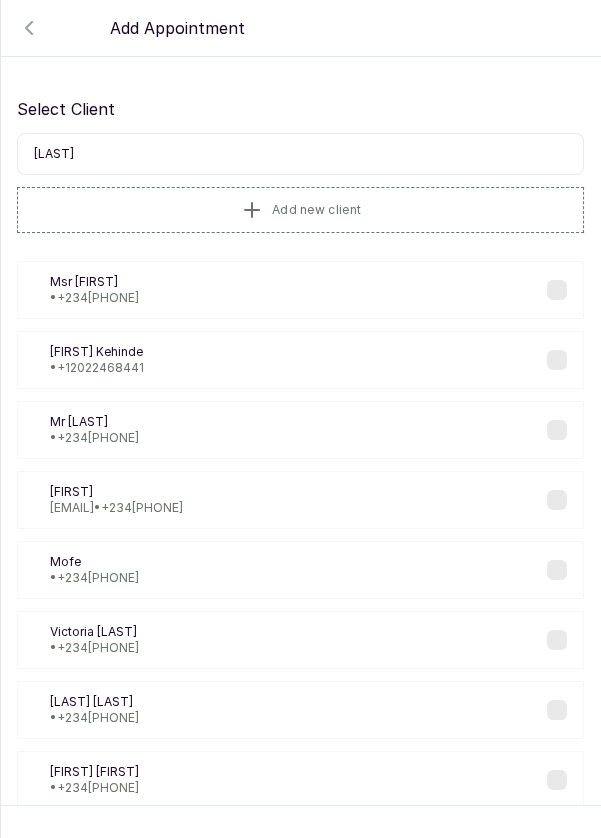 type on "[FIRST]" 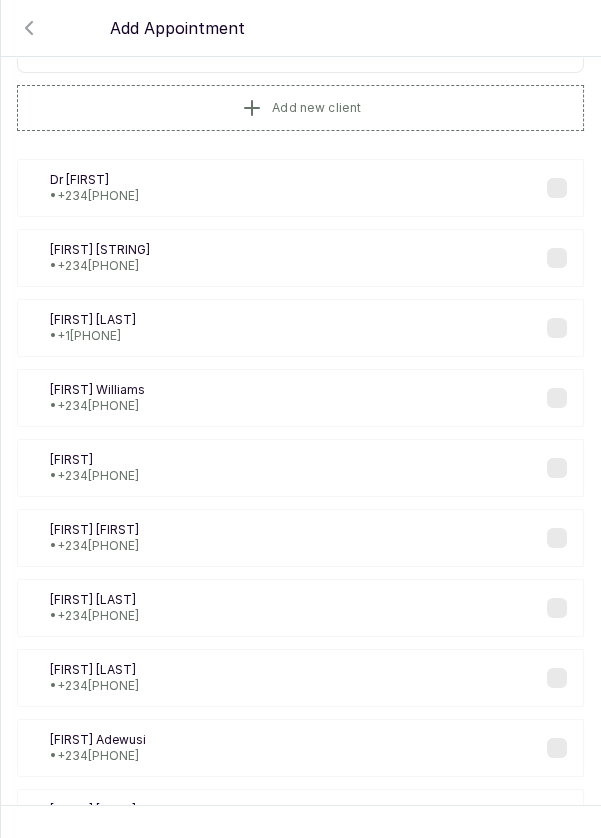 scroll, scrollTop: 120, scrollLeft: 0, axis: vertical 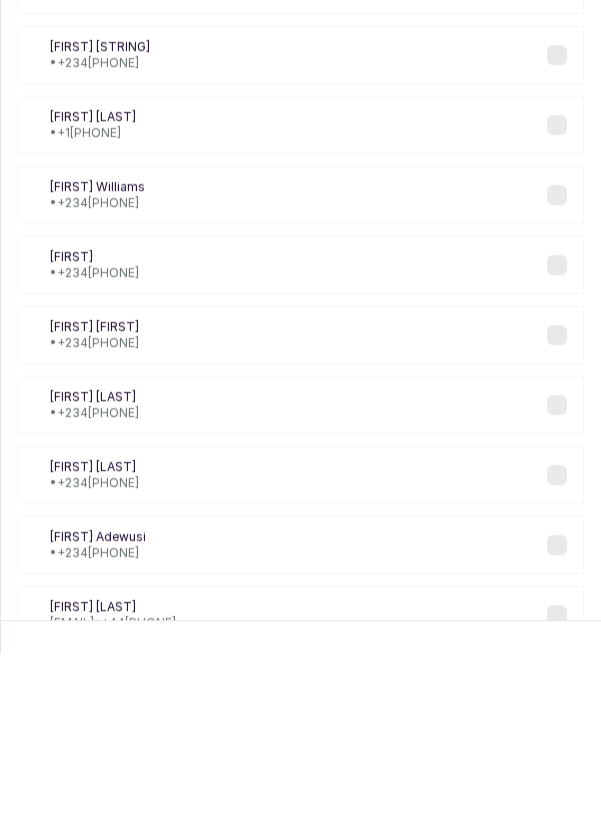 click on "[FIRST] [LAST]  •  [PHONE]" at bounding box center [300, 590] 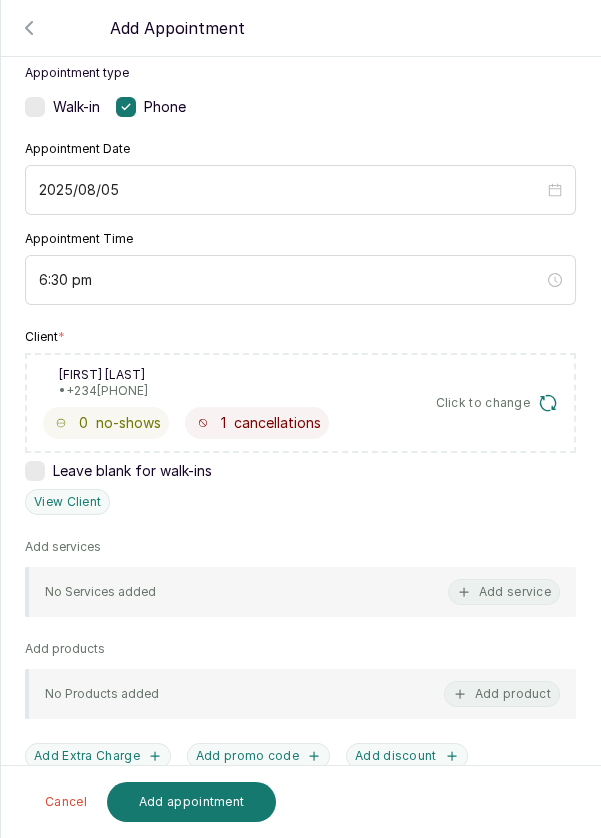 click on "Add service" at bounding box center [504, 592] 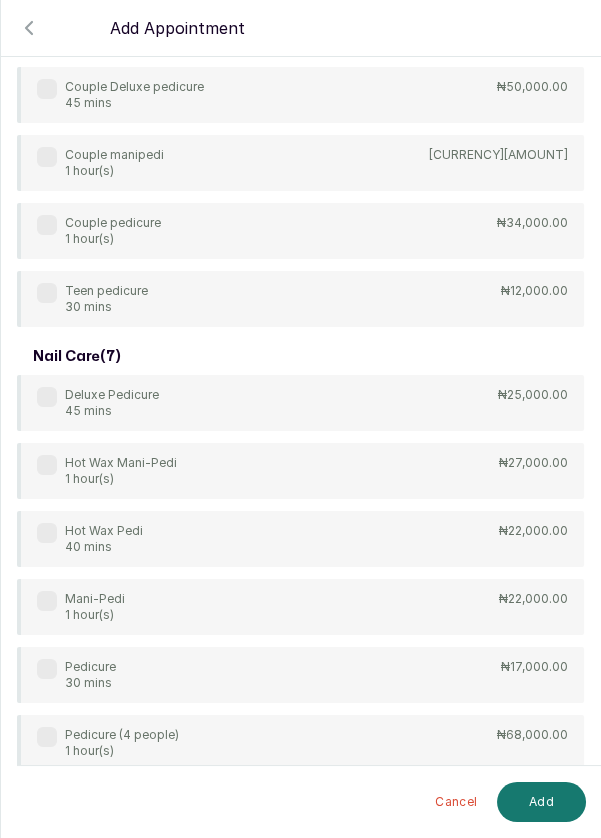scroll, scrollTop: 62, scrollLeft: 0, axis: vertical 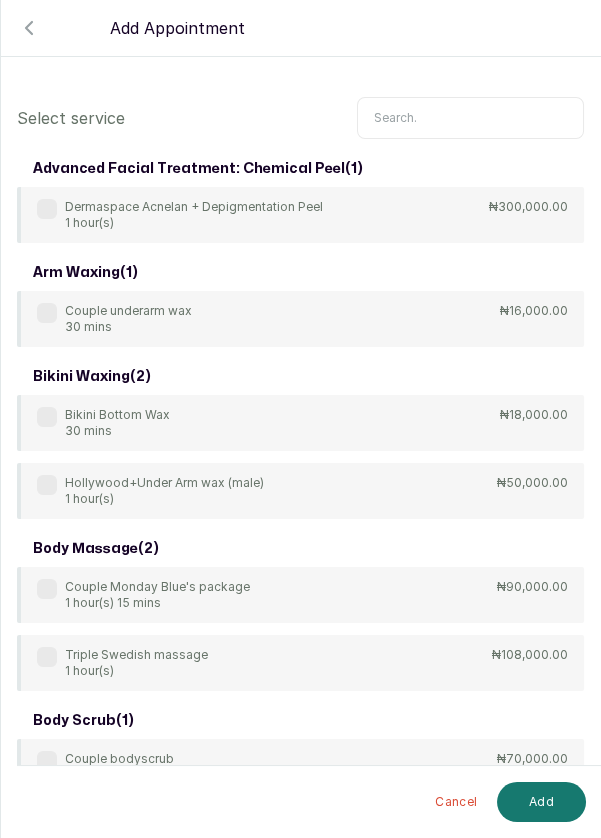 click at bounding box center [470, 118] 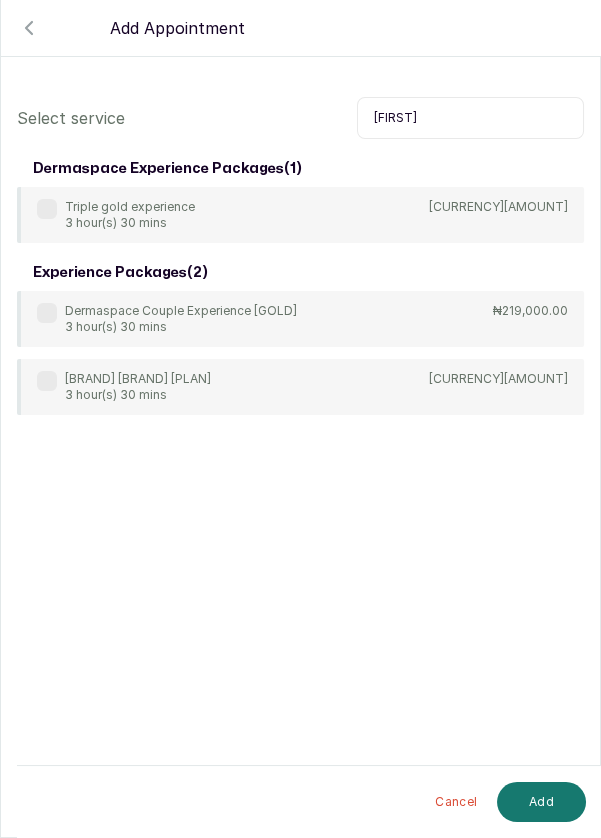 type on "[FIRST]" 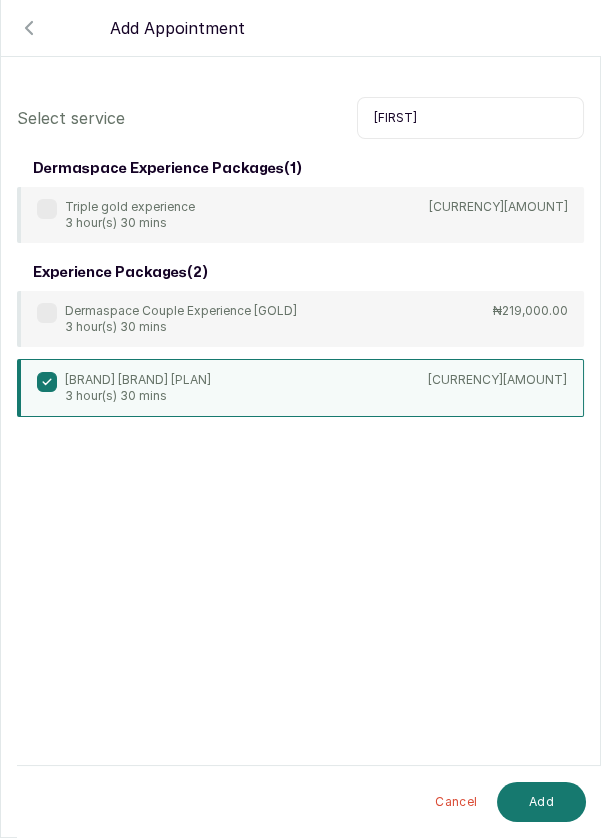 click on "Add" at bounding box center [541, 802] 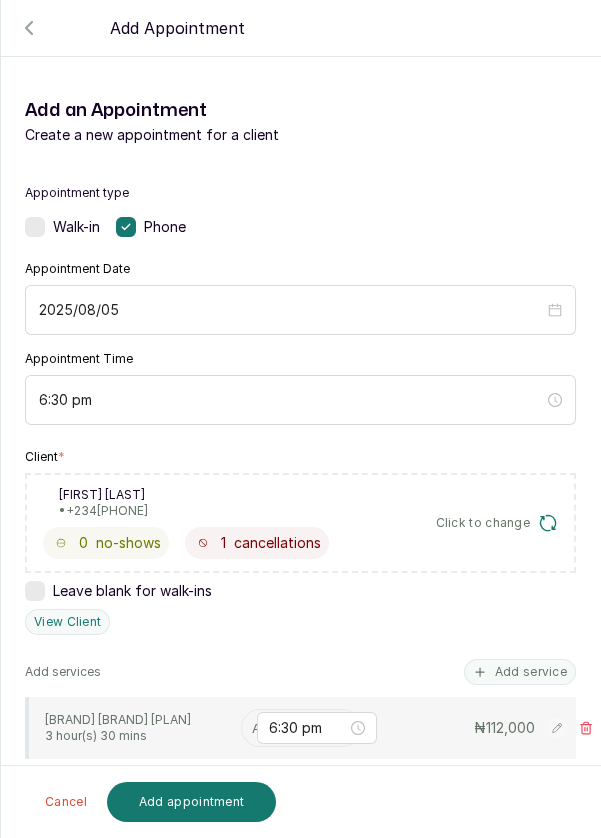 click at bounding box center [254, 728] 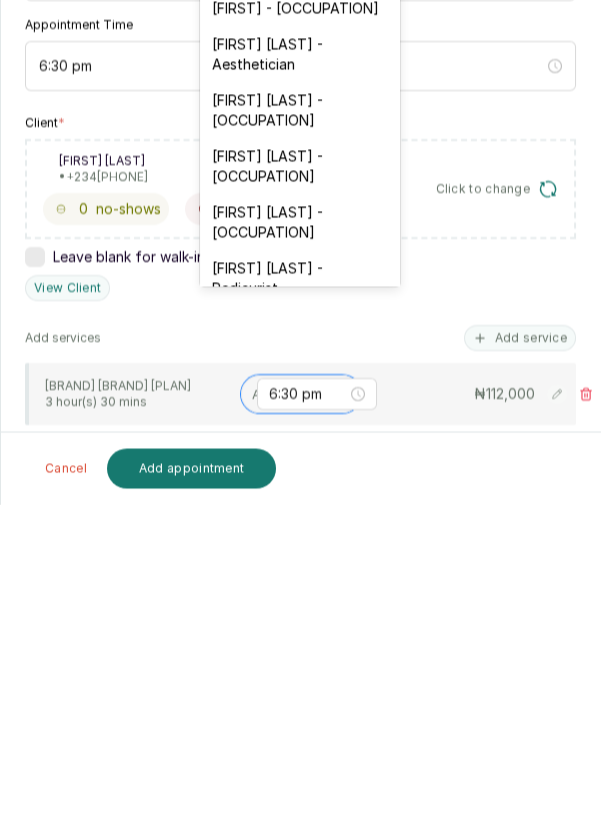scroll, scrollTop: 96, scrollLeft: 0, axis: vertical 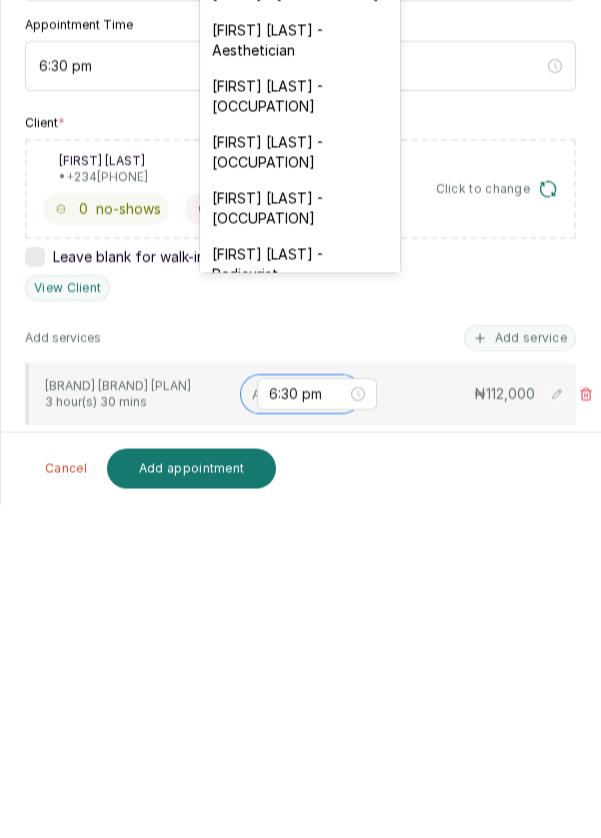 click on "[FIRST] [LAST] - [OCCUPATION]" at bounding box center [300, 542] 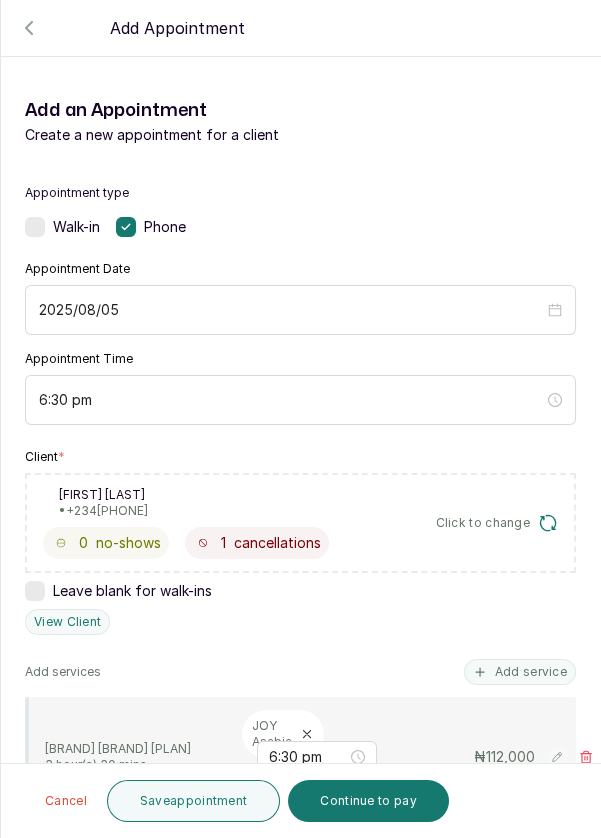click on "Save  appointment" at bounding box center [194, 801] 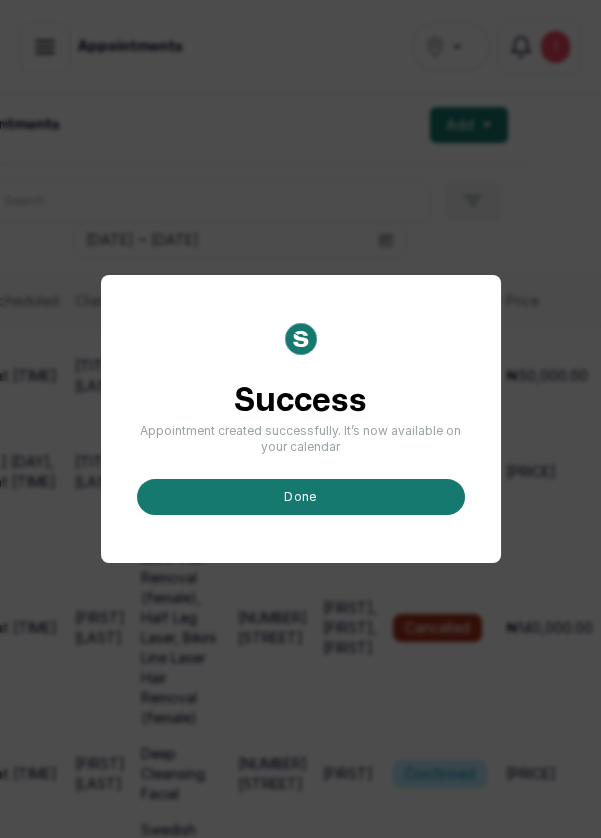click on "done" at bounding box center (301, 497) 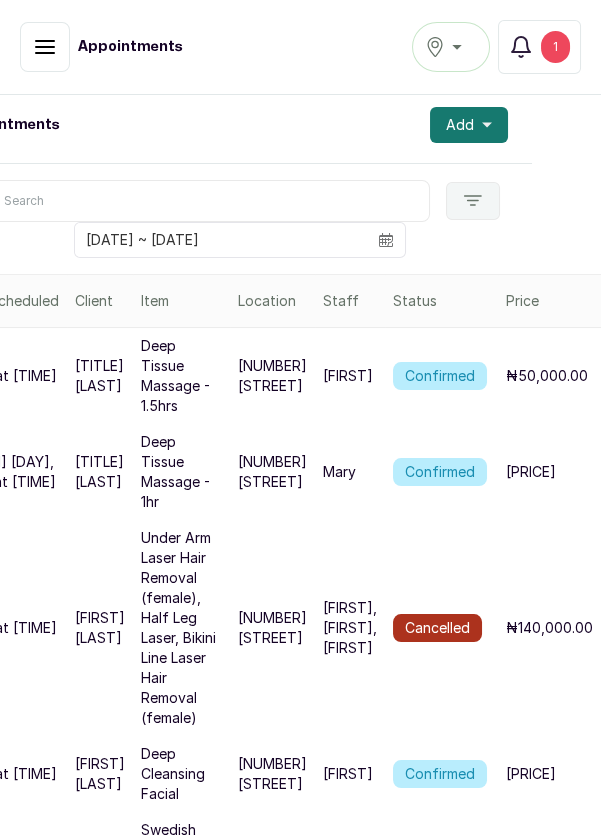 scroll, scrollTop: 120, scrollLeft: 84, axis: both 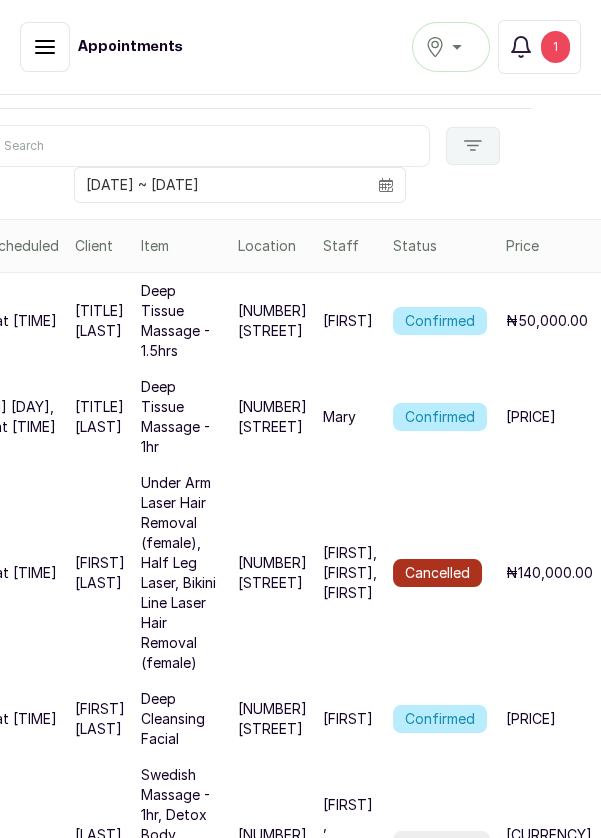 click on "Confirmed" at bounding box center [440, 719] 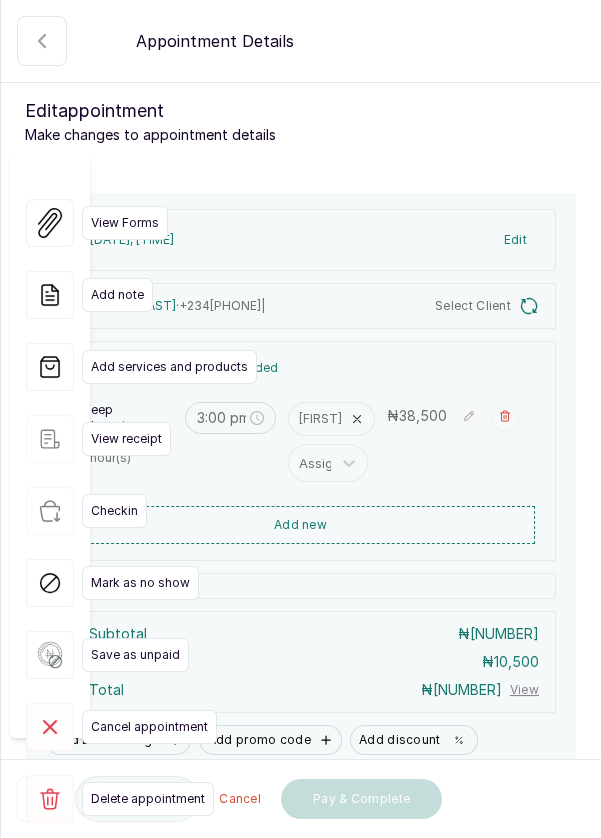 type on "3:00 pm" 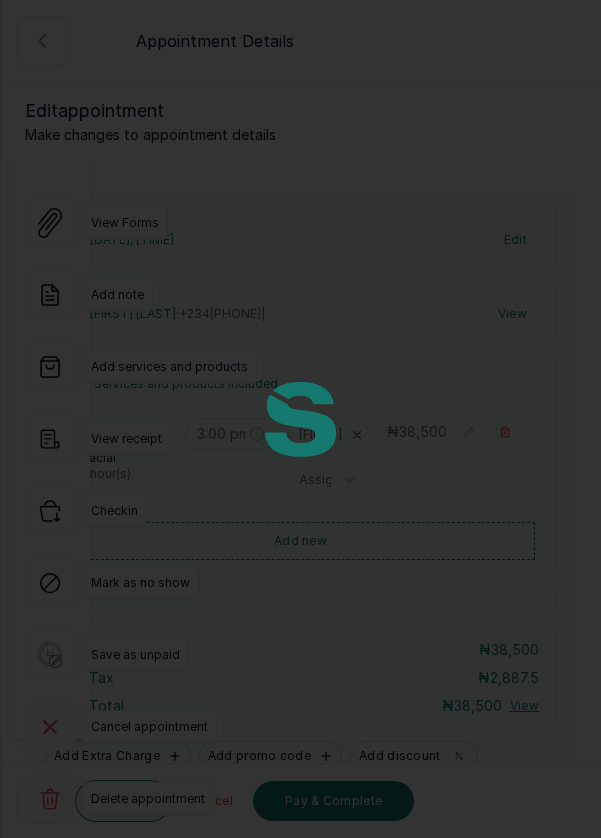 click at bounding box center (300, 419) 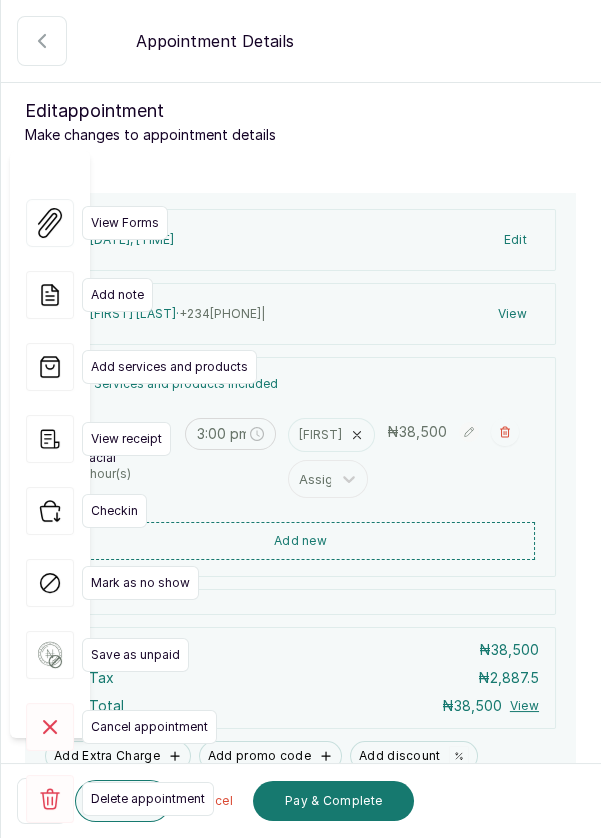 click on "Save" at bounding box center (123, 801) 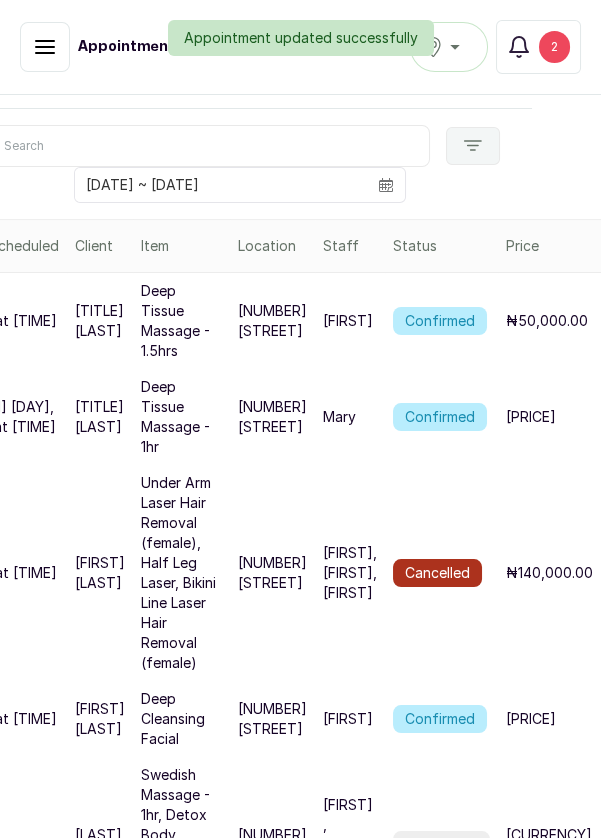 click on "Confirmed" at bounding box center [440, 719] 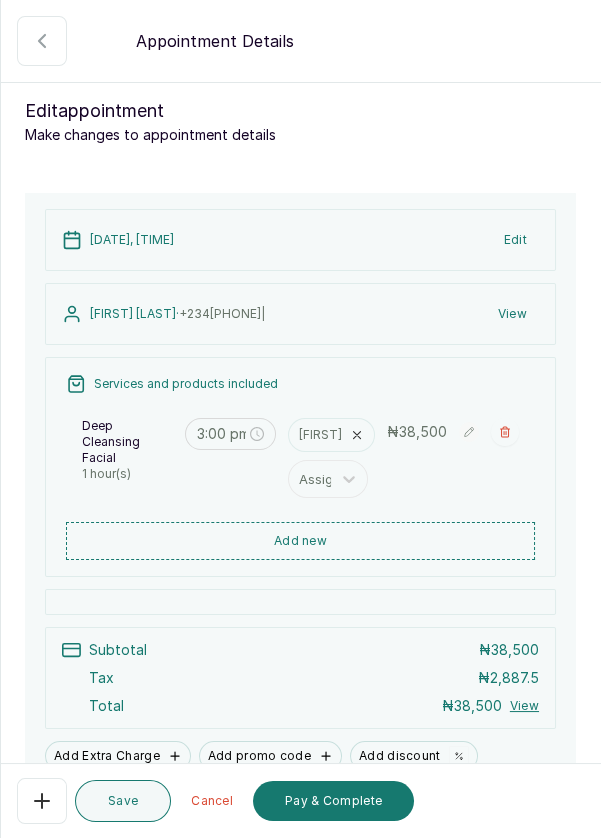 click 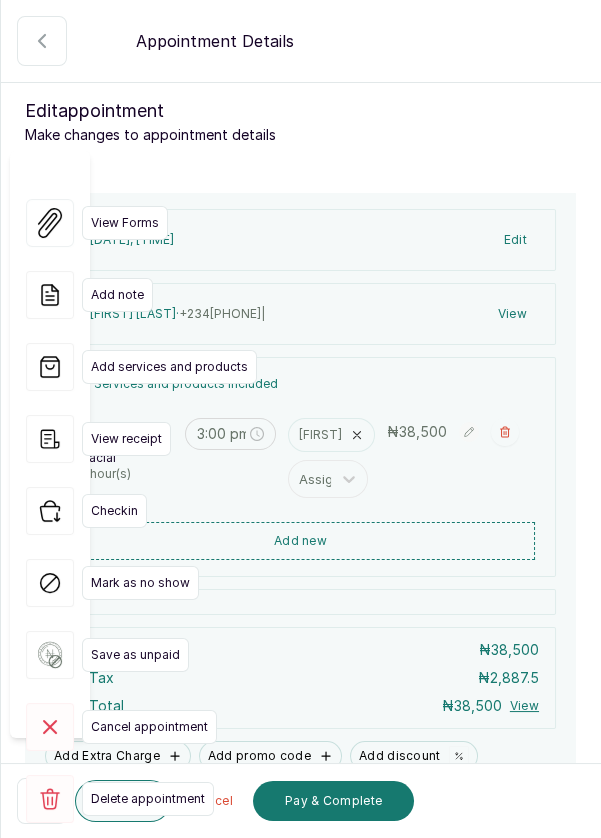 click on "Cancel appointment" at bounding box center [149, 727] 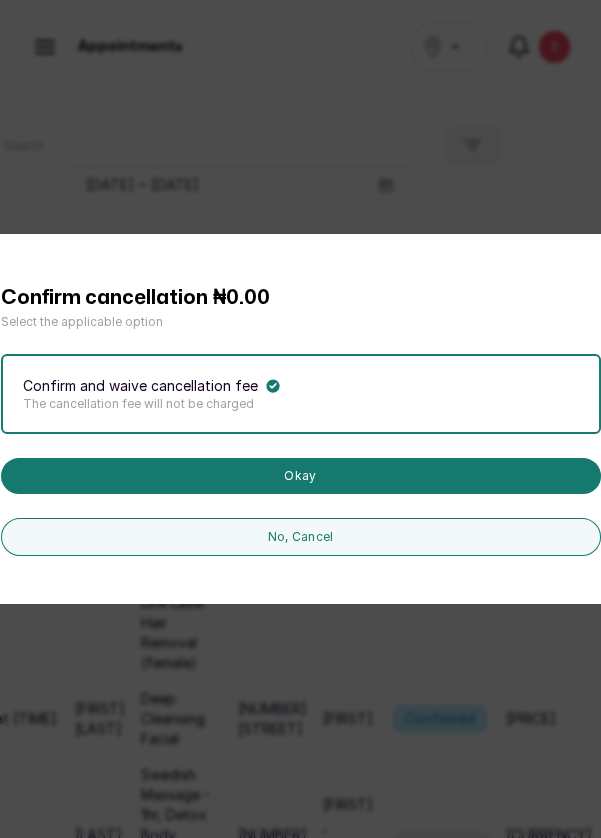 click on "Okay" at bounding box center [301, 476] 